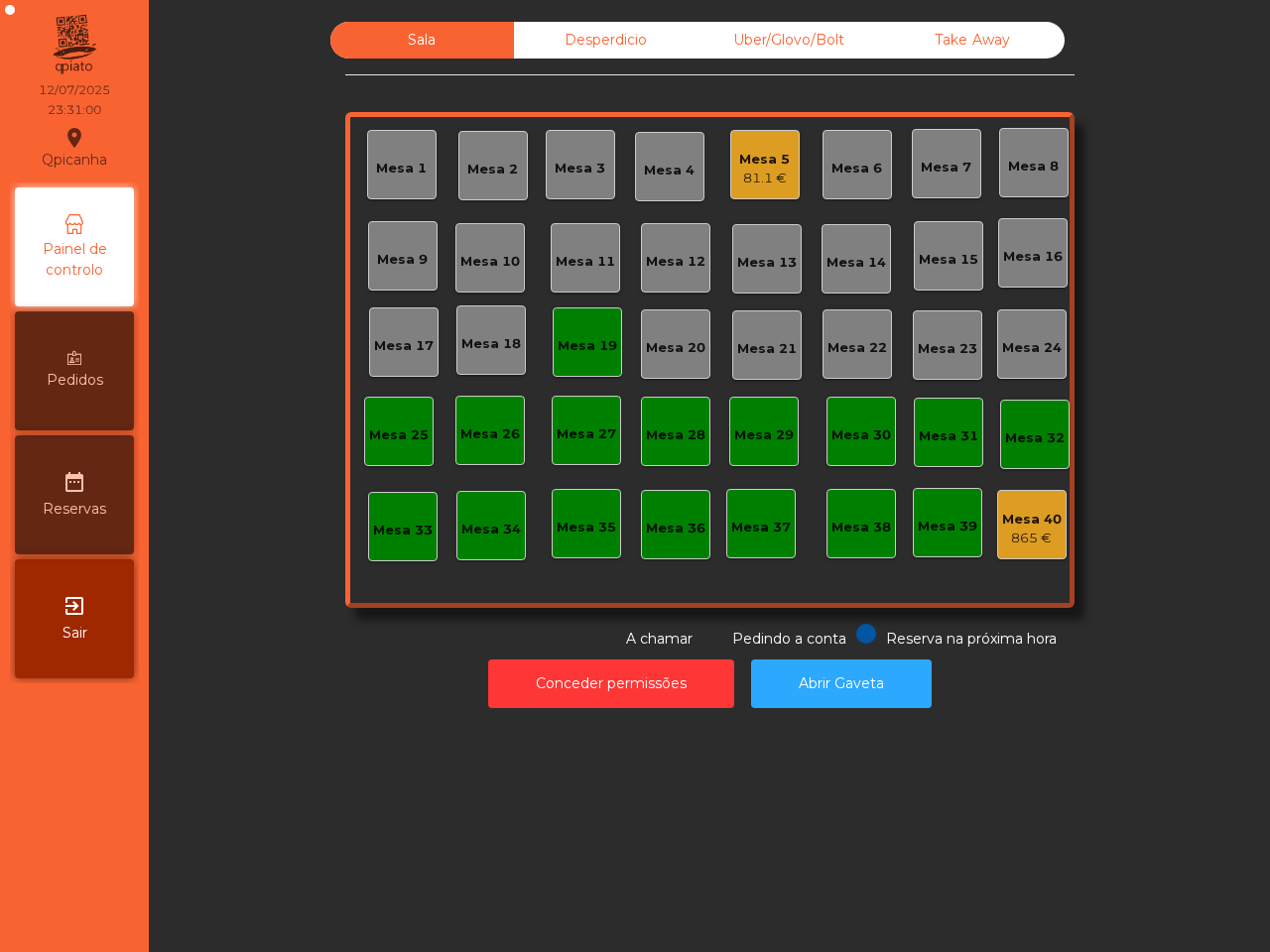 scroll, scrollTop: 0, scrollLeft: 0, axis: both 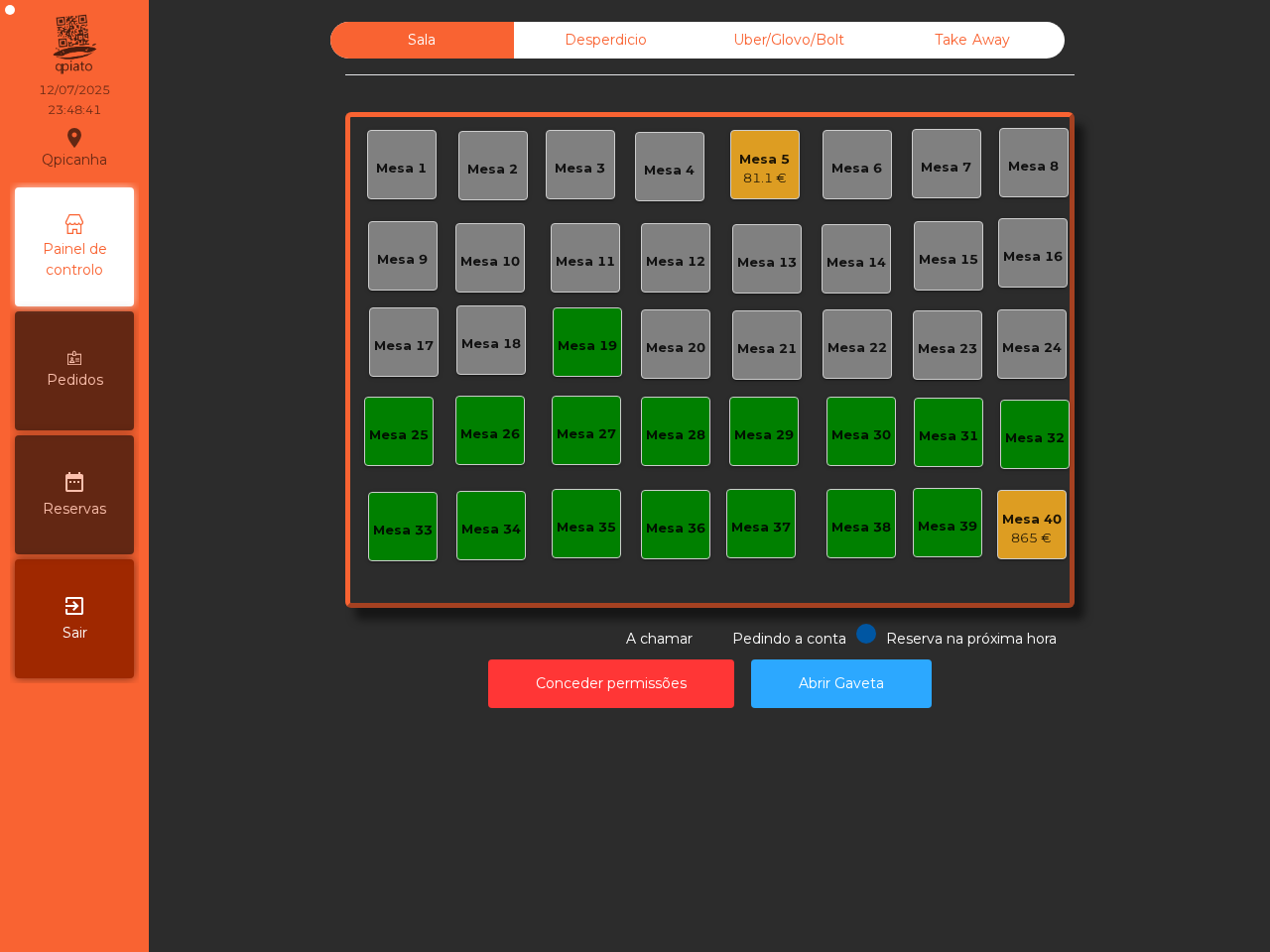 click on "Mesa 19" 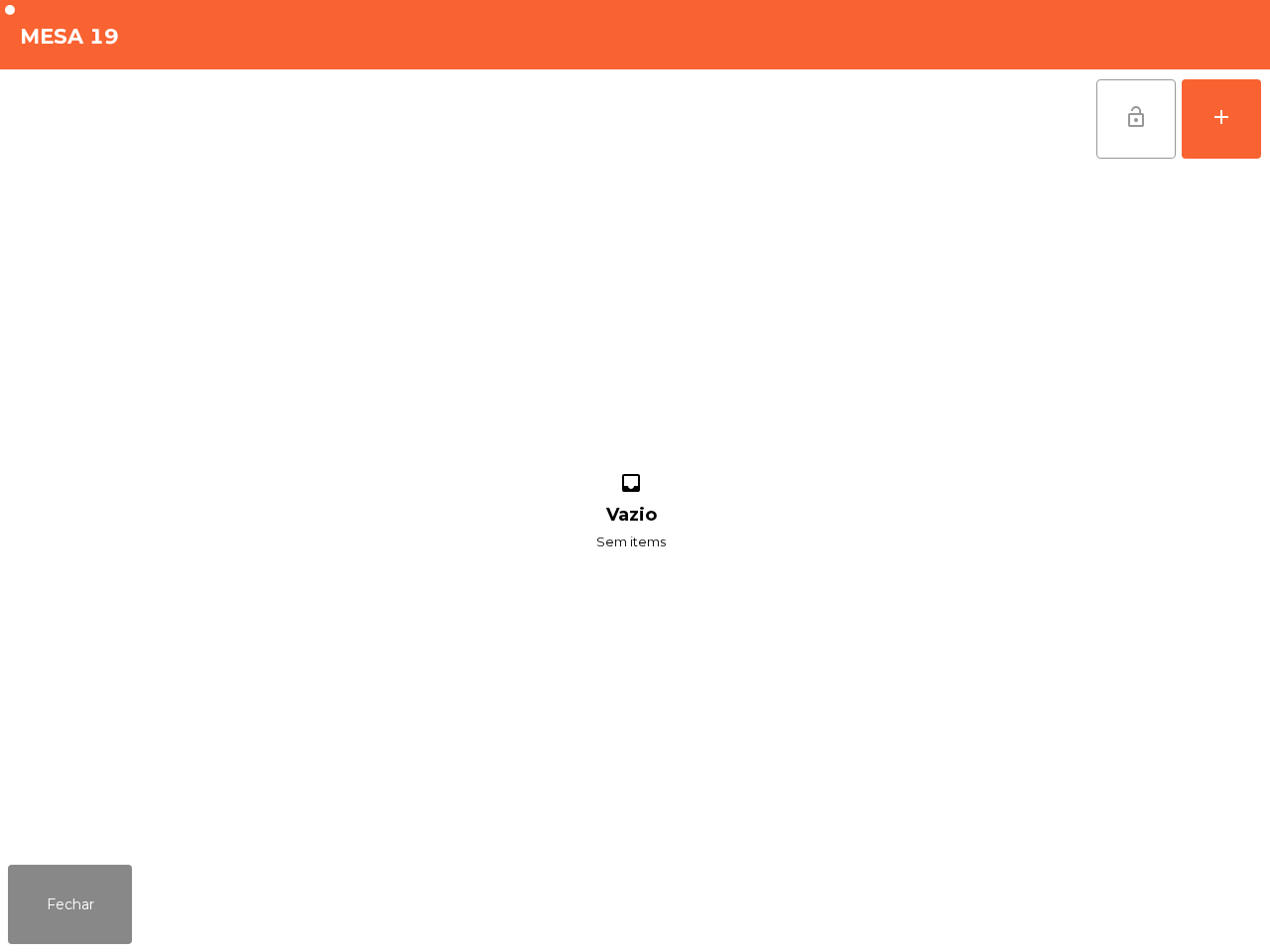 click on "lock_open" 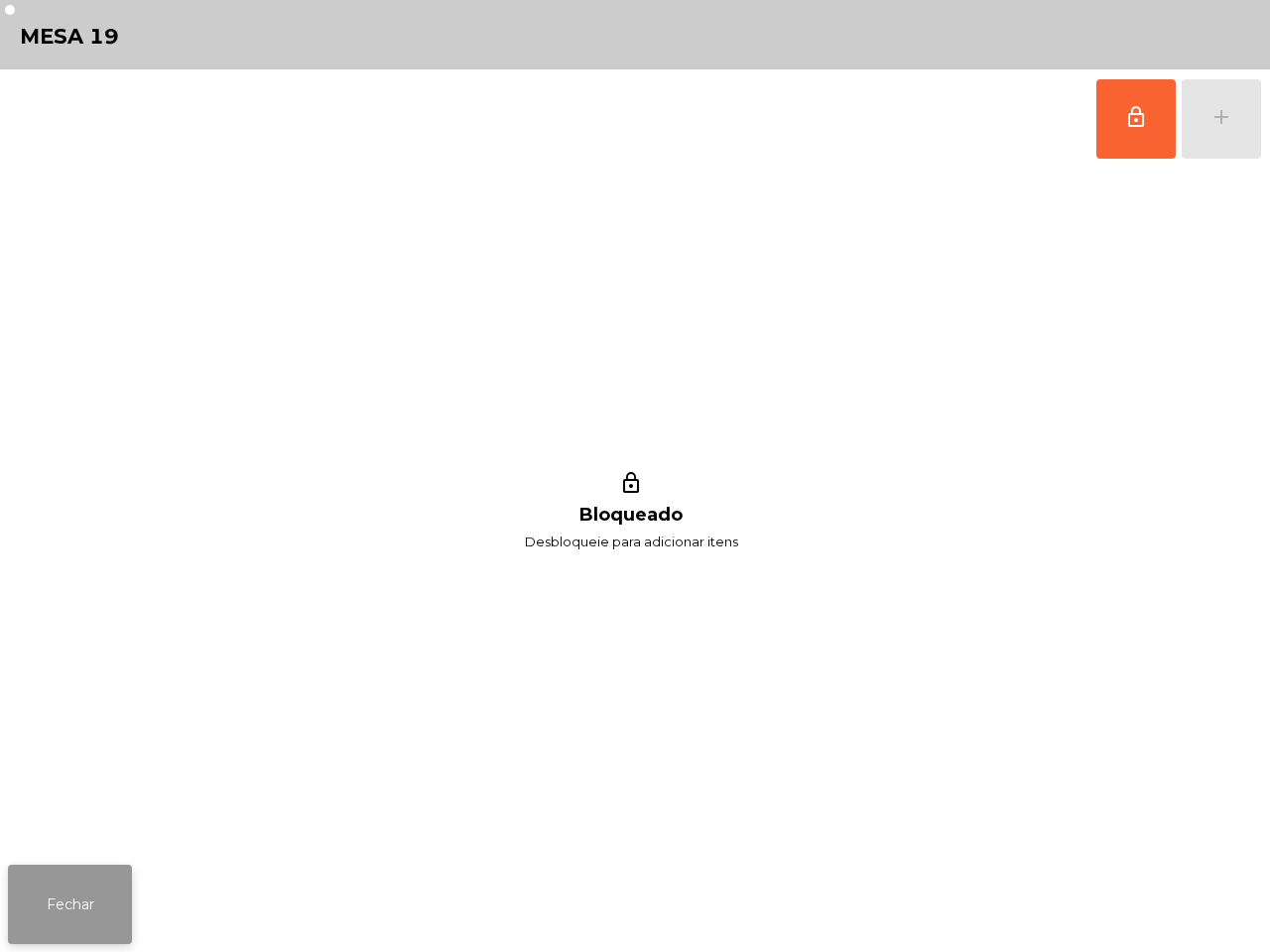 click on "Fechar" 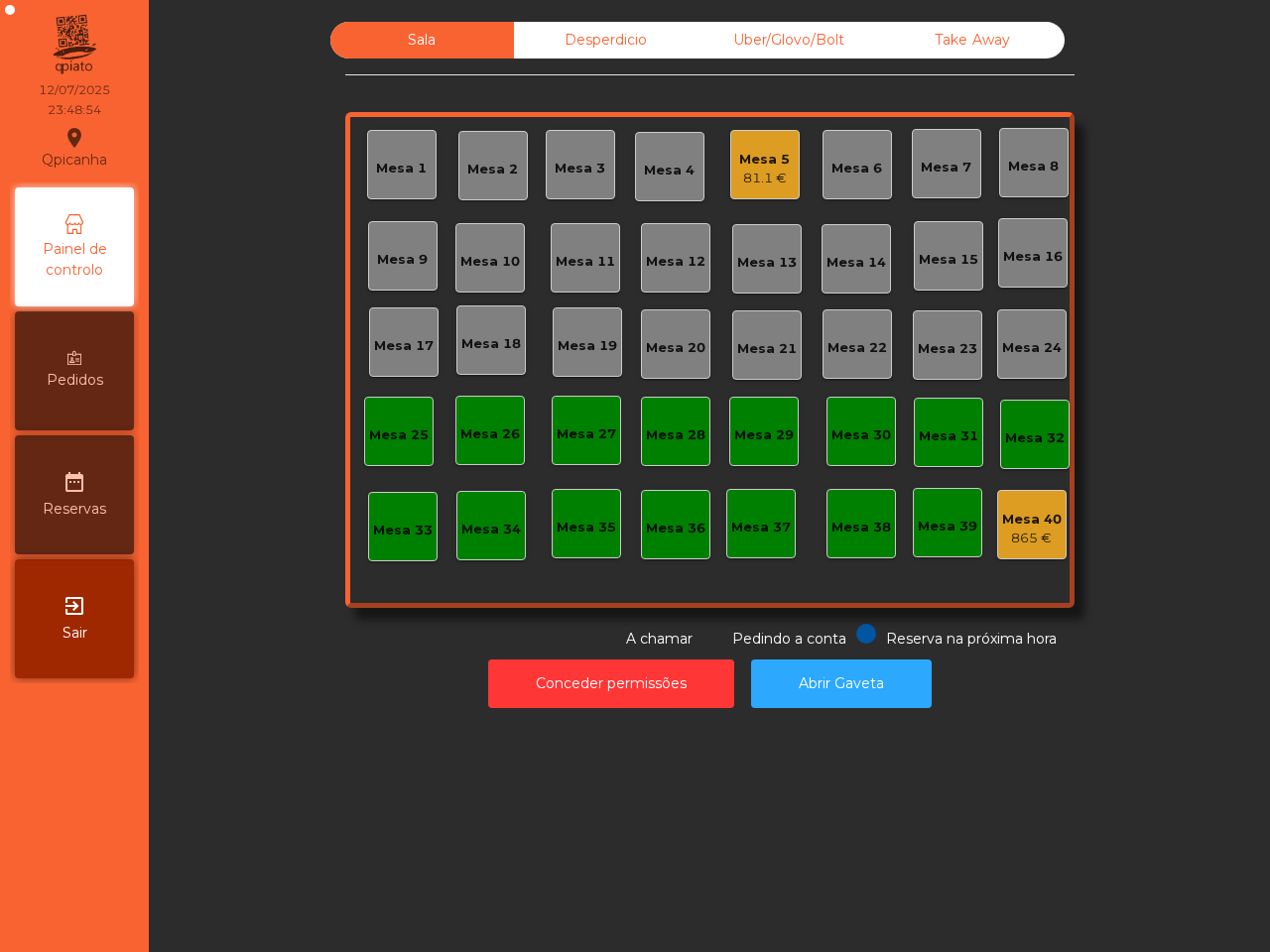 click on "Mesa 5" 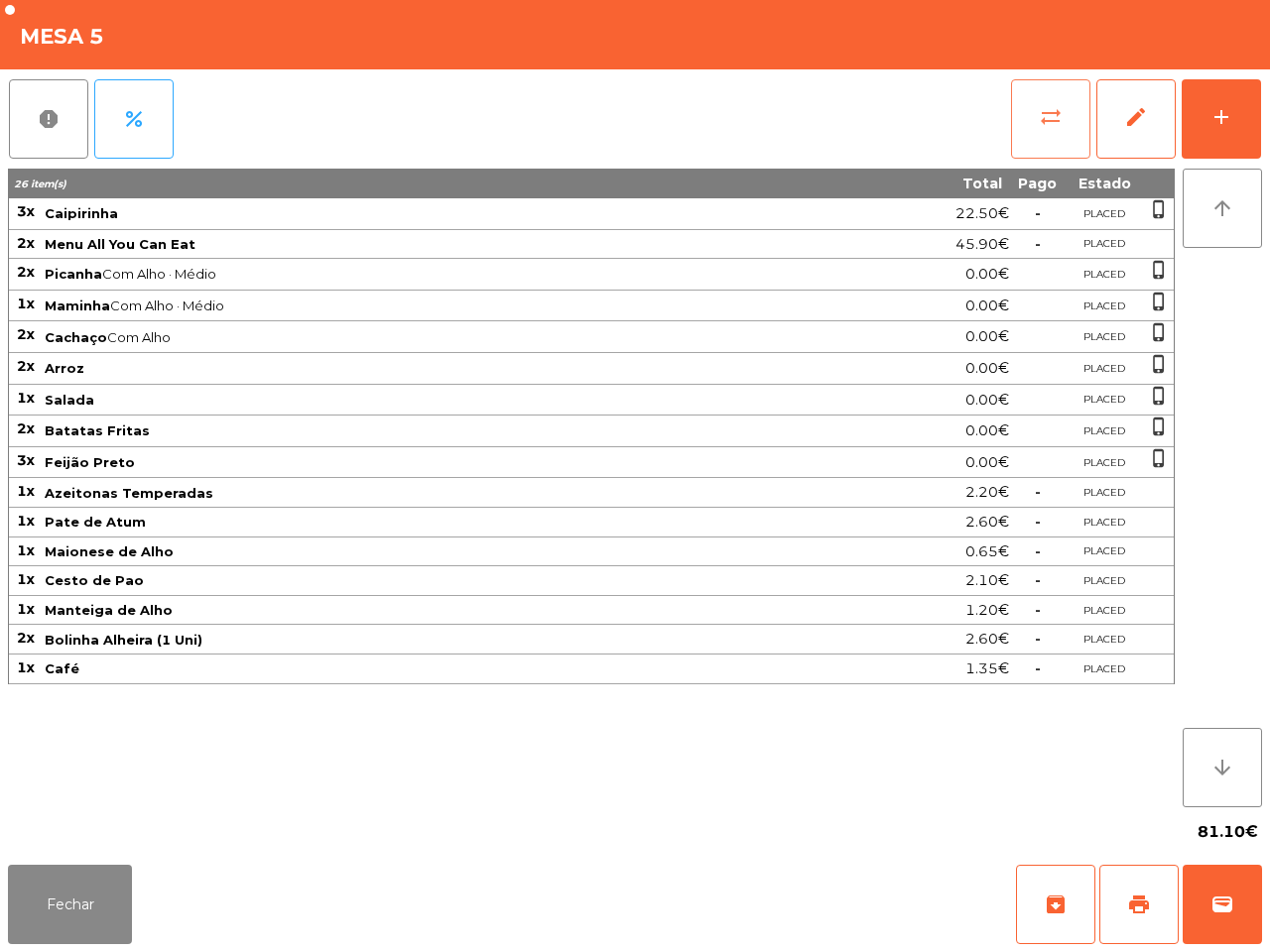 click on "sync_alt" 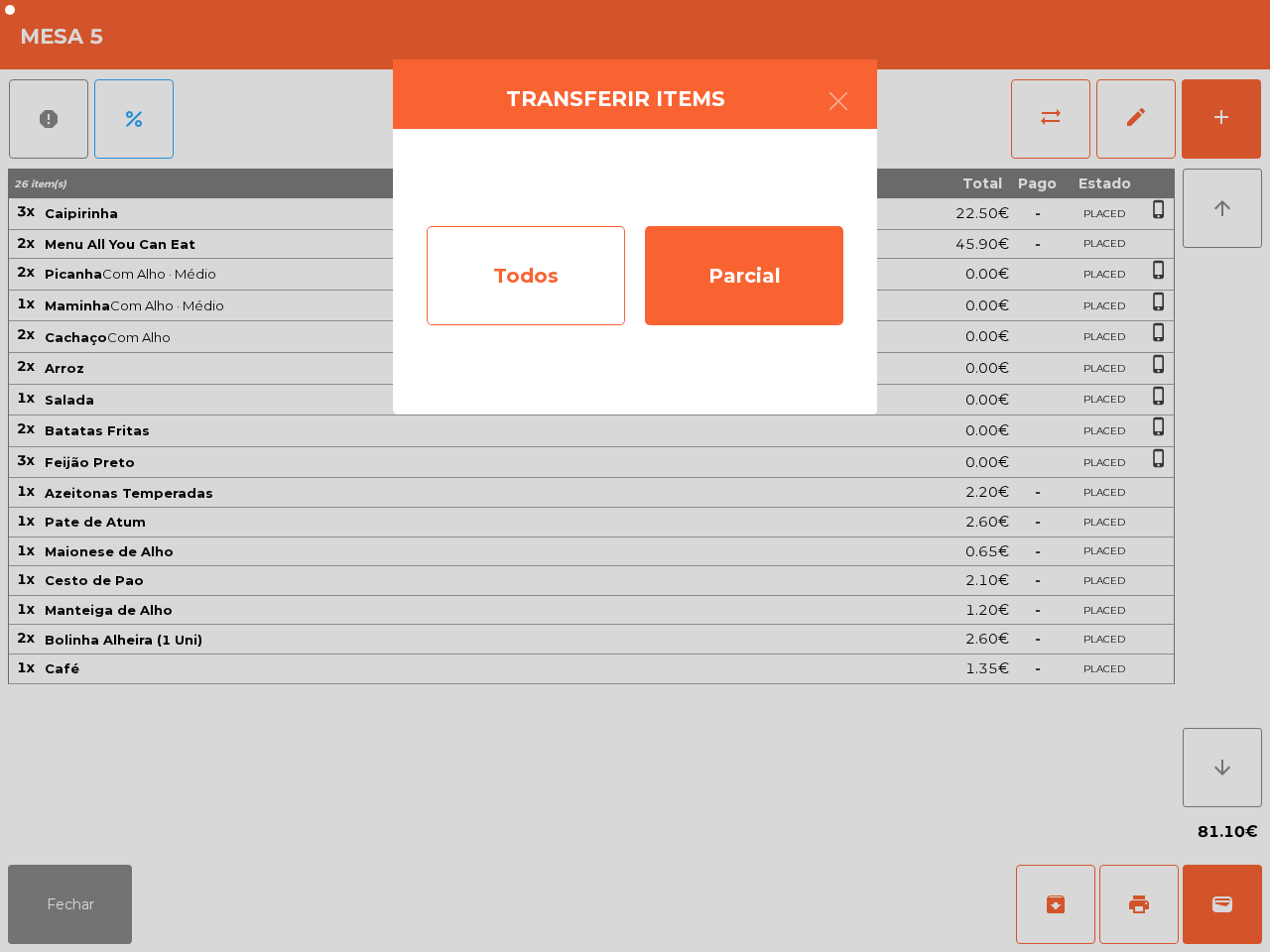 click on "Todos" 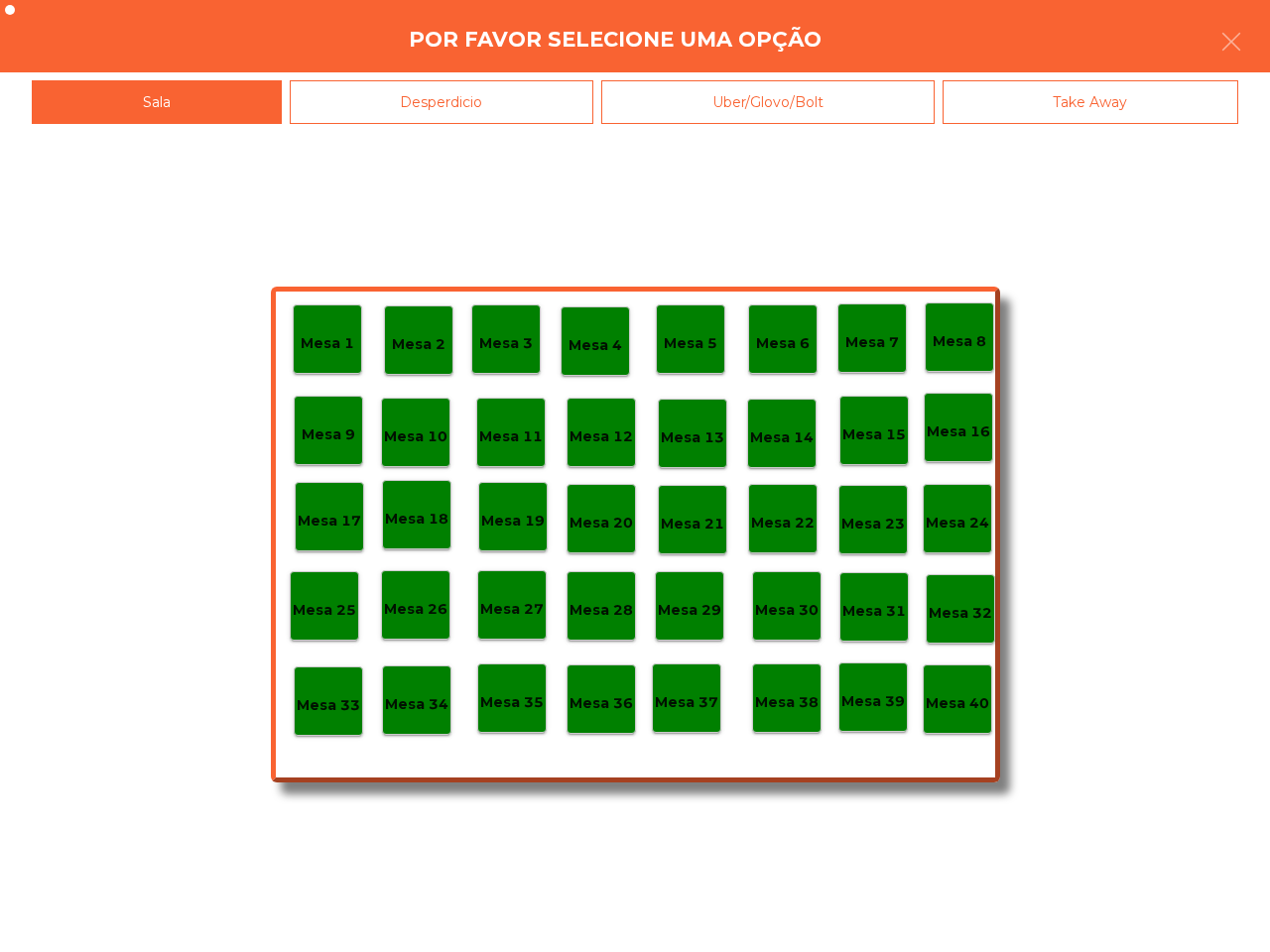 click on "Mesa 25" 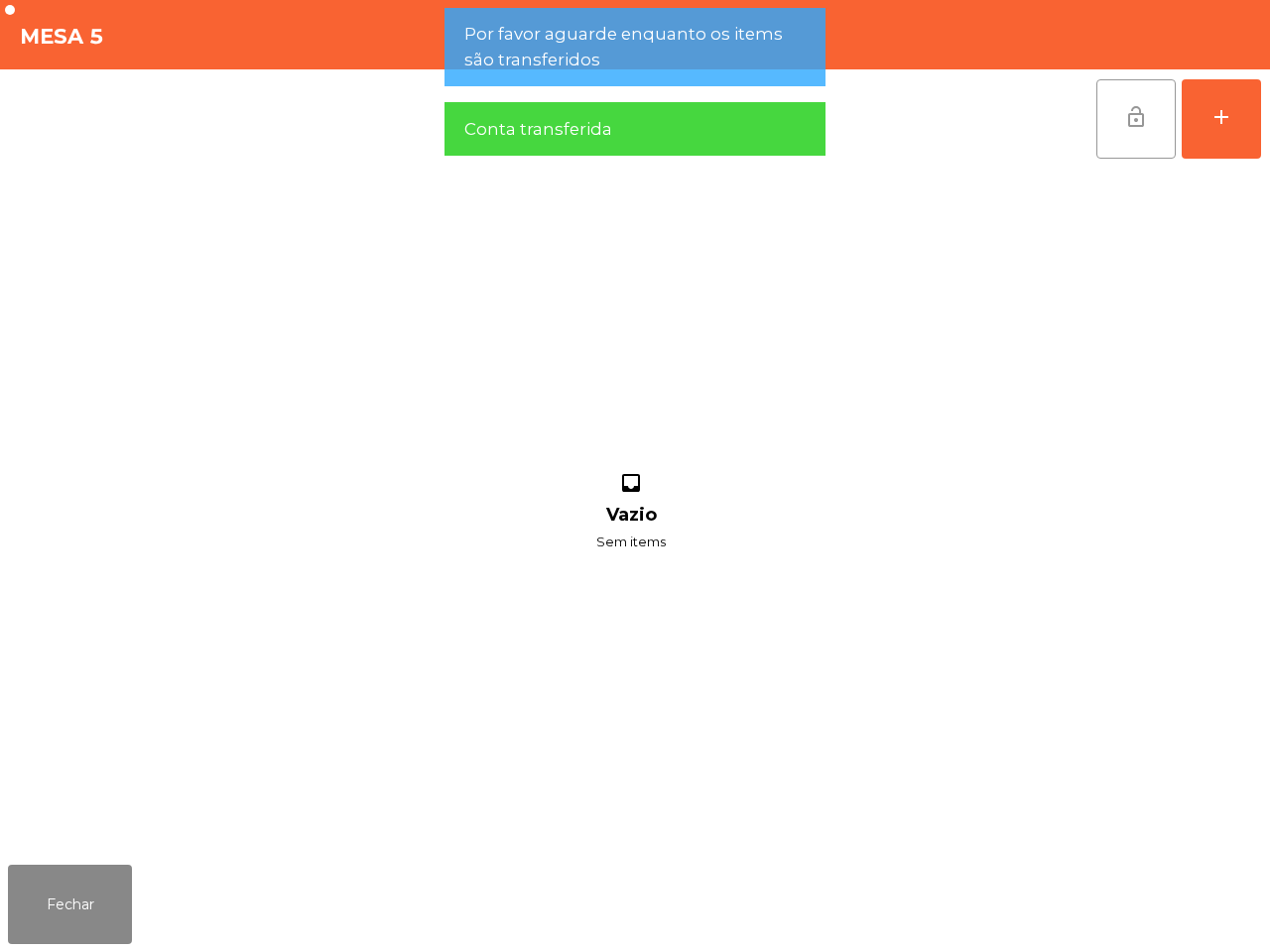 click on "lock_open" 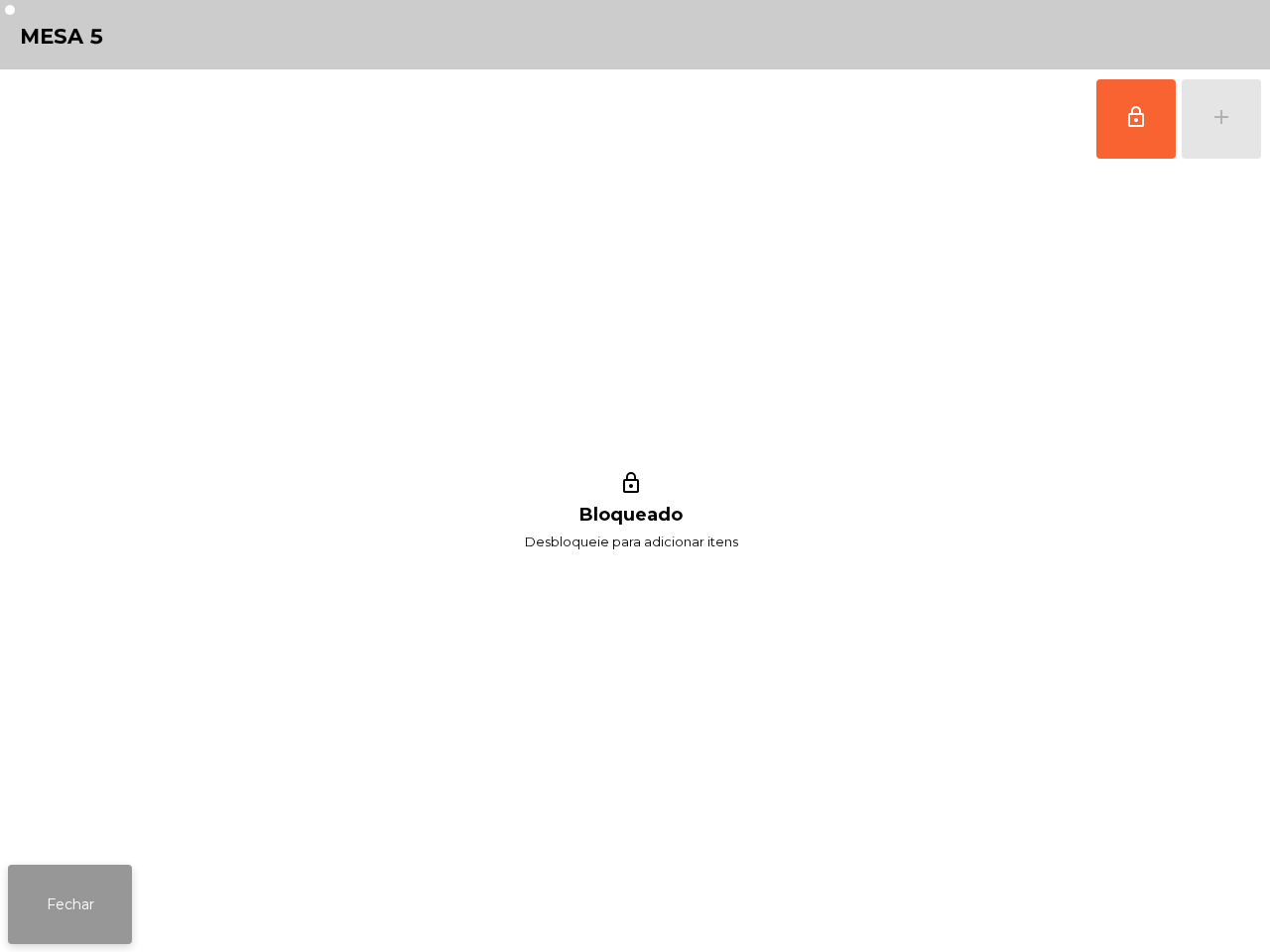 click on "Fechar" 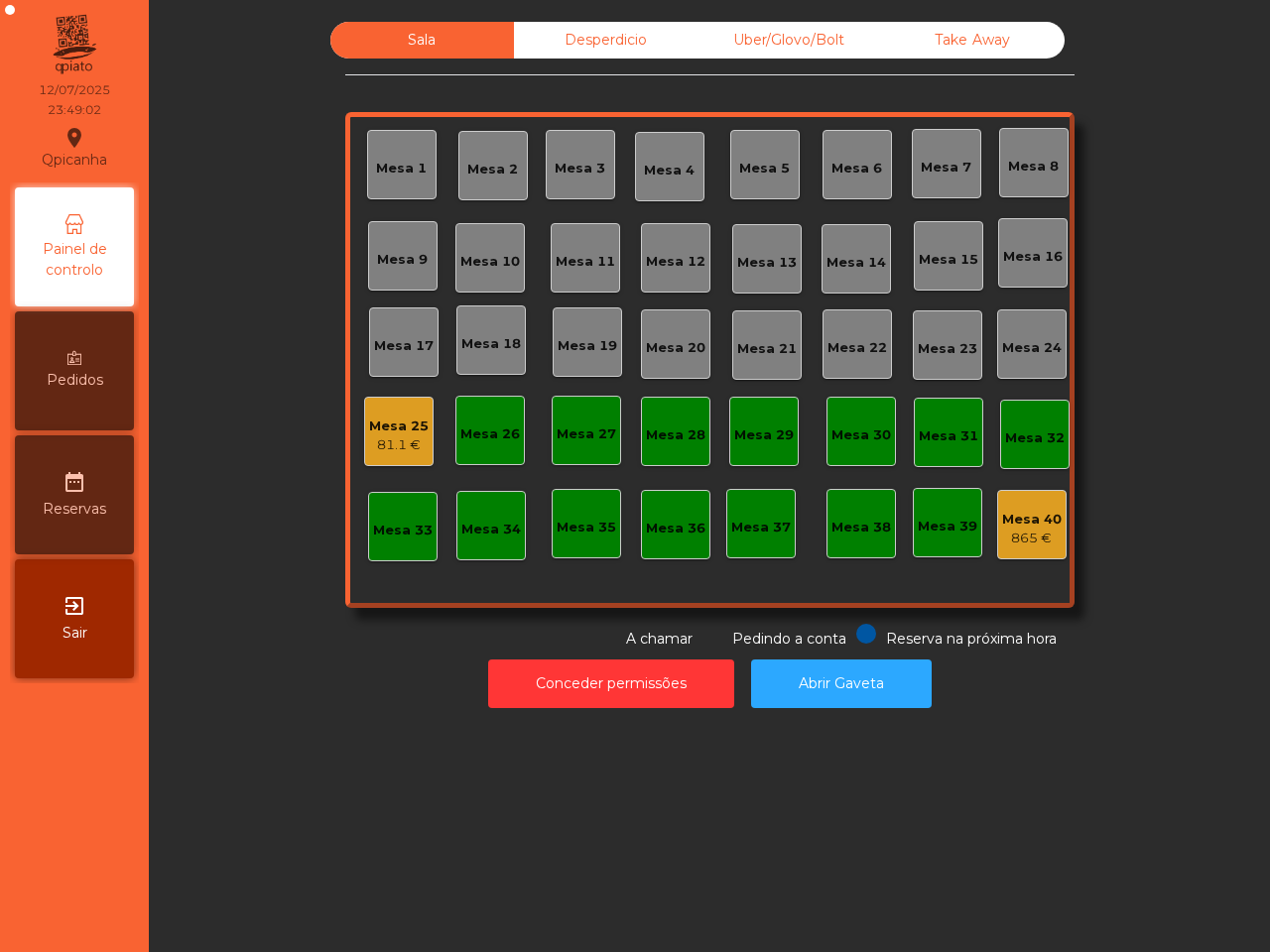 click on "865 €" 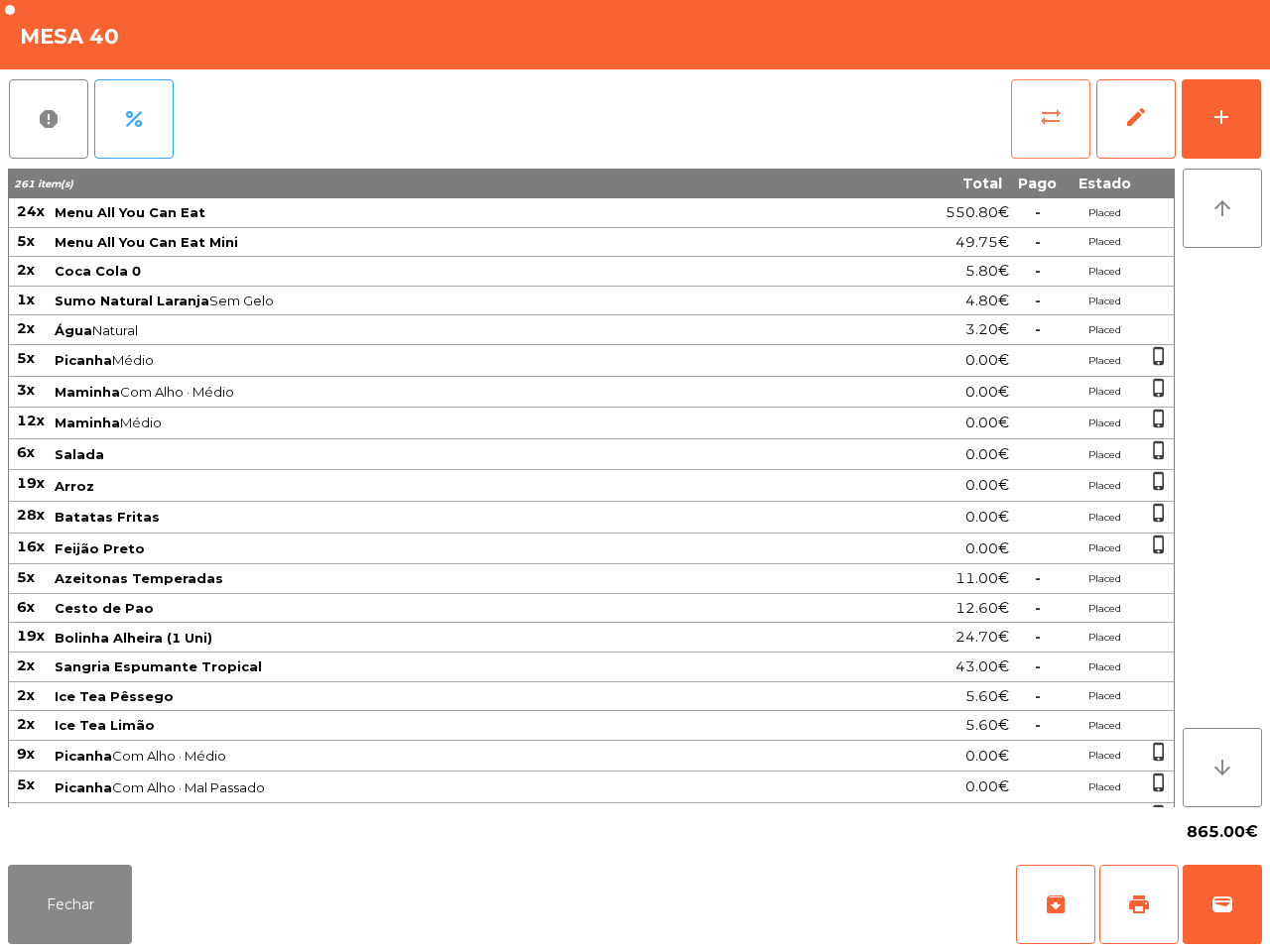 click on "sync_alt" 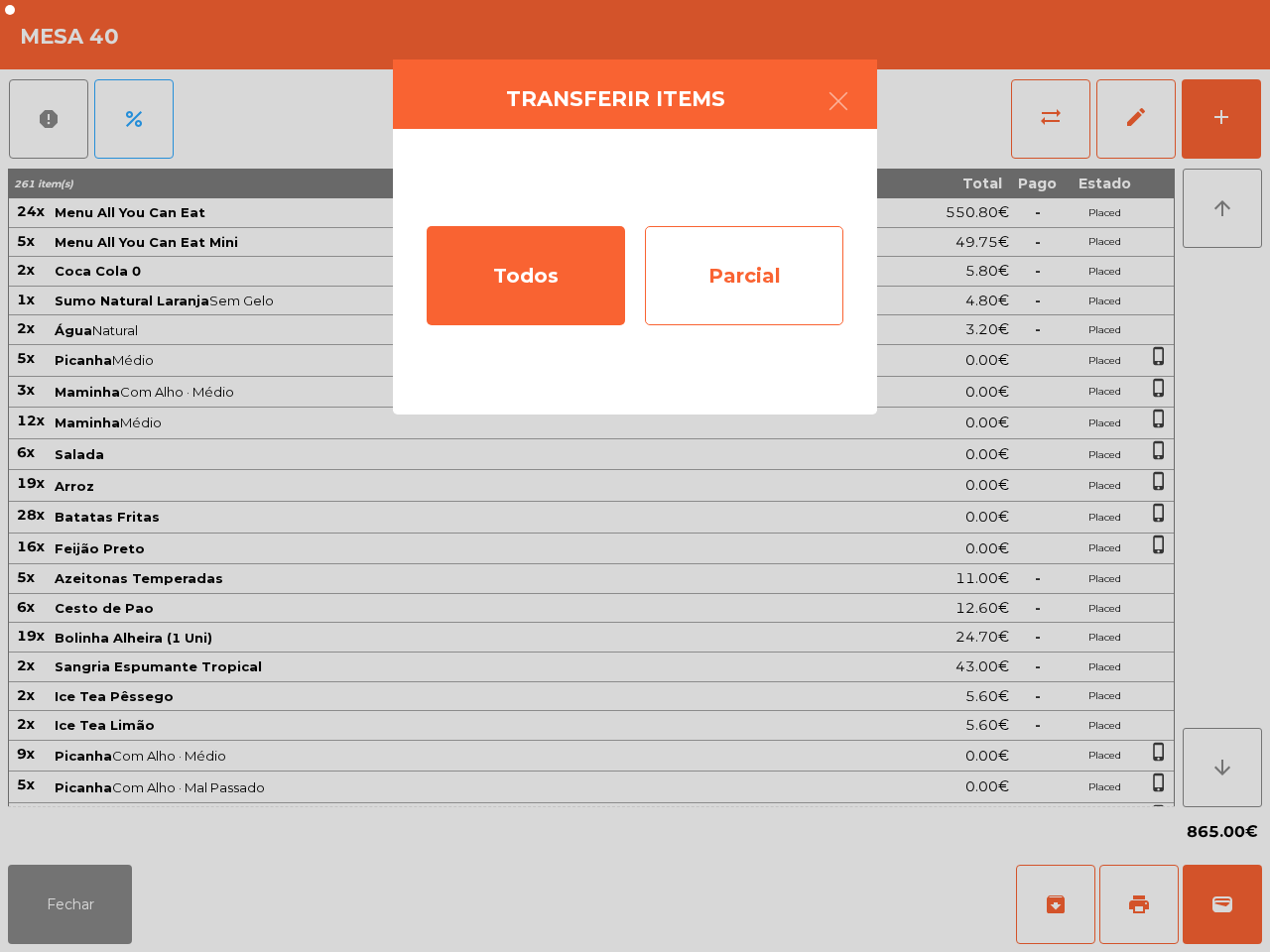 click on "Parcial" 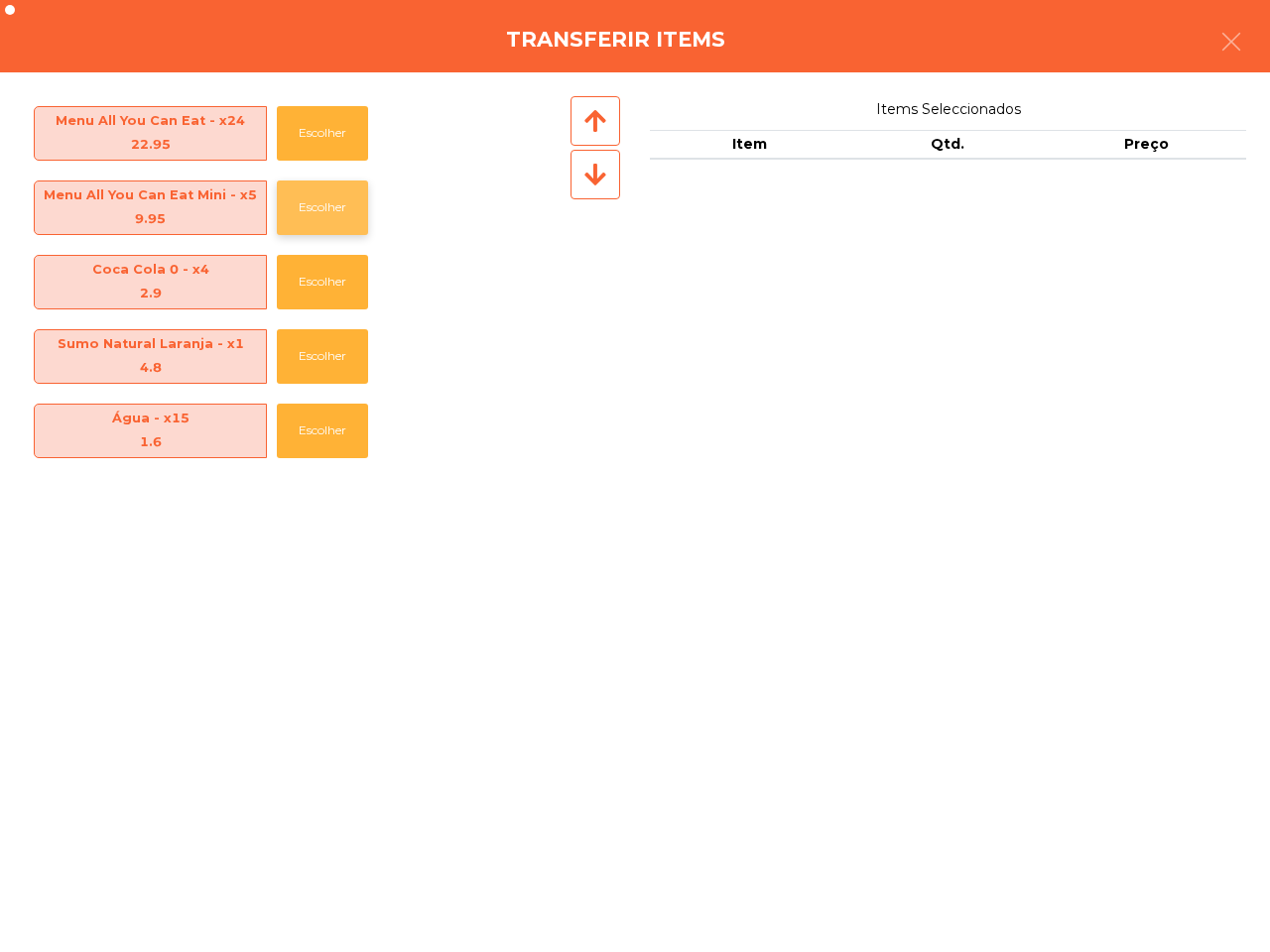 click on "Escolher" 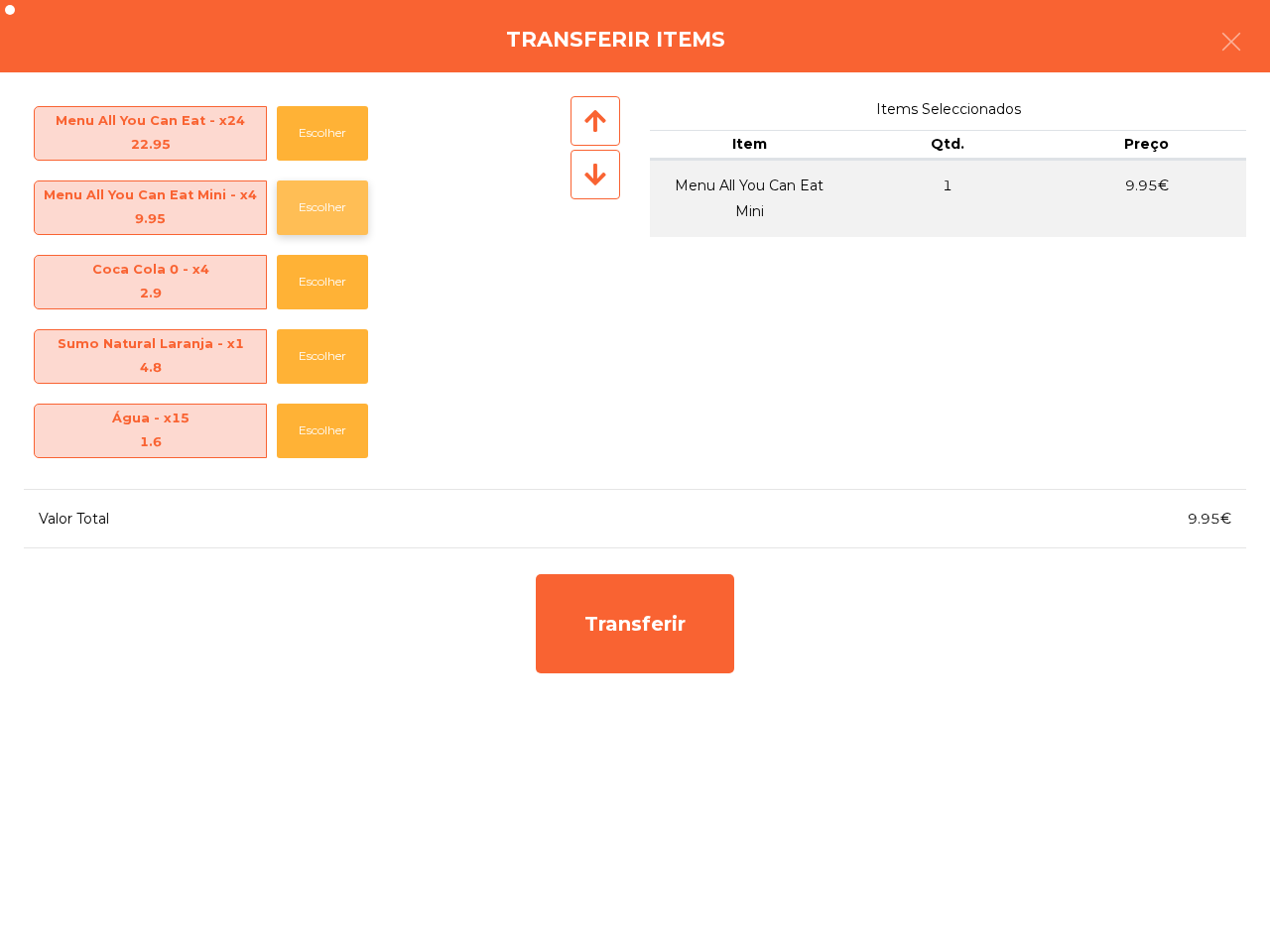 click on "Escolher" 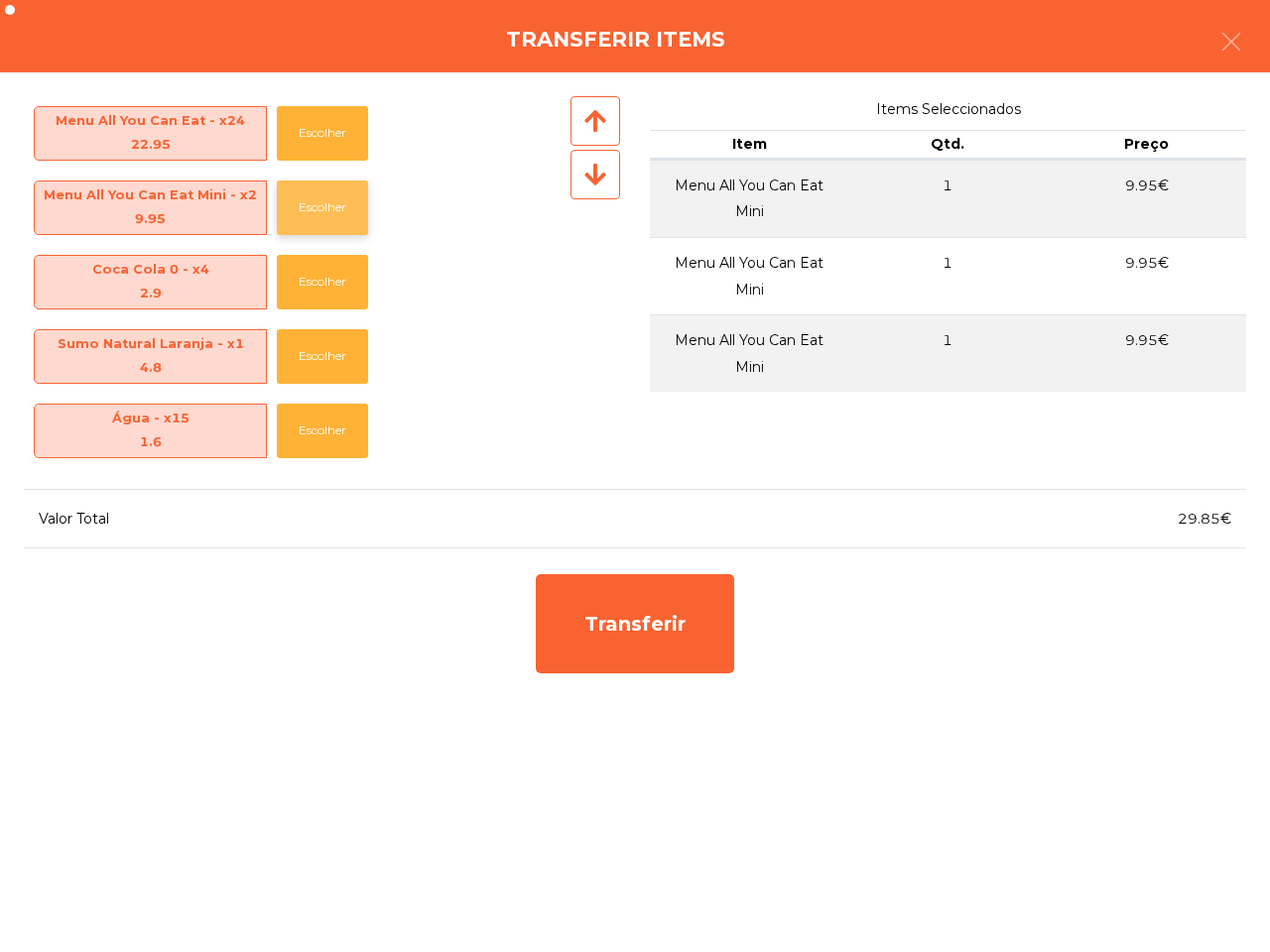 click on "Escolher" 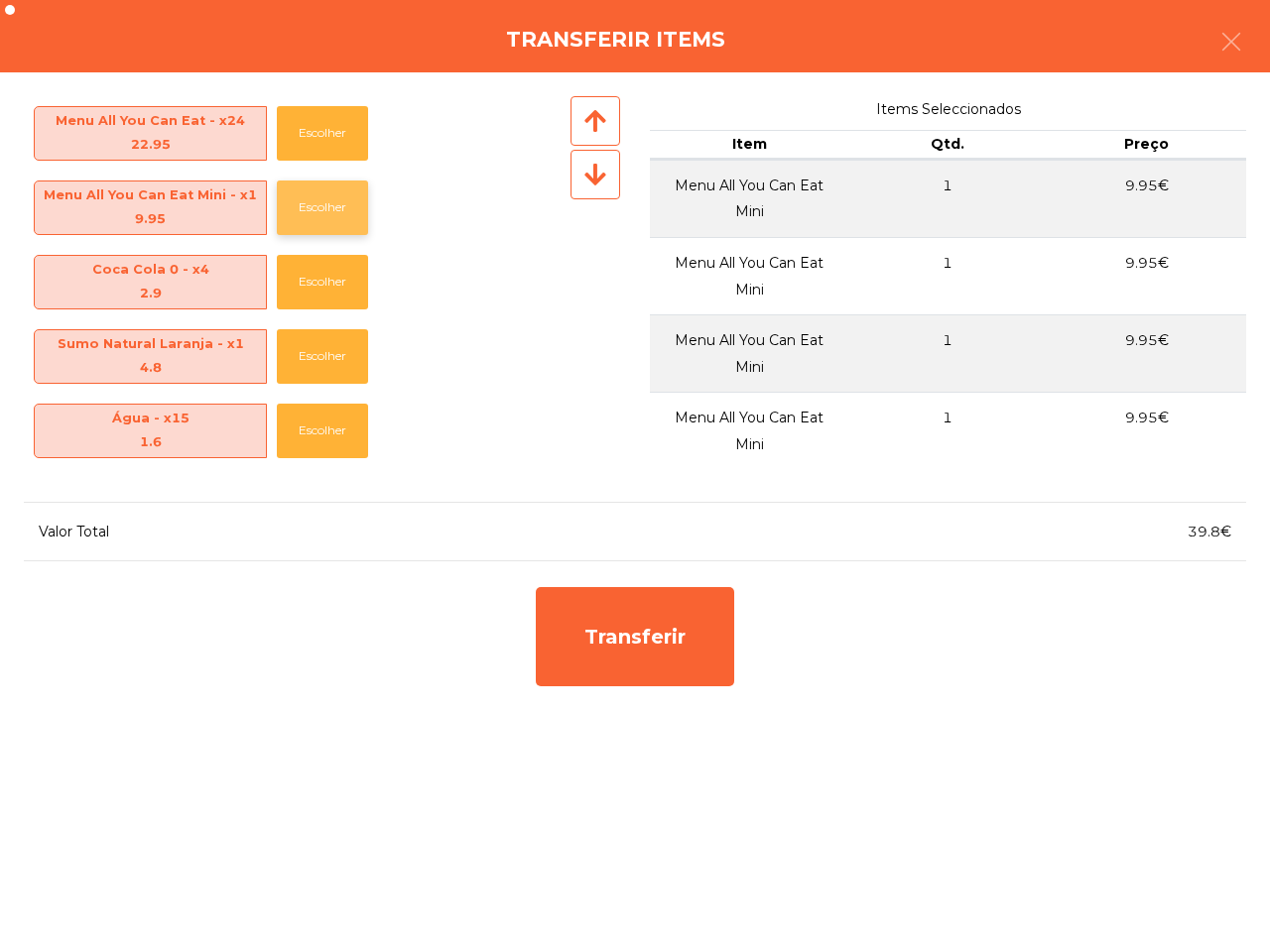 click on "Escolher" 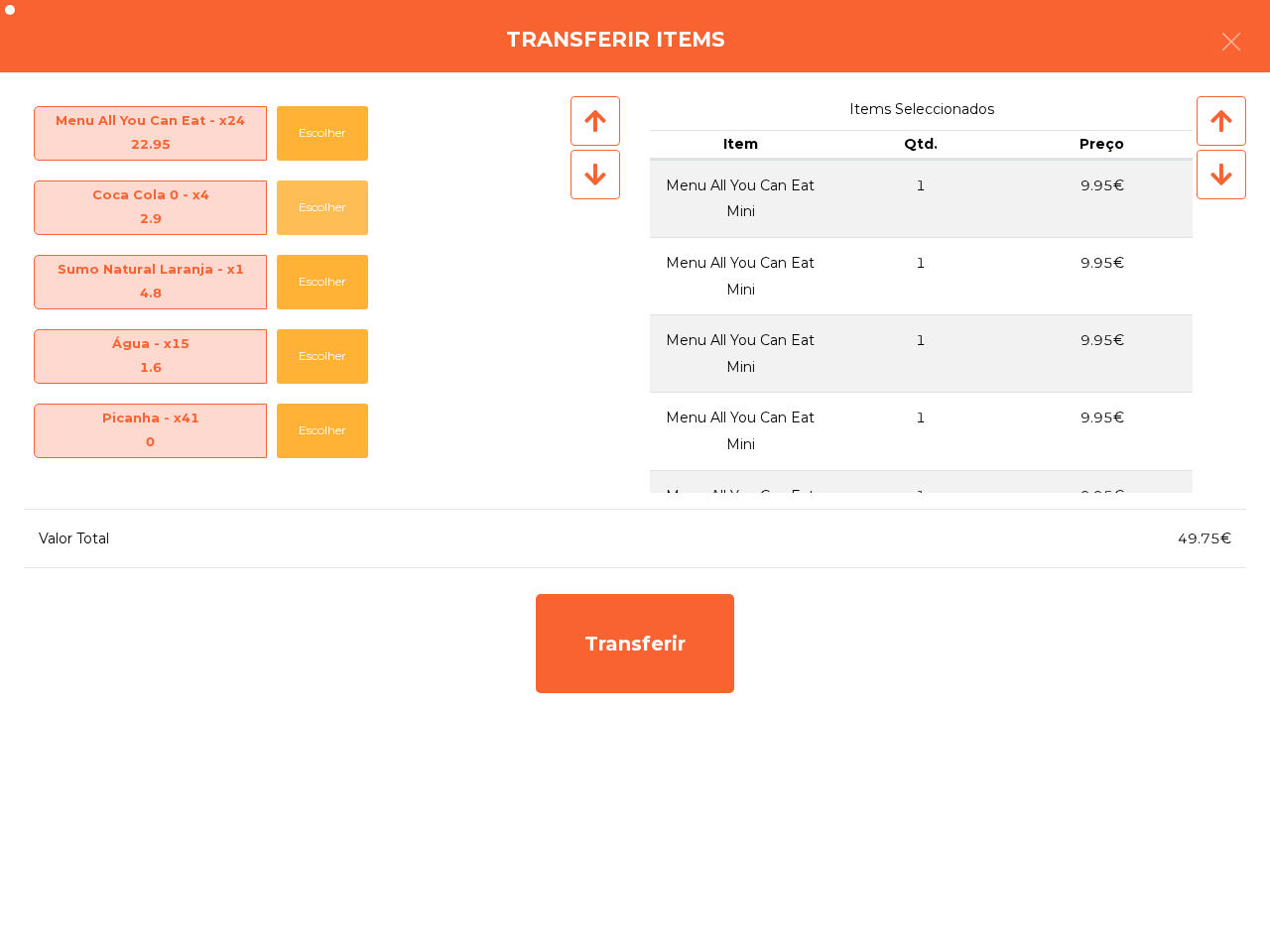 click on "Escolher" 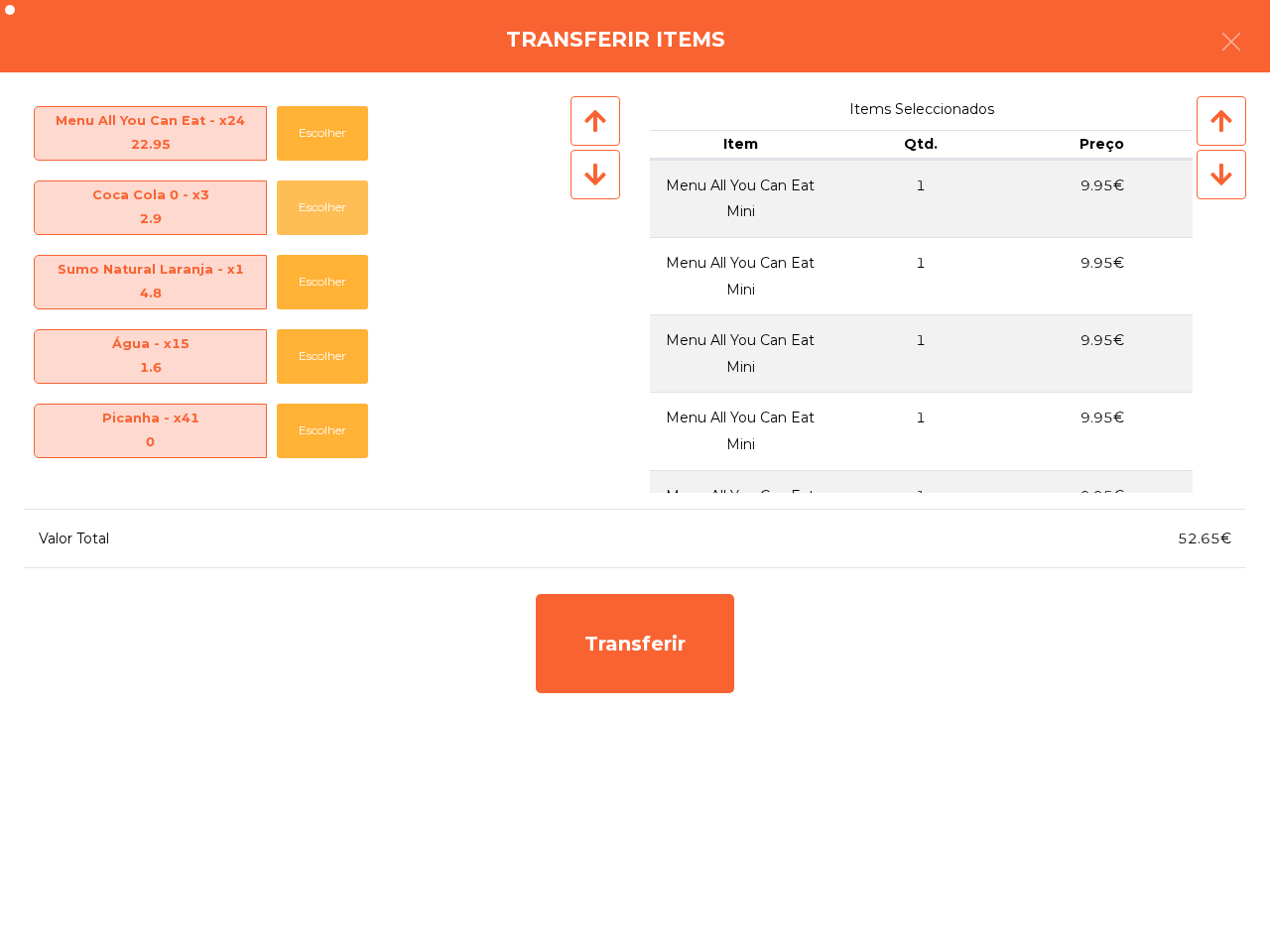 click on "Escolher" 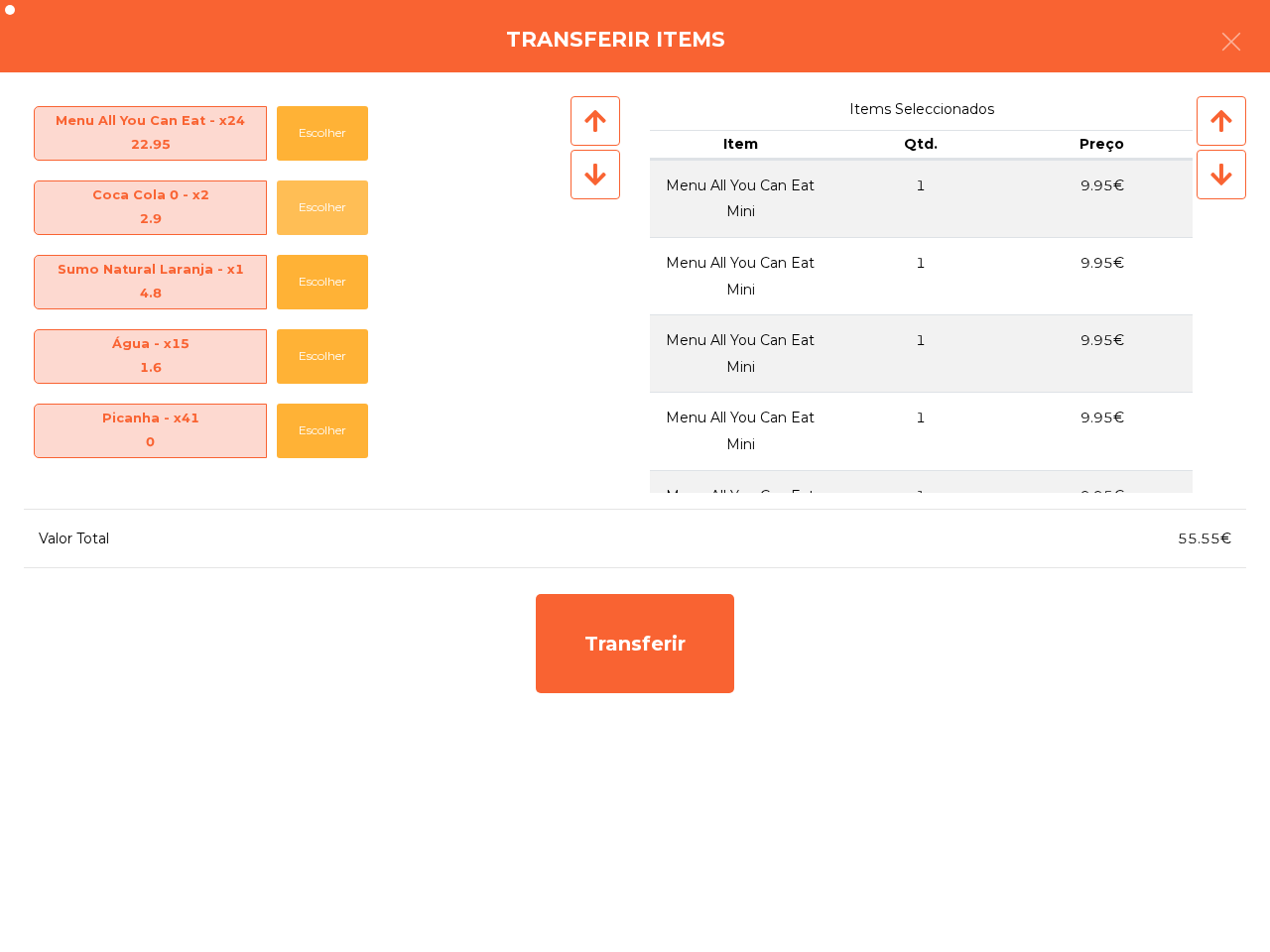 click on "Escolher" 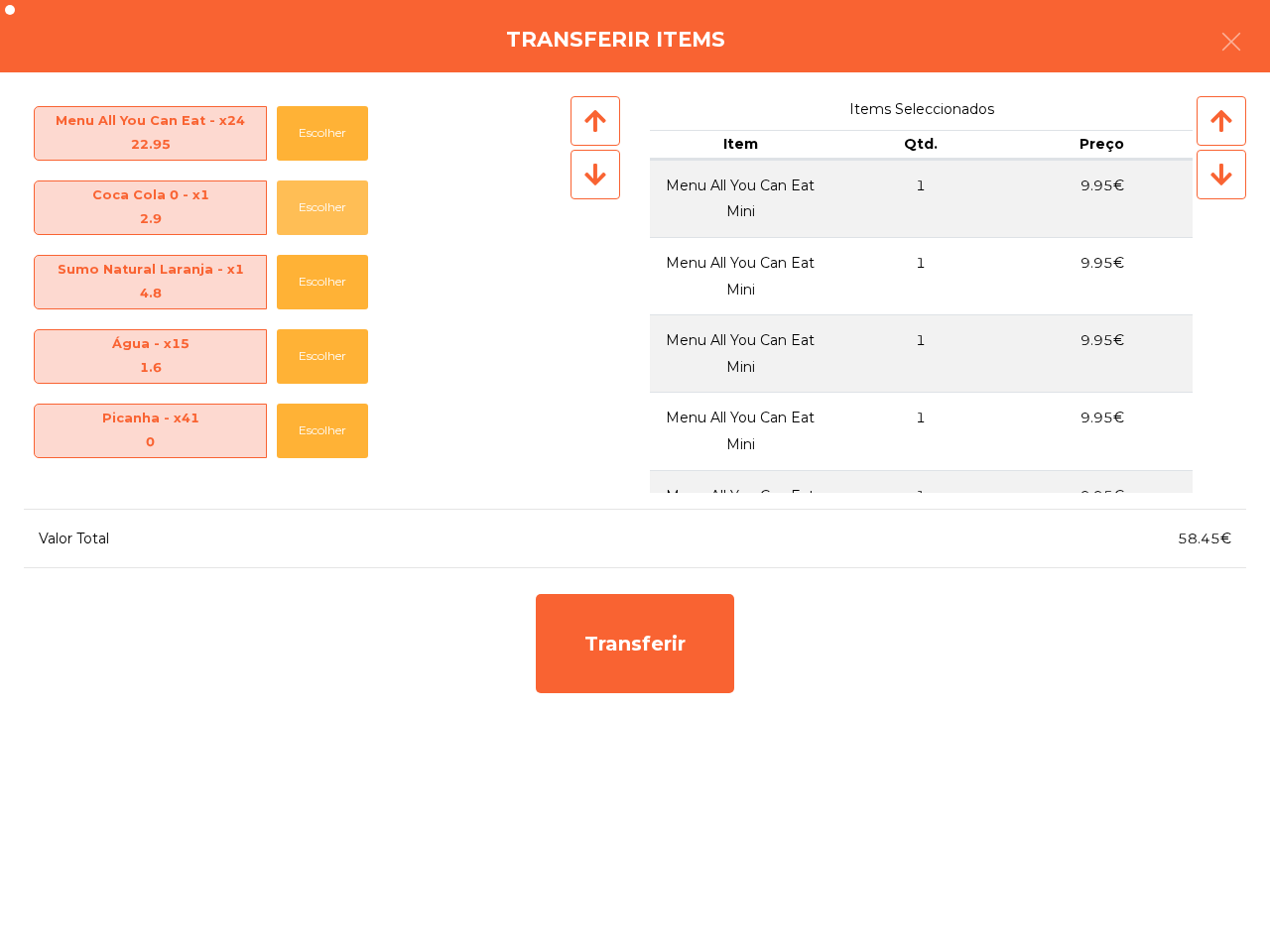 click on "Escolher" 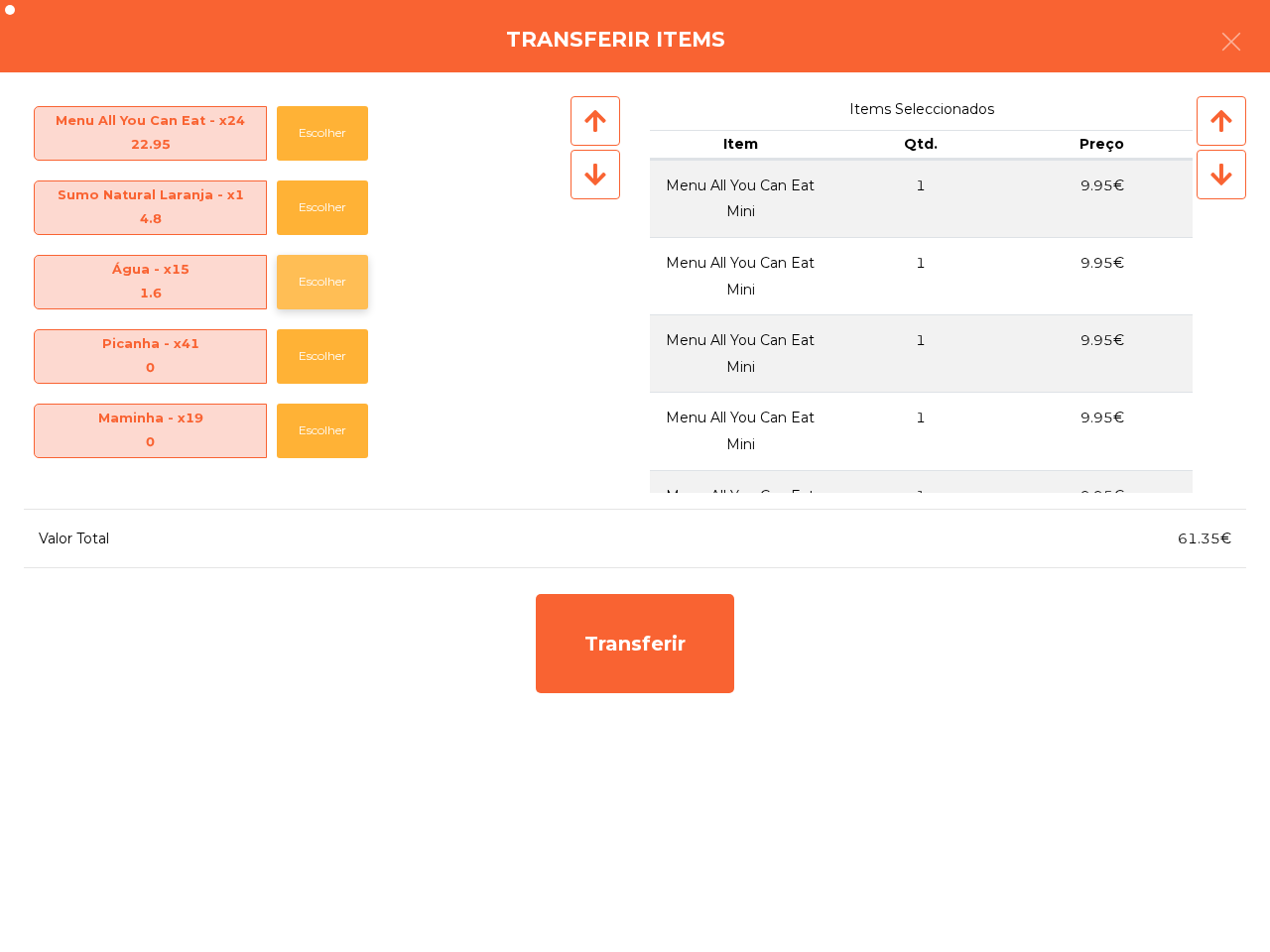 click on "Escolher" 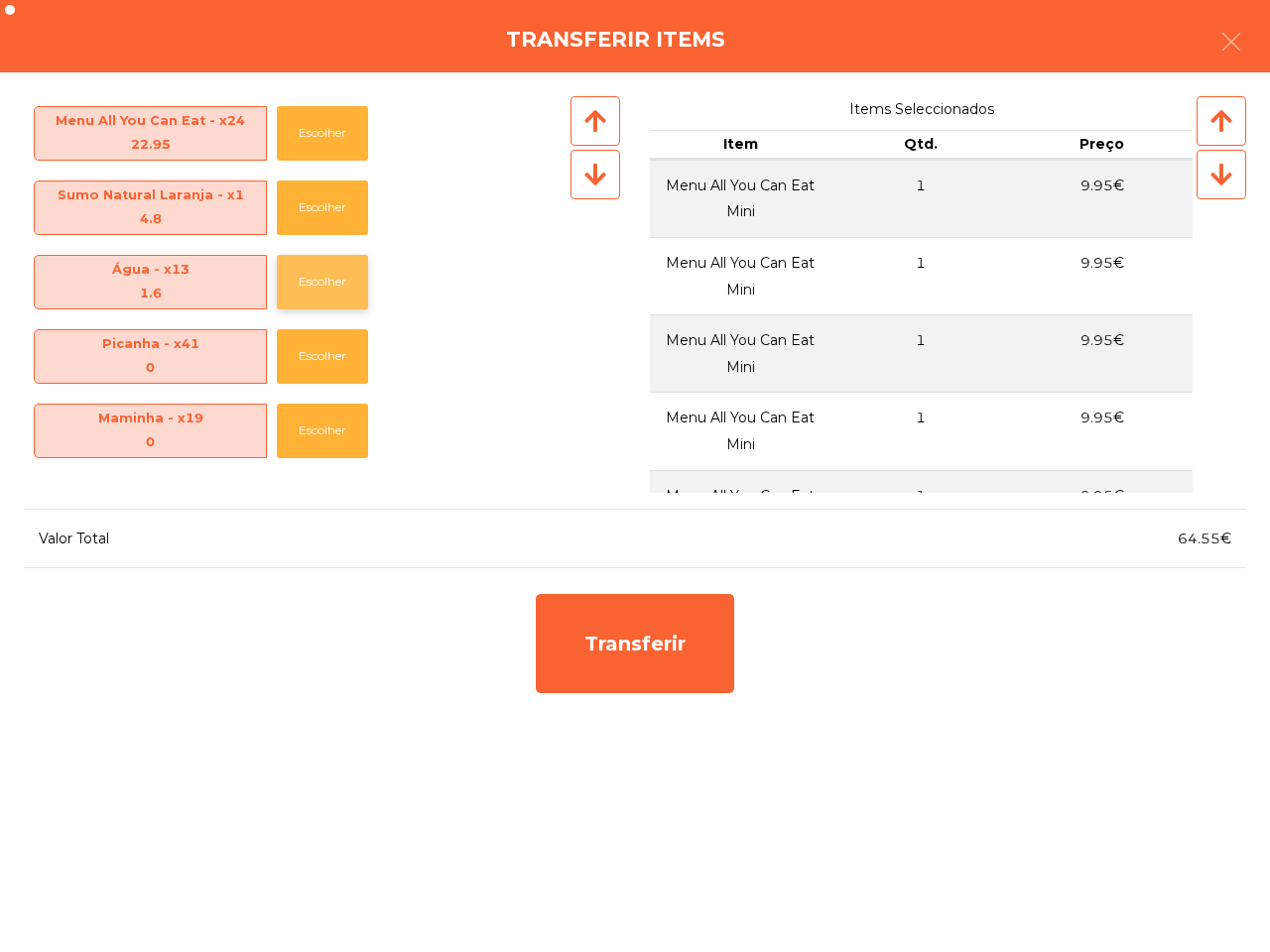 click on "Escolher" 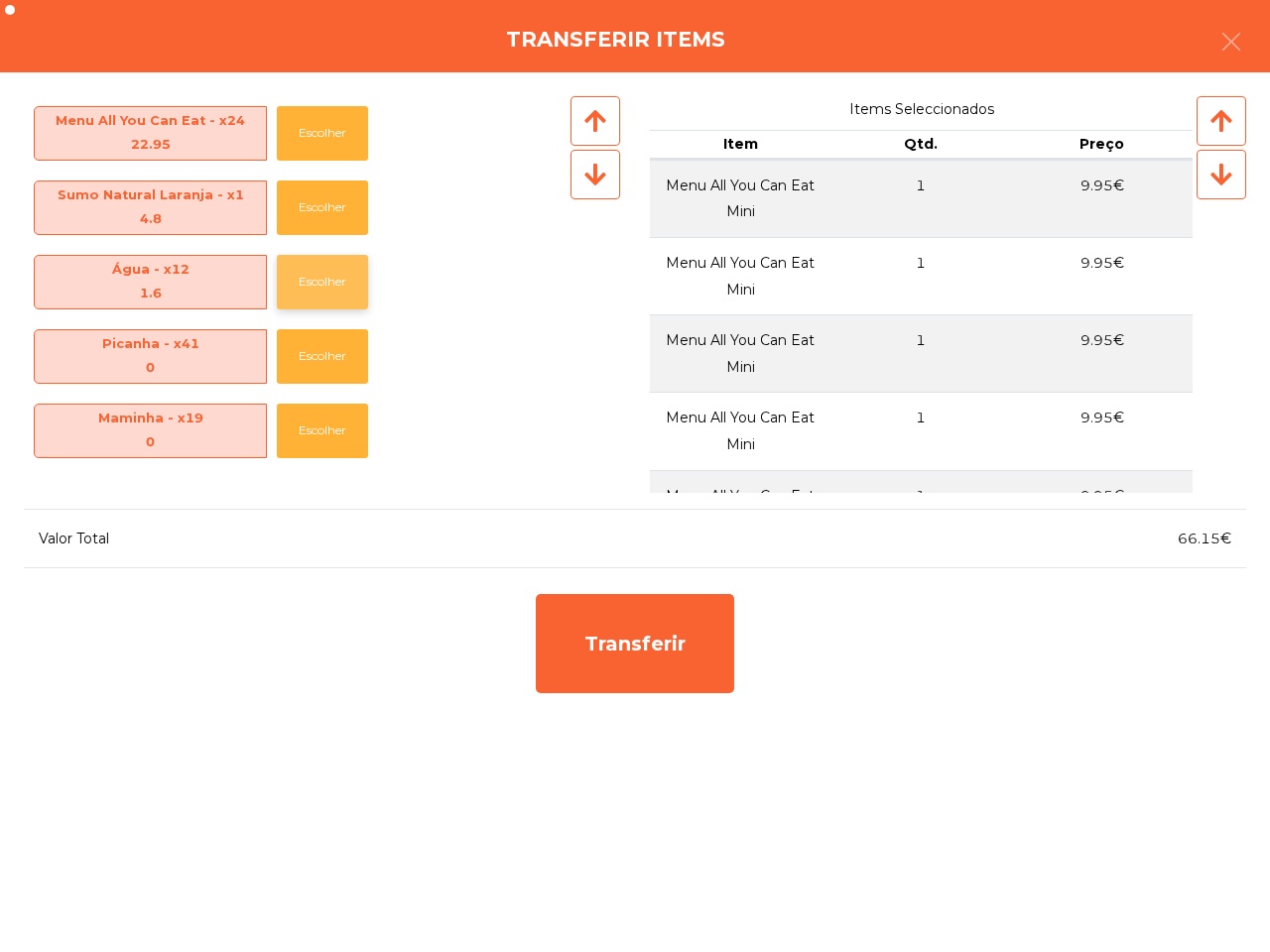 click on "Escolher" 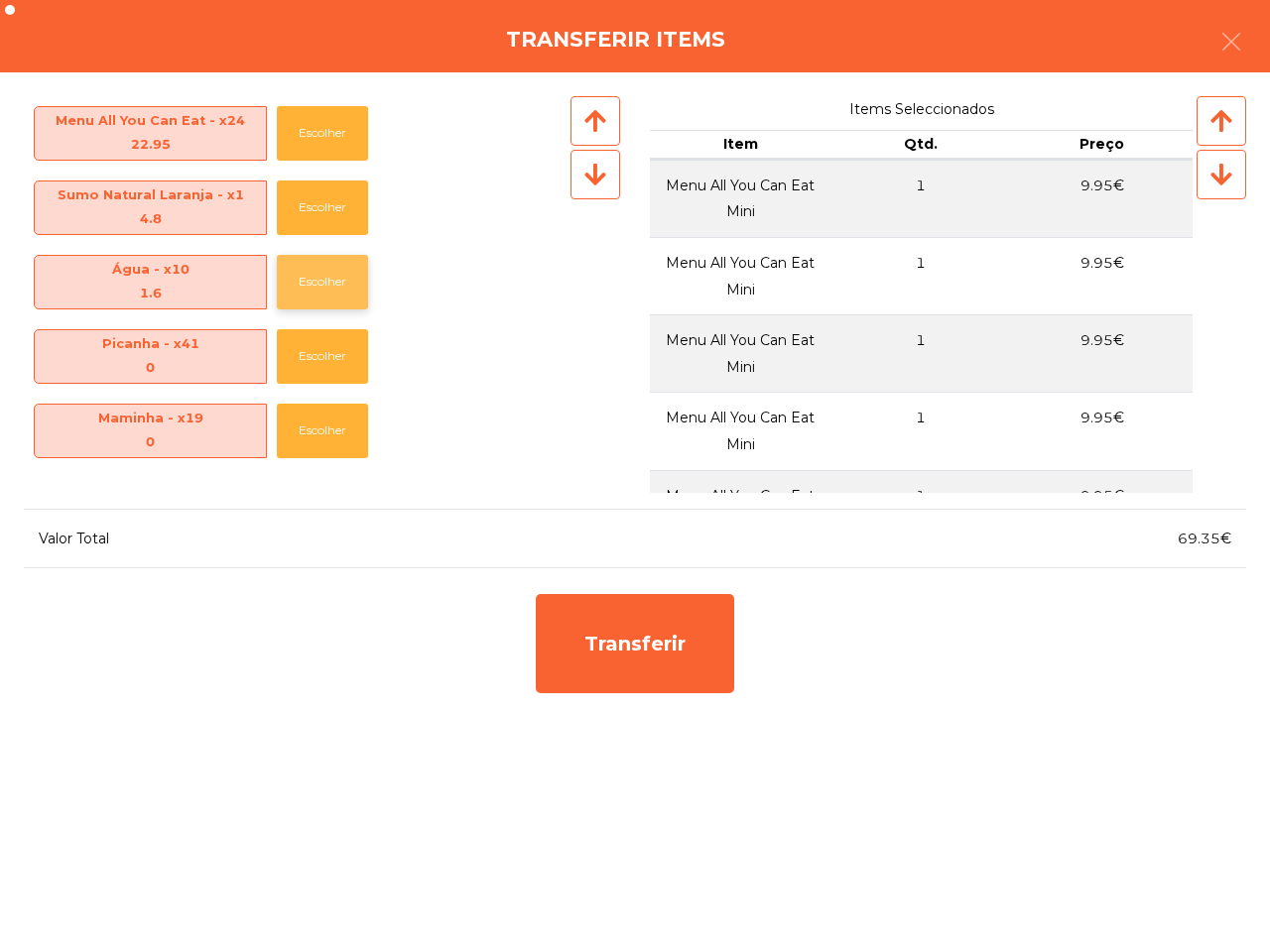 click on "Escolher" 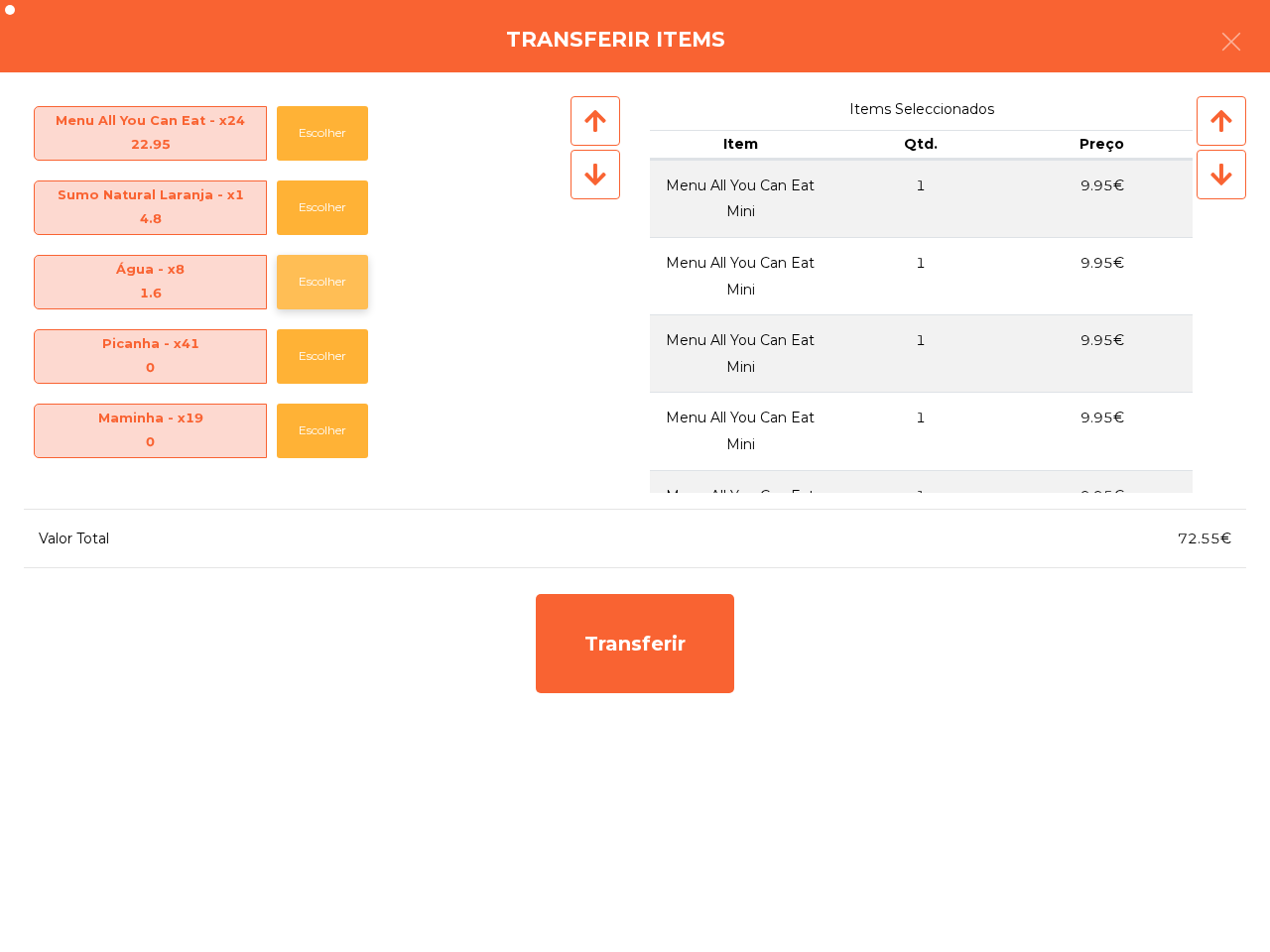 click on "Escolher" 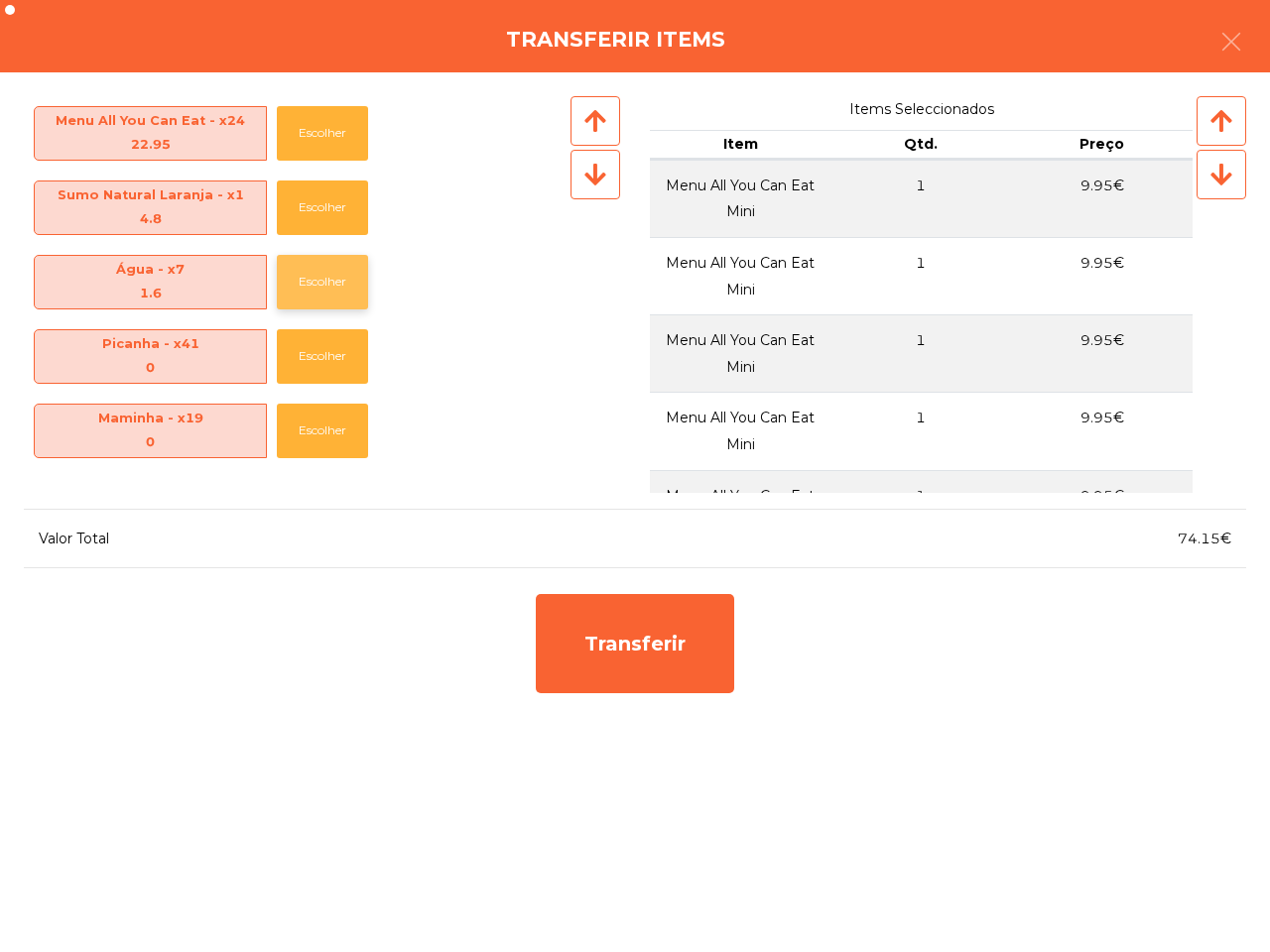 click on "Escolher" 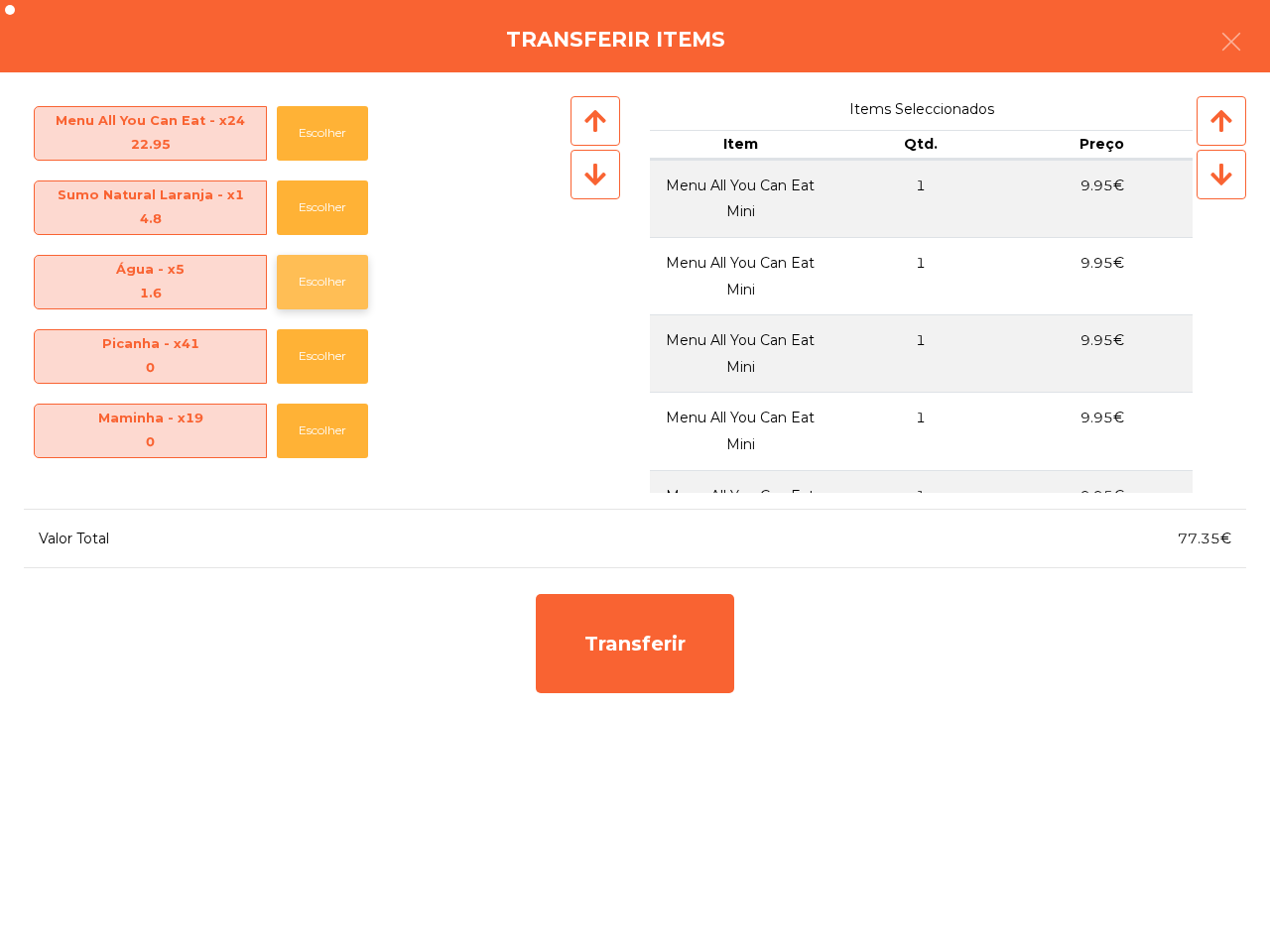 click on "Escolher" 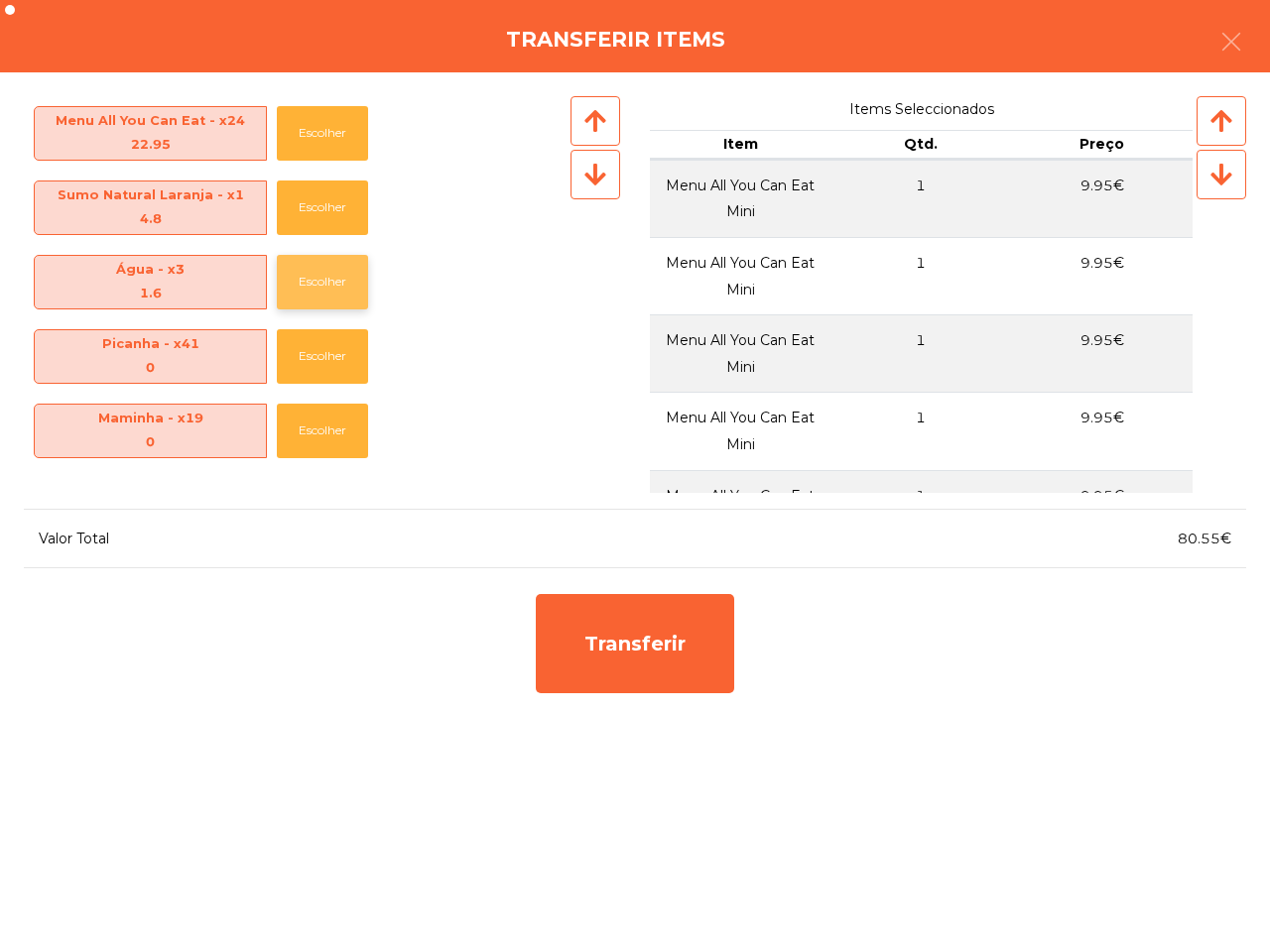 click on "Escolher" 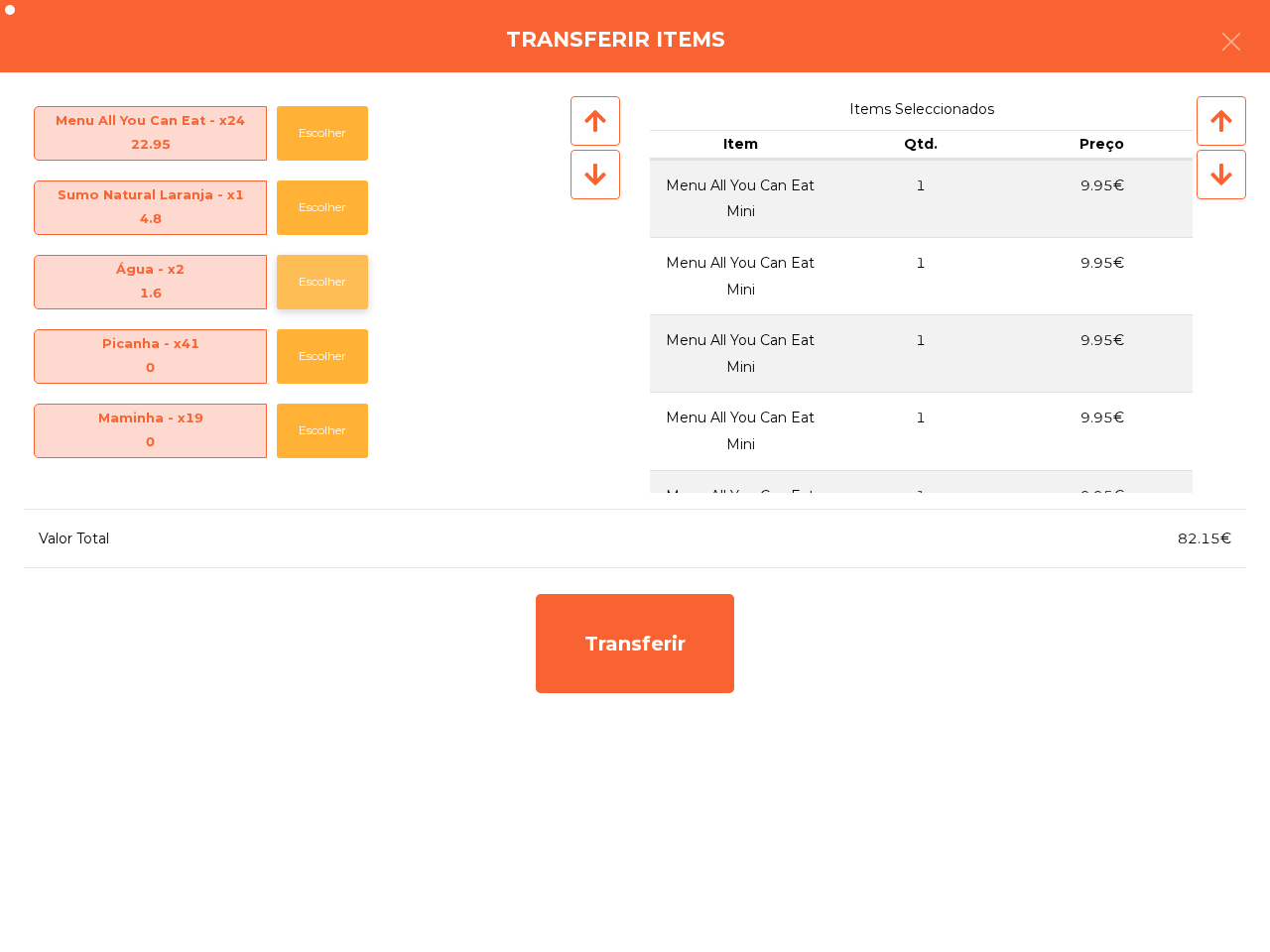 click on "Escolher" 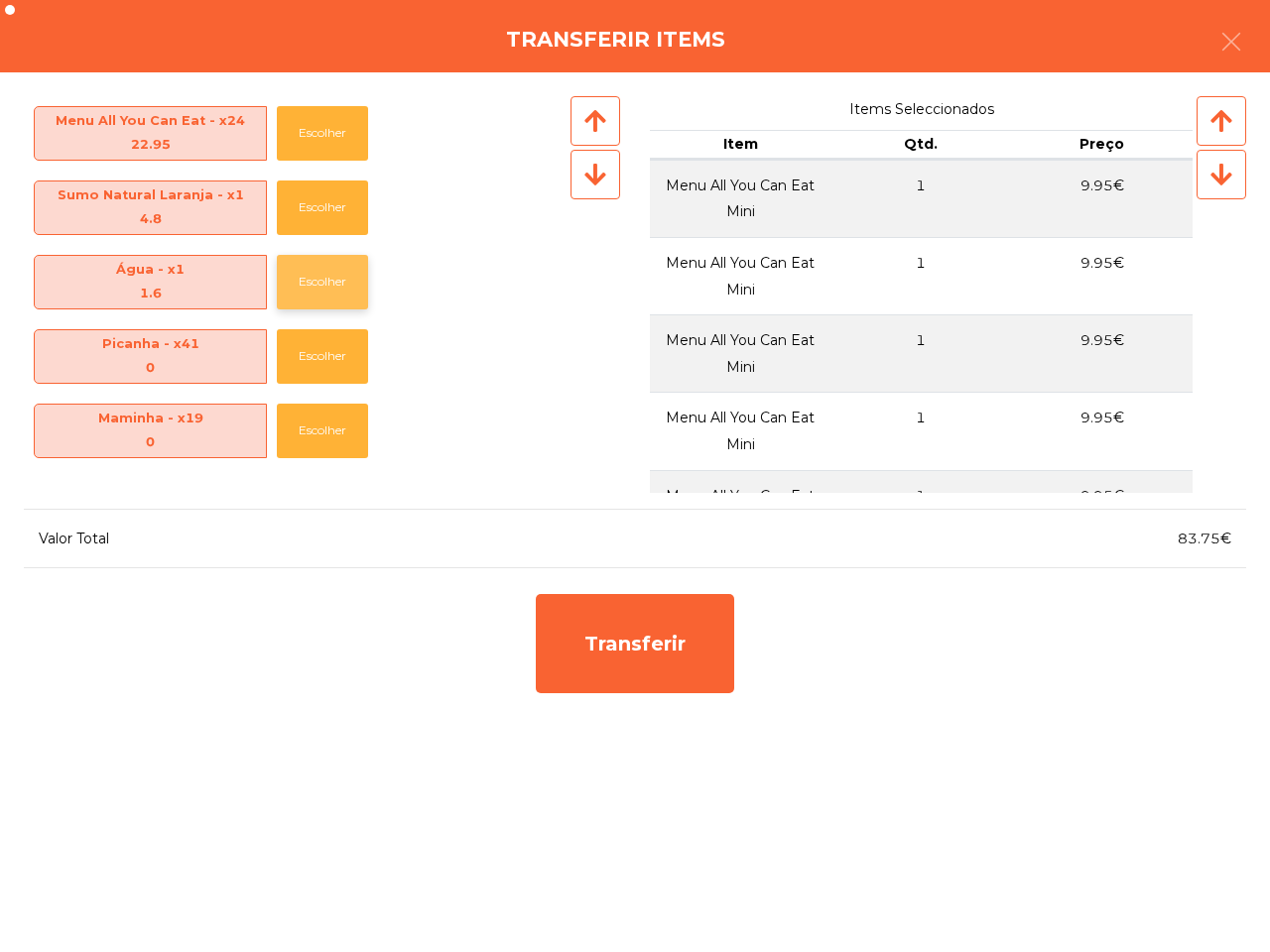 click on "Escolher" 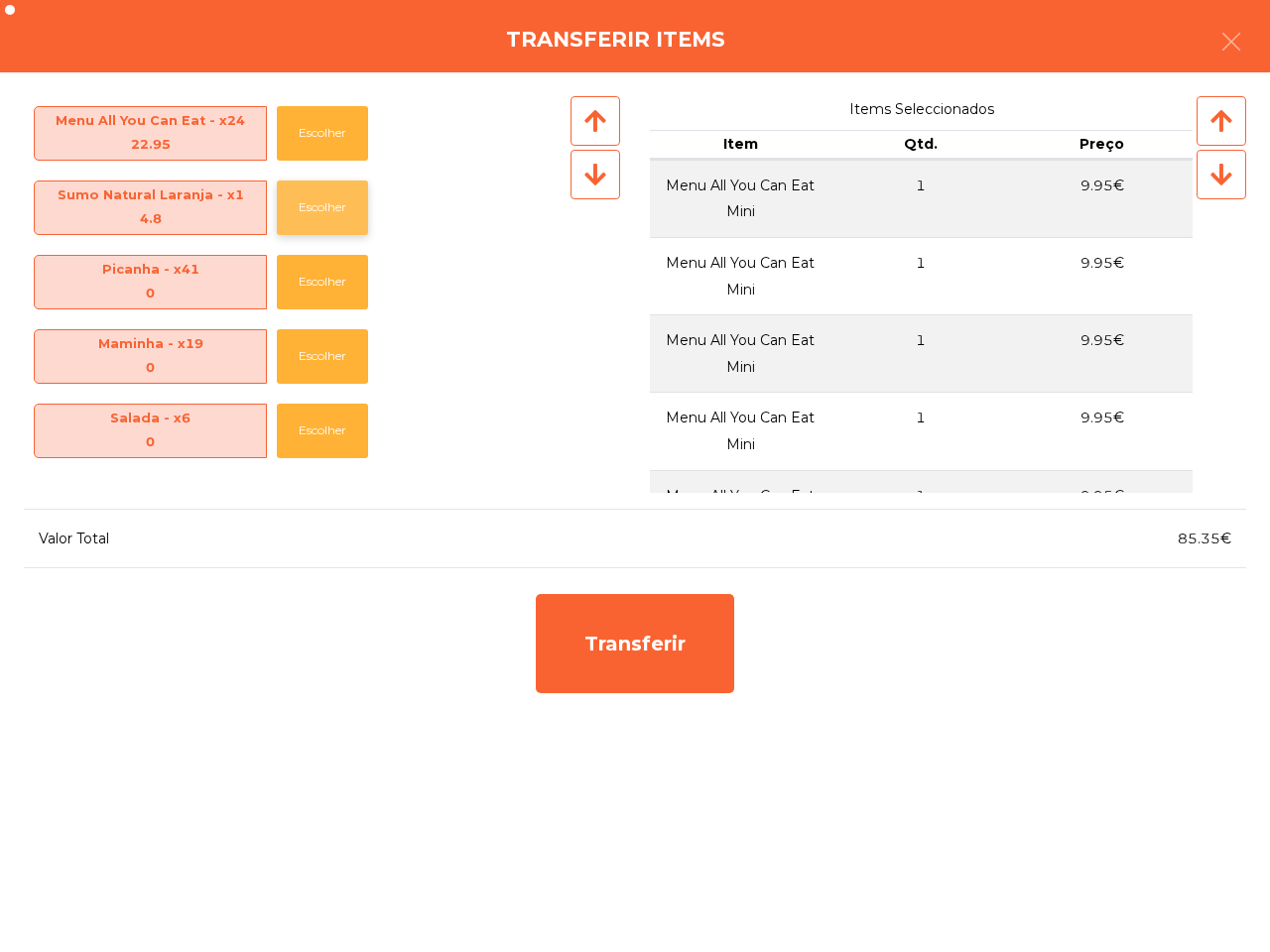 click on "Escolher" 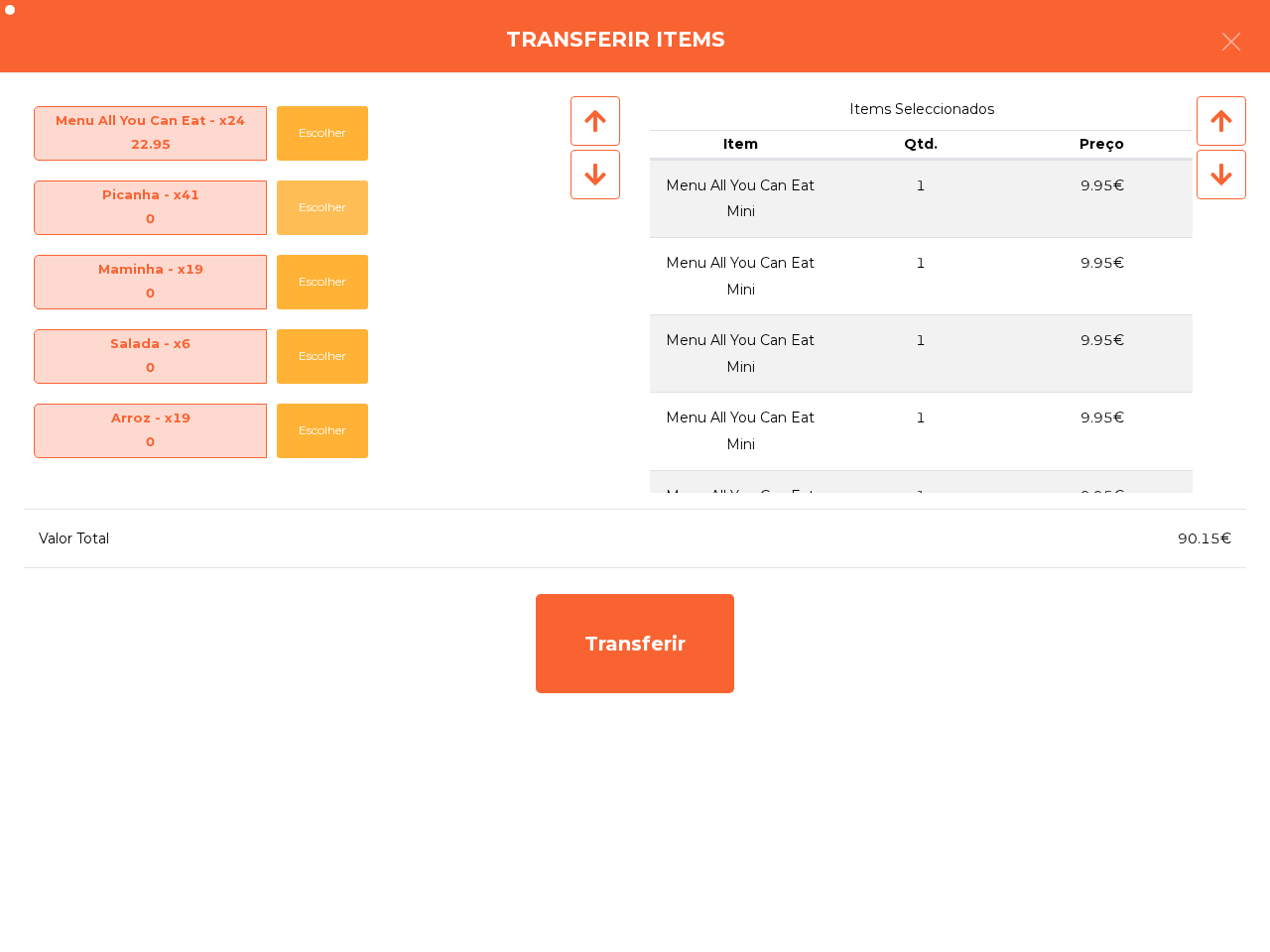click on "Escolher" 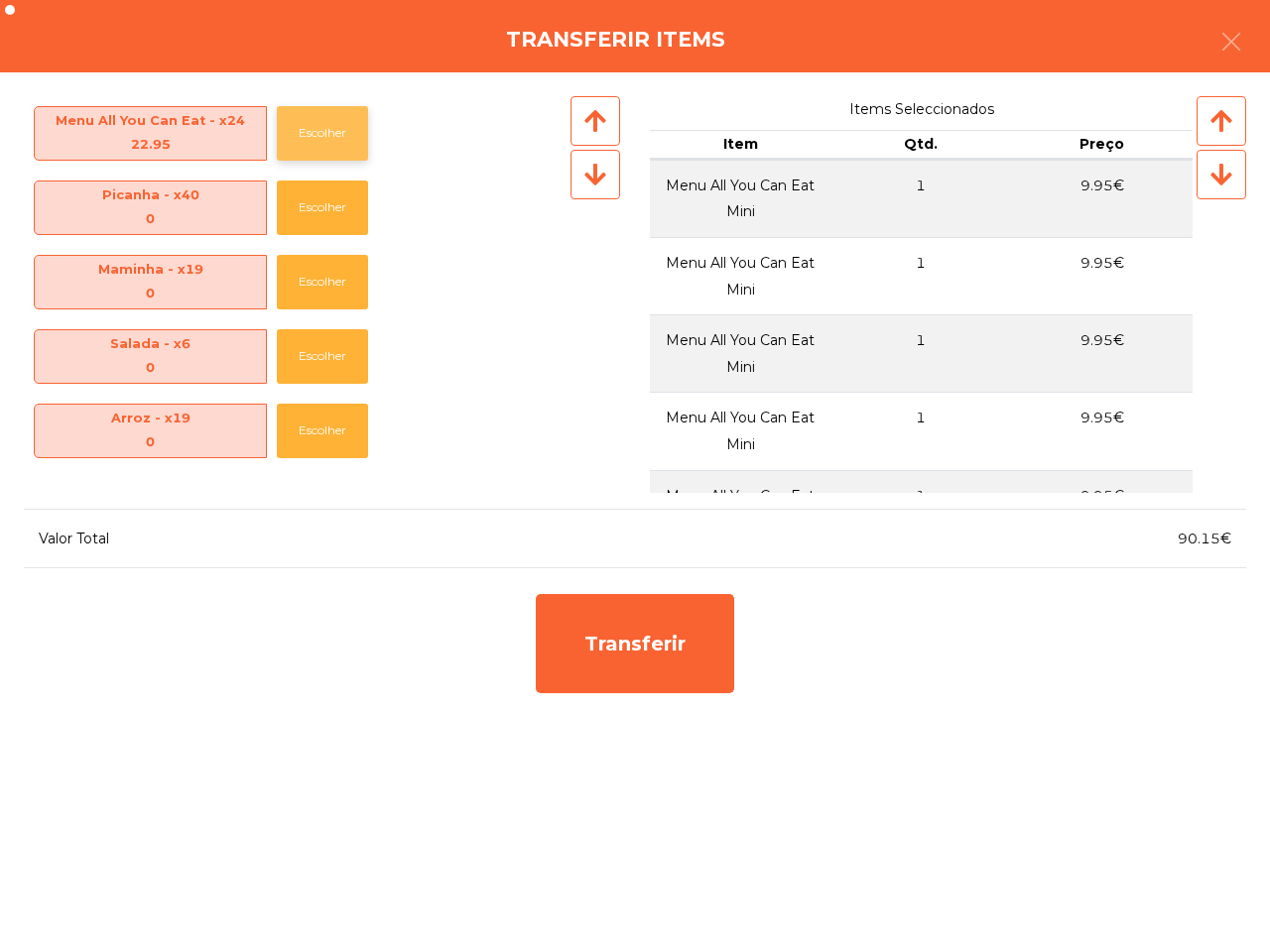 click on "Escolher" 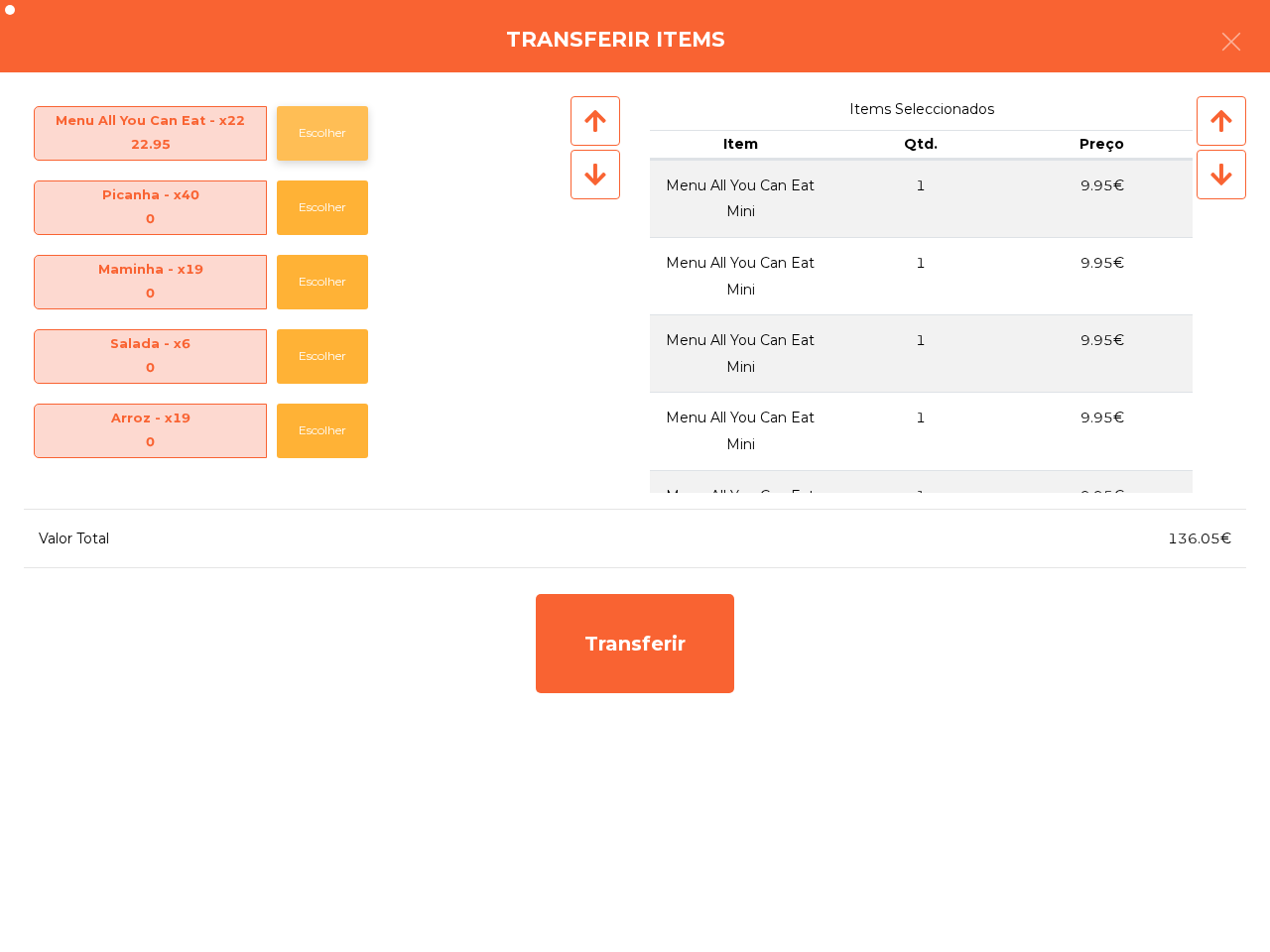 click on "Escolher" 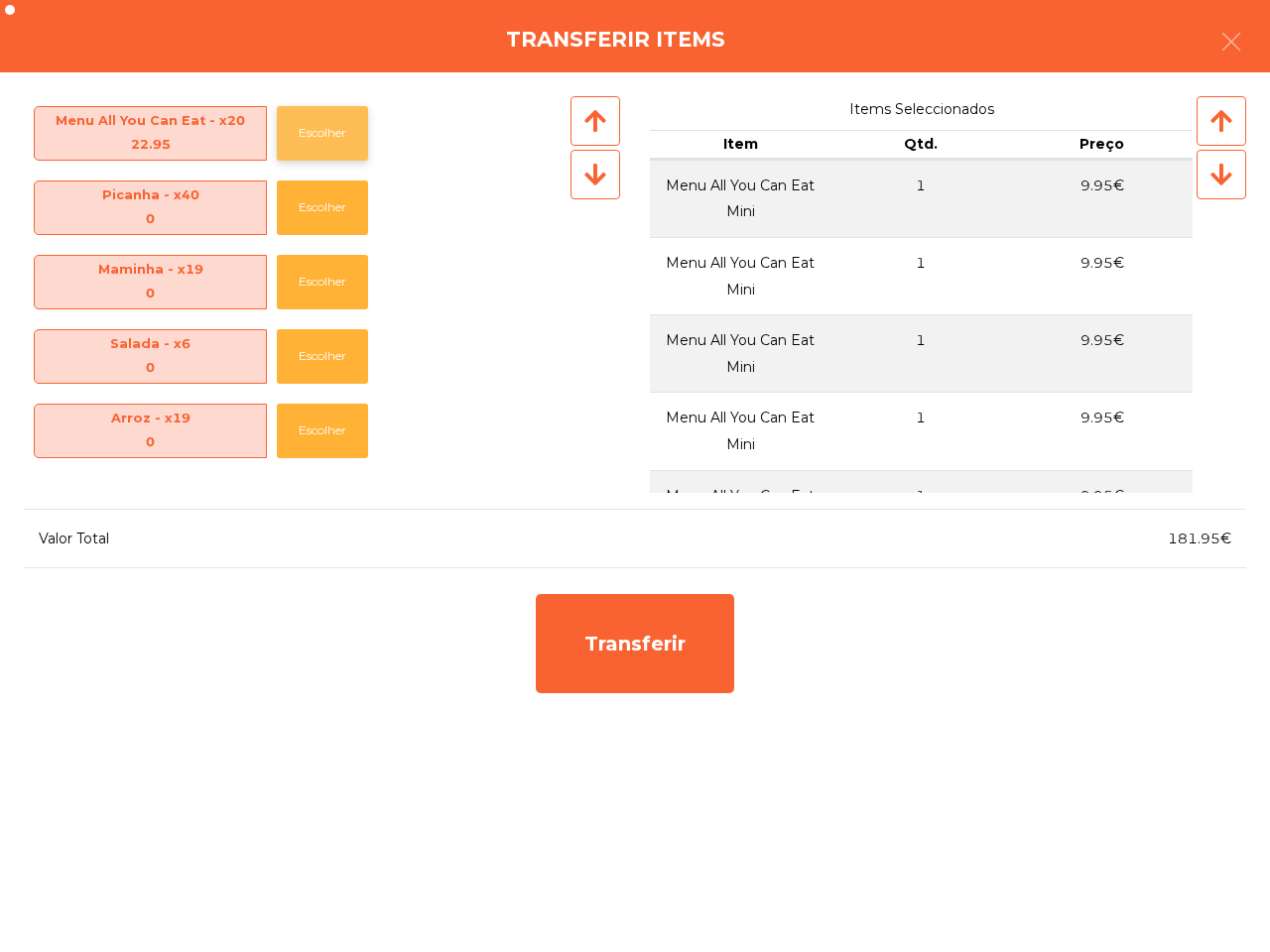 click on "Escolher" 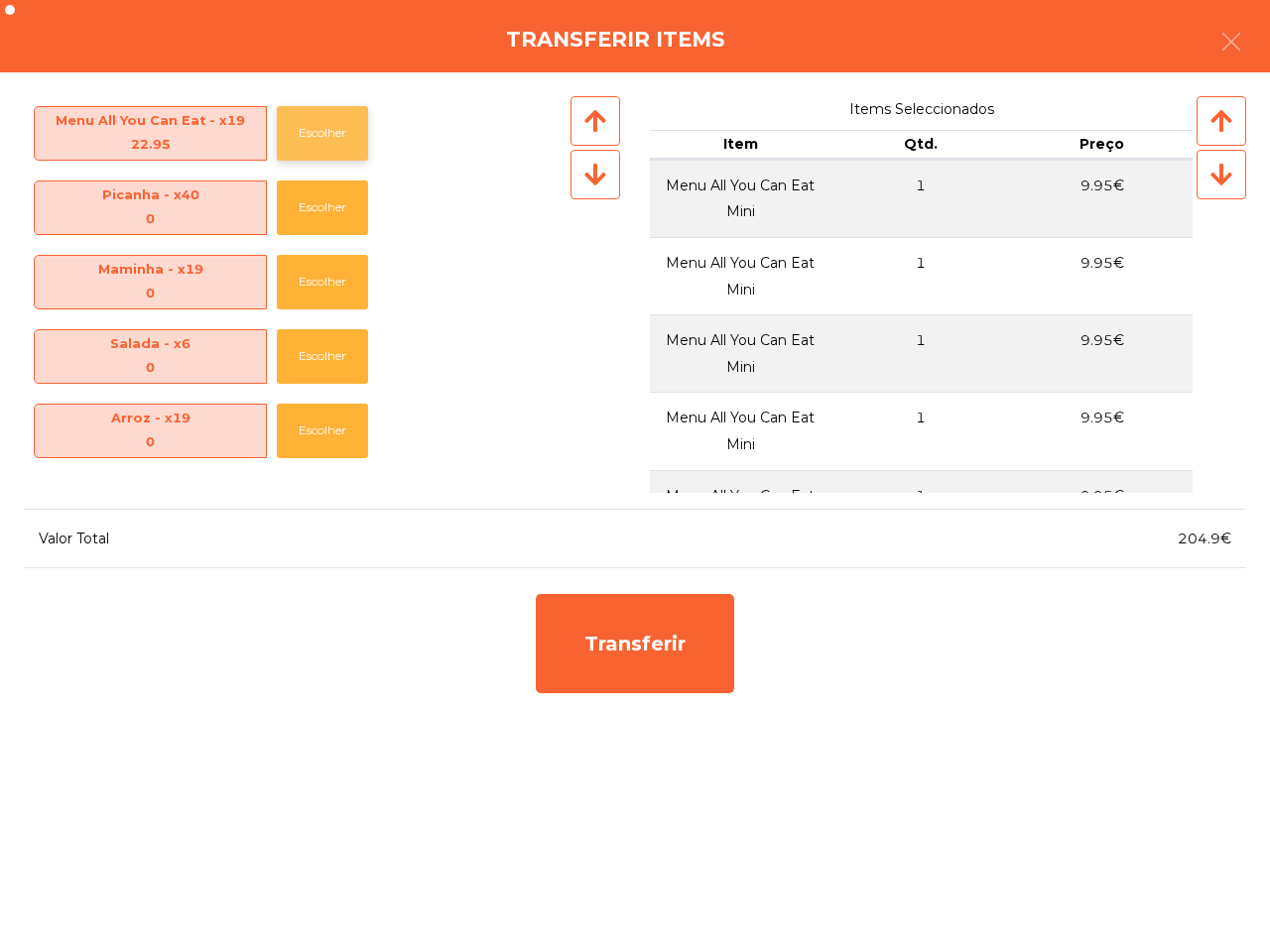 click on "Escolher" 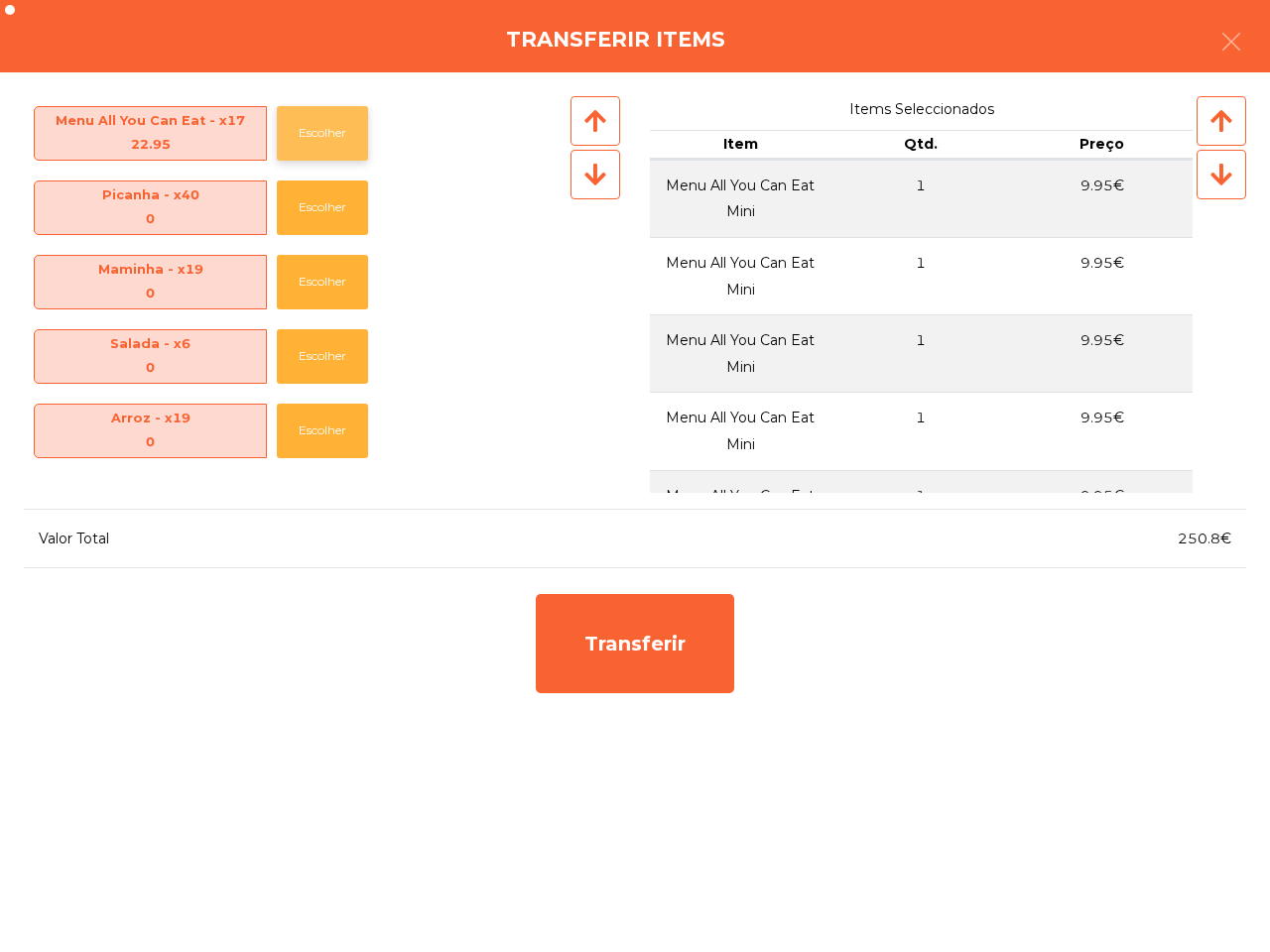 click on "Escolher" 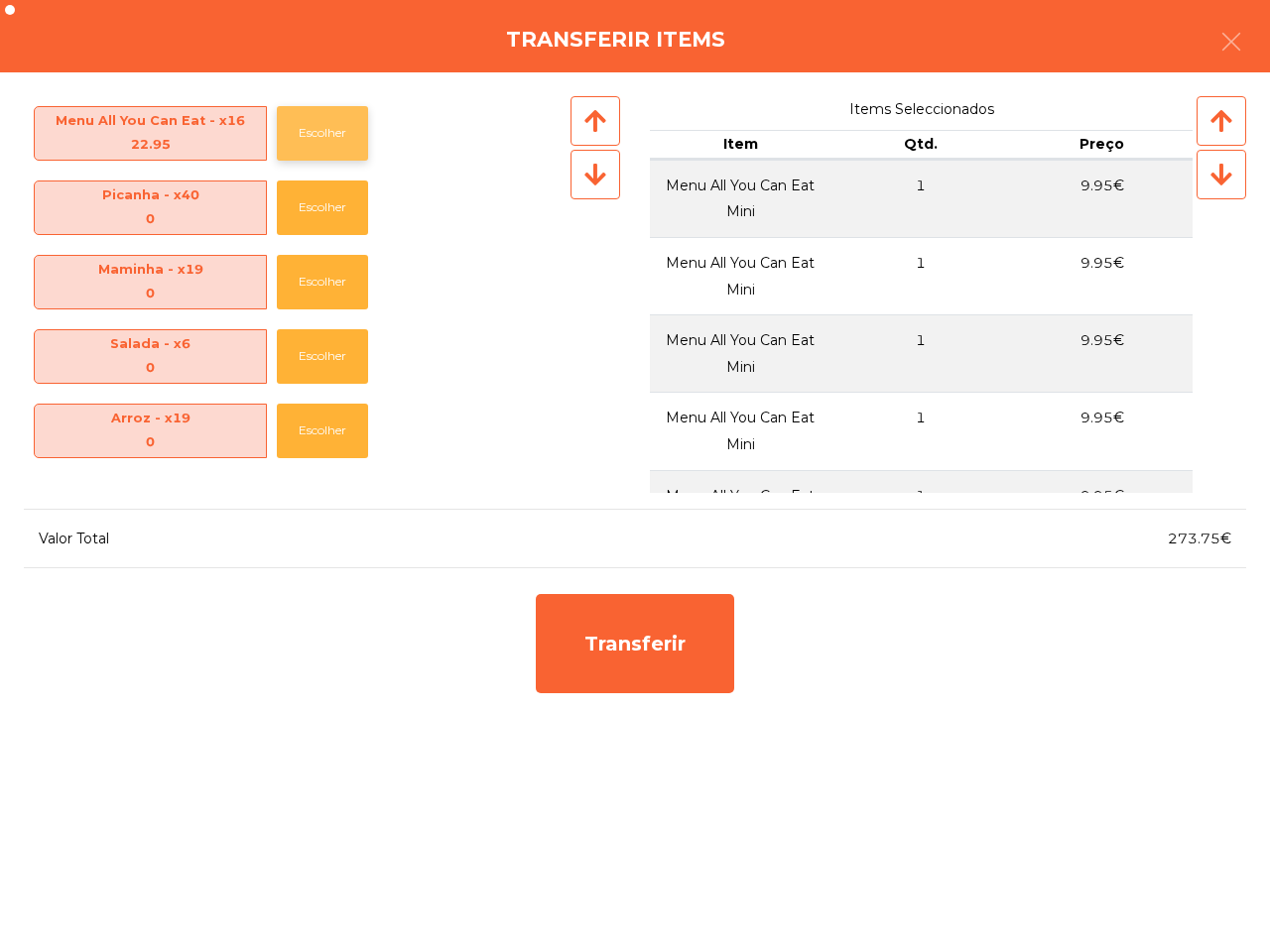 click on "Escolher" 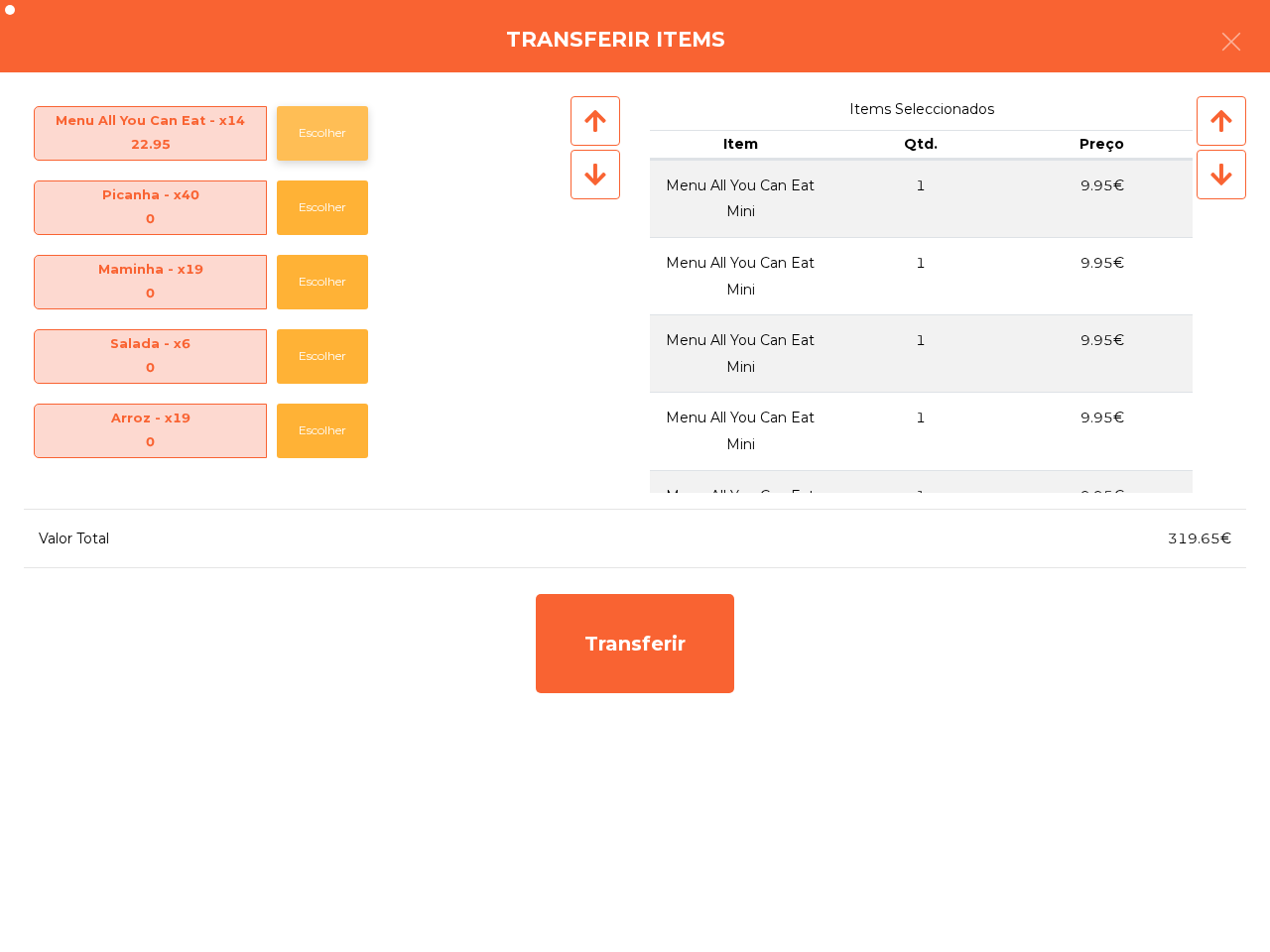 click on "Escolher" 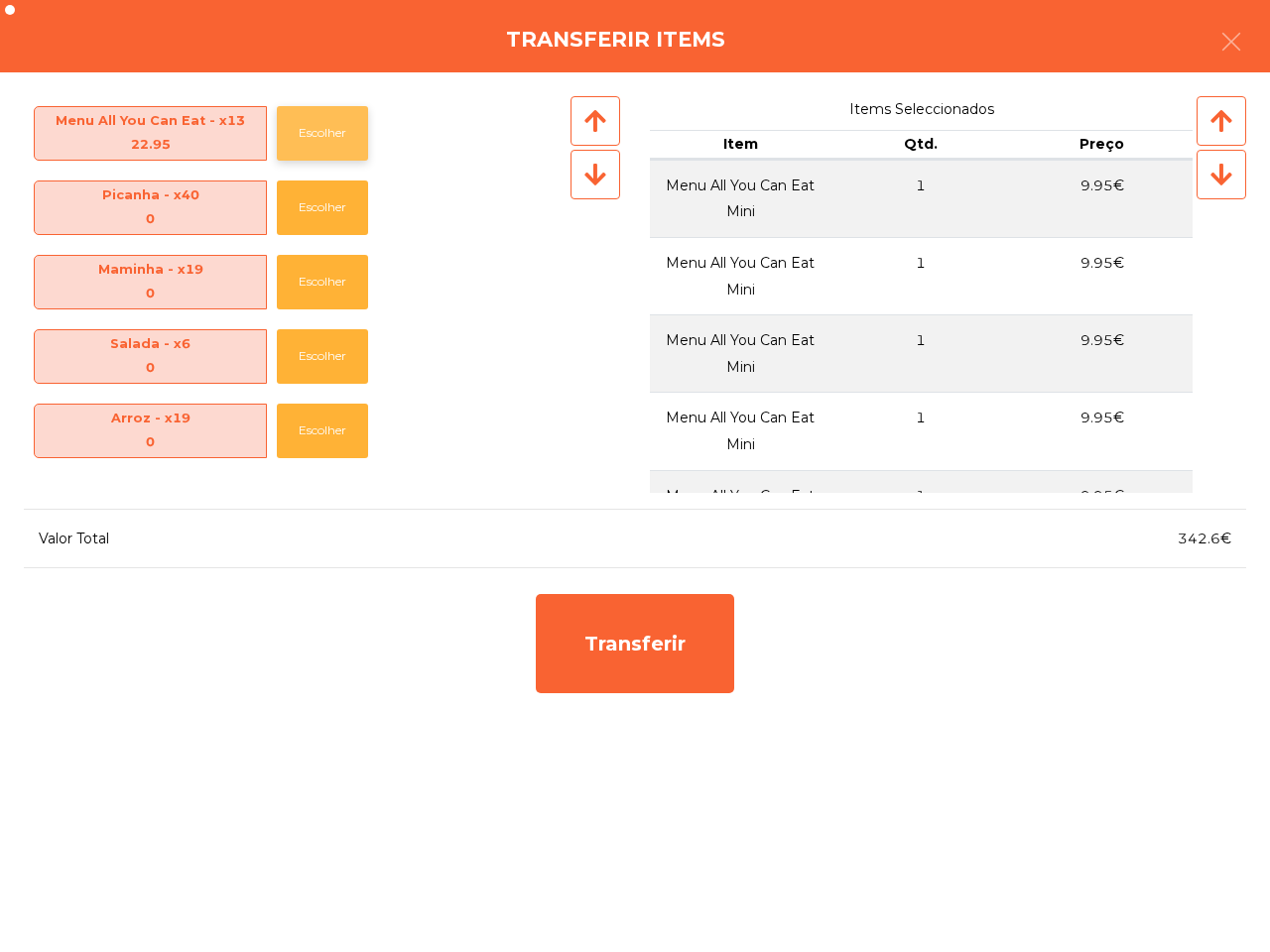click on "Escolher" 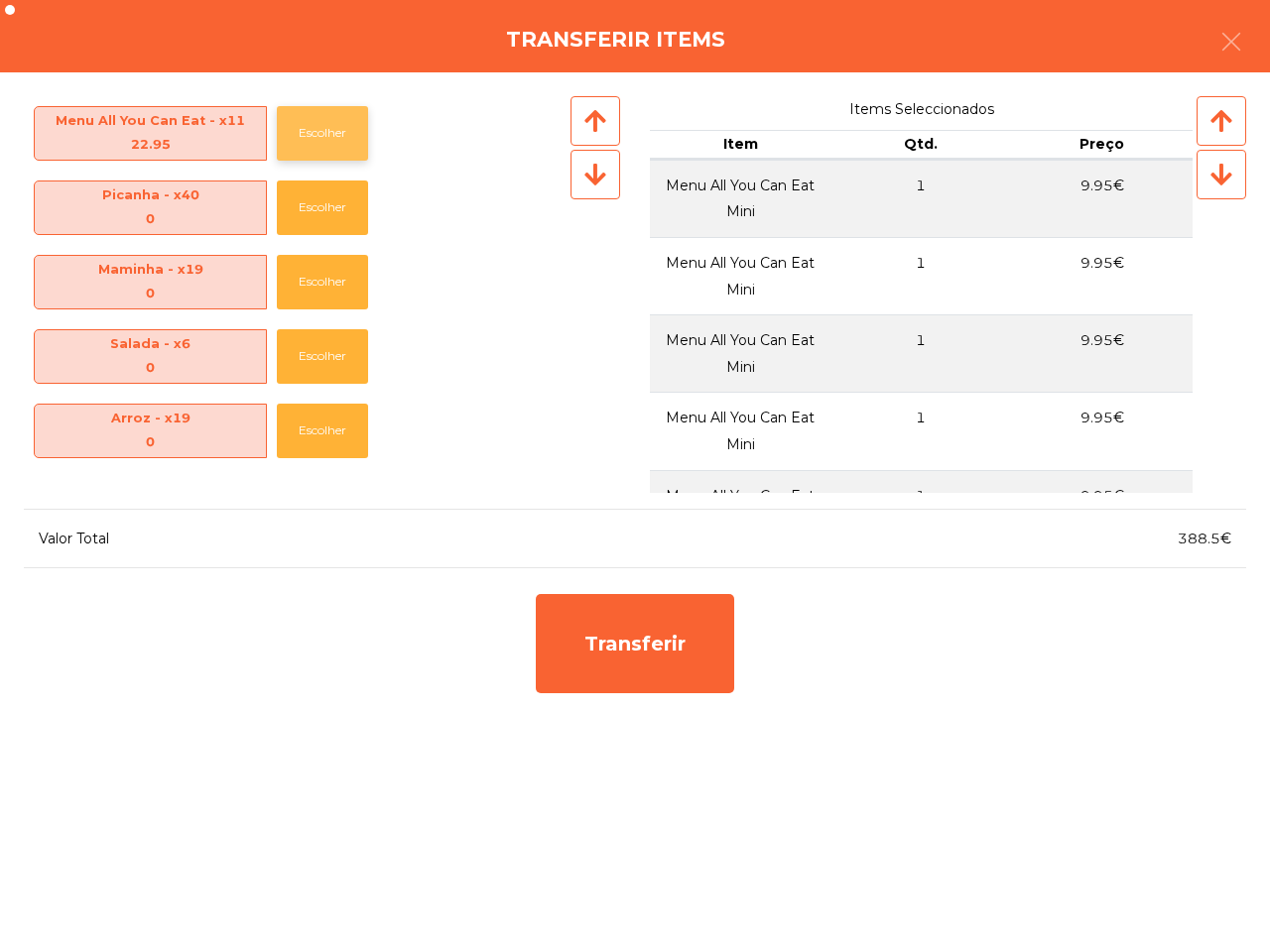 click on "Escolher" 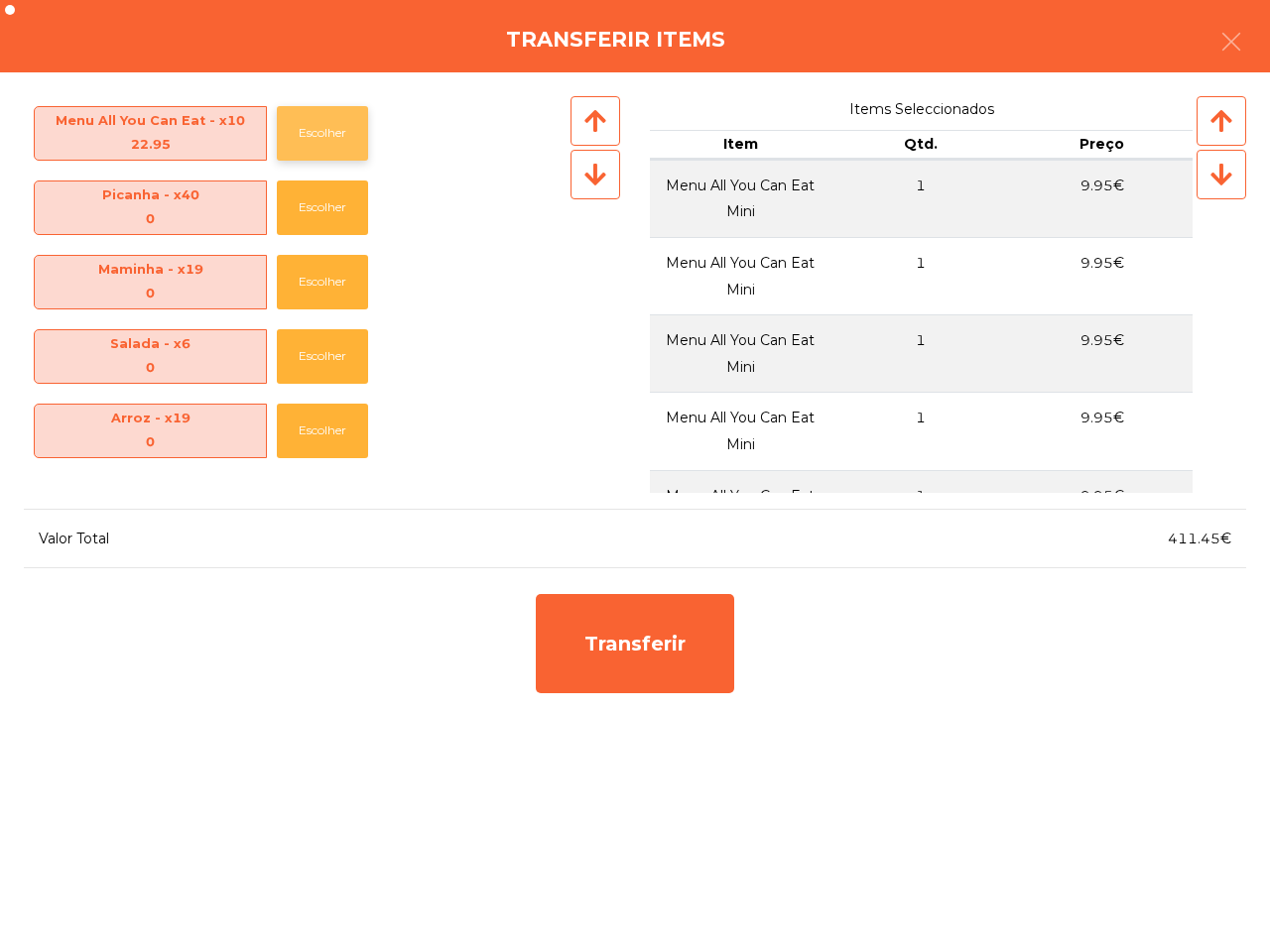click on "Escolher" 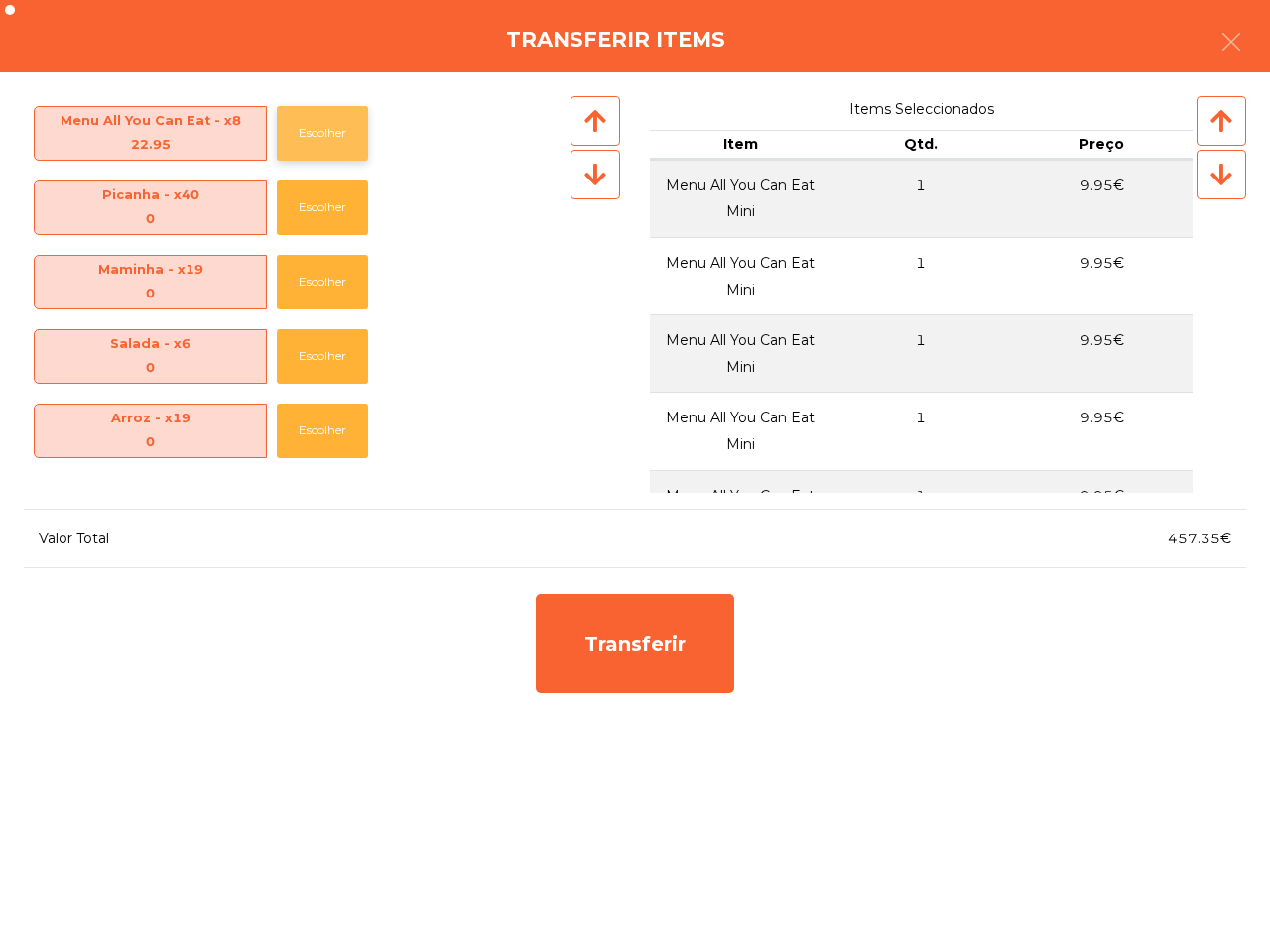click on "Escolher" 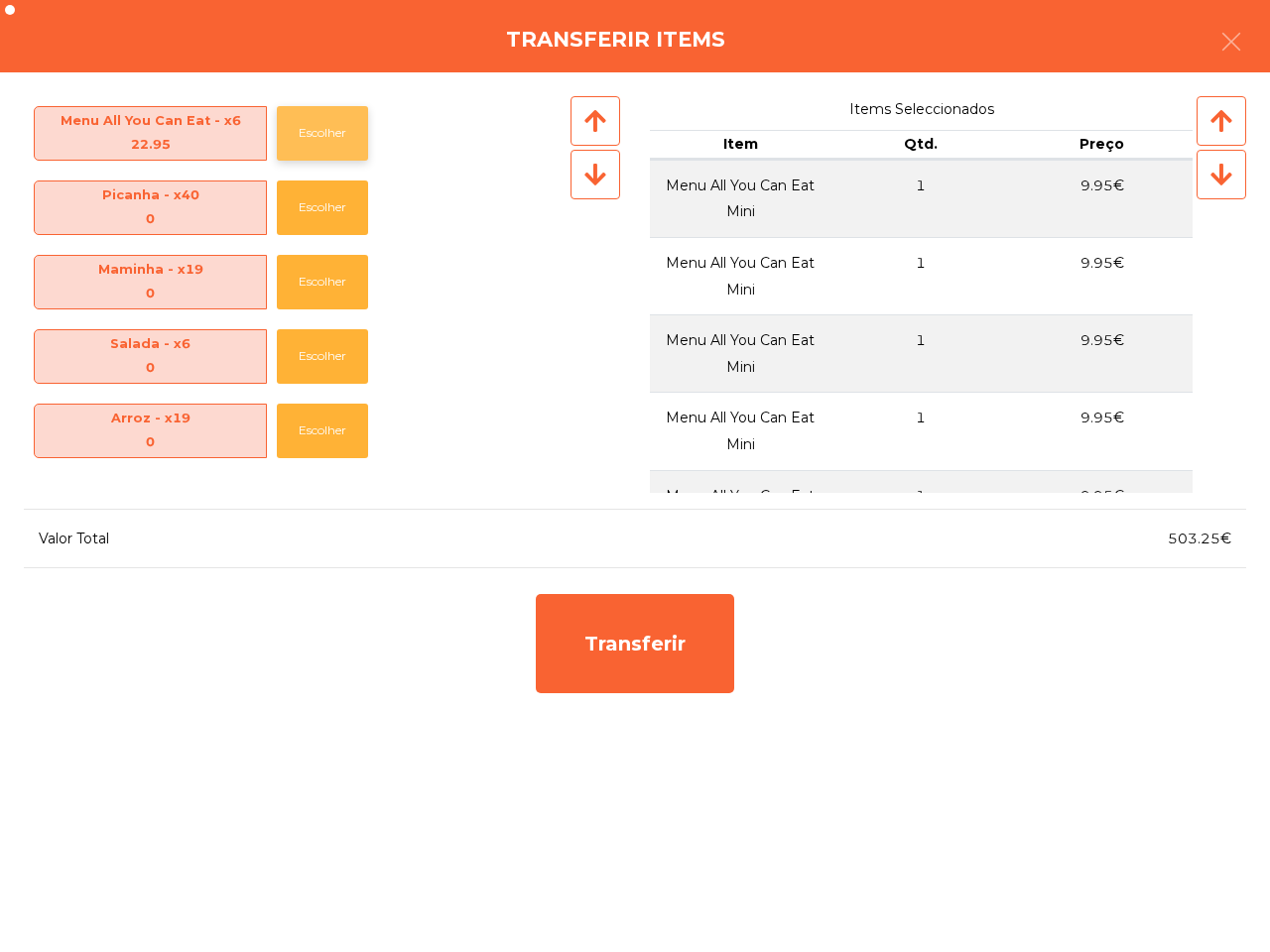click on "Escolher" 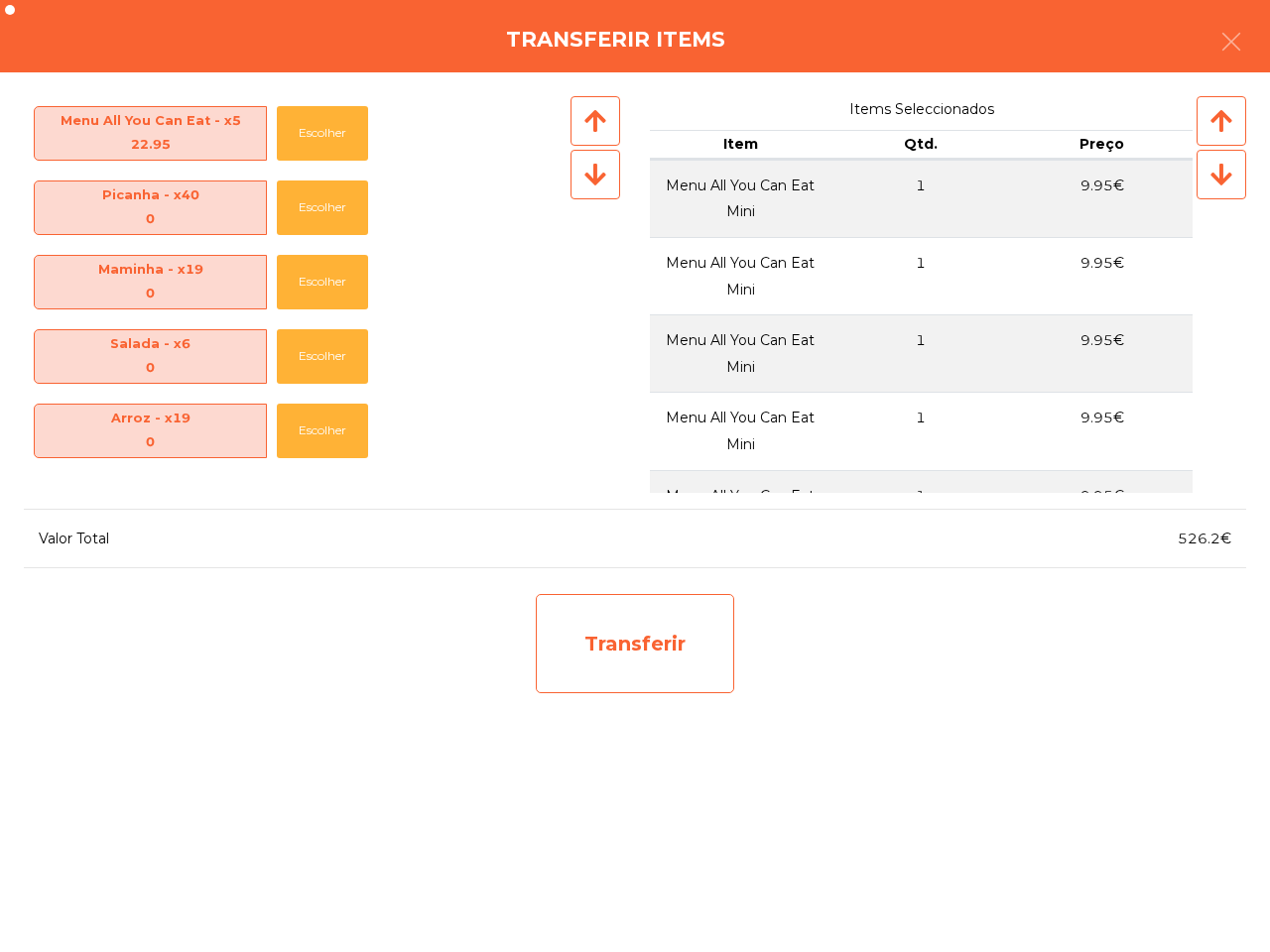 click on "Transferir" 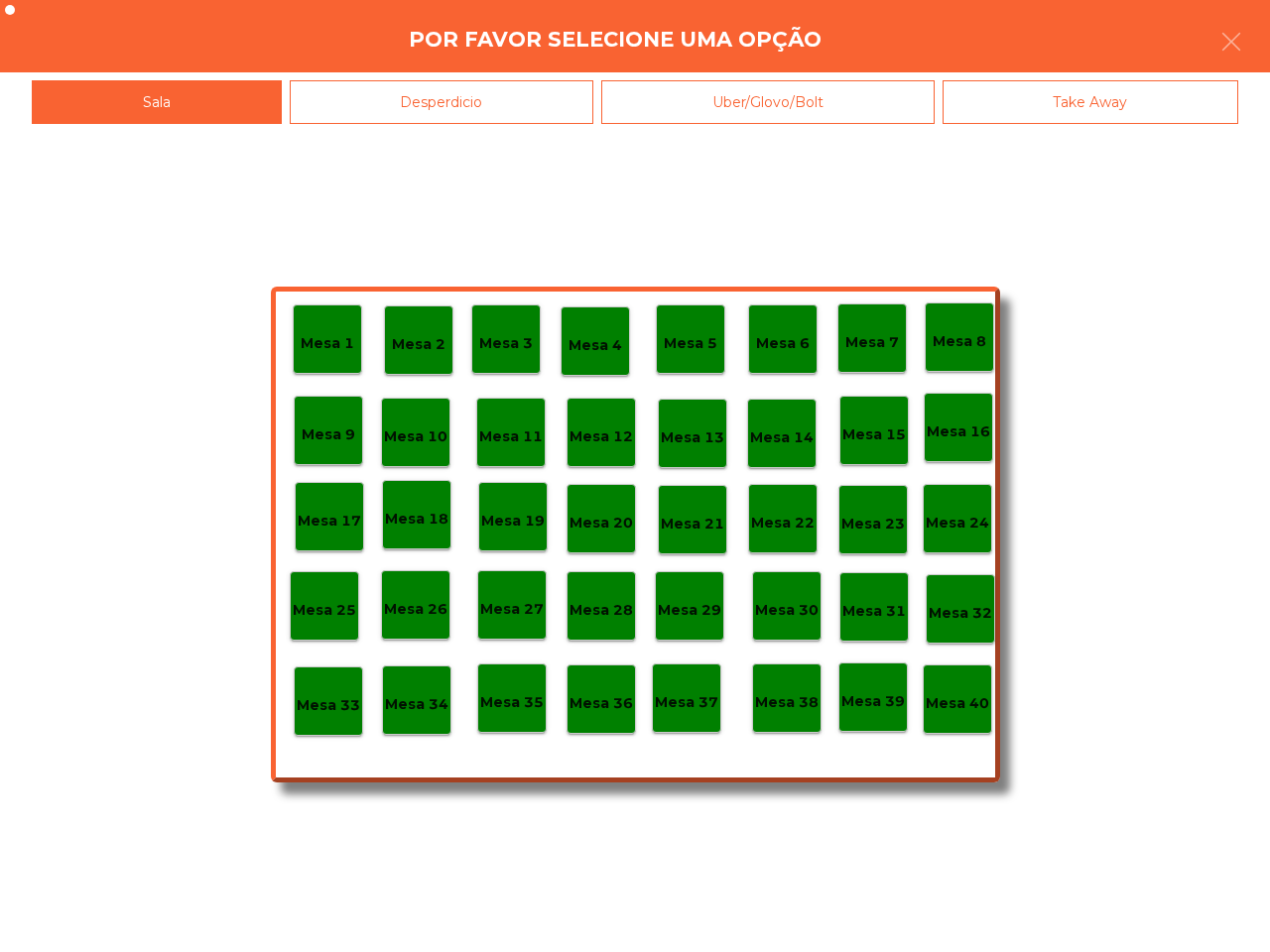 click on "Mesa 26" 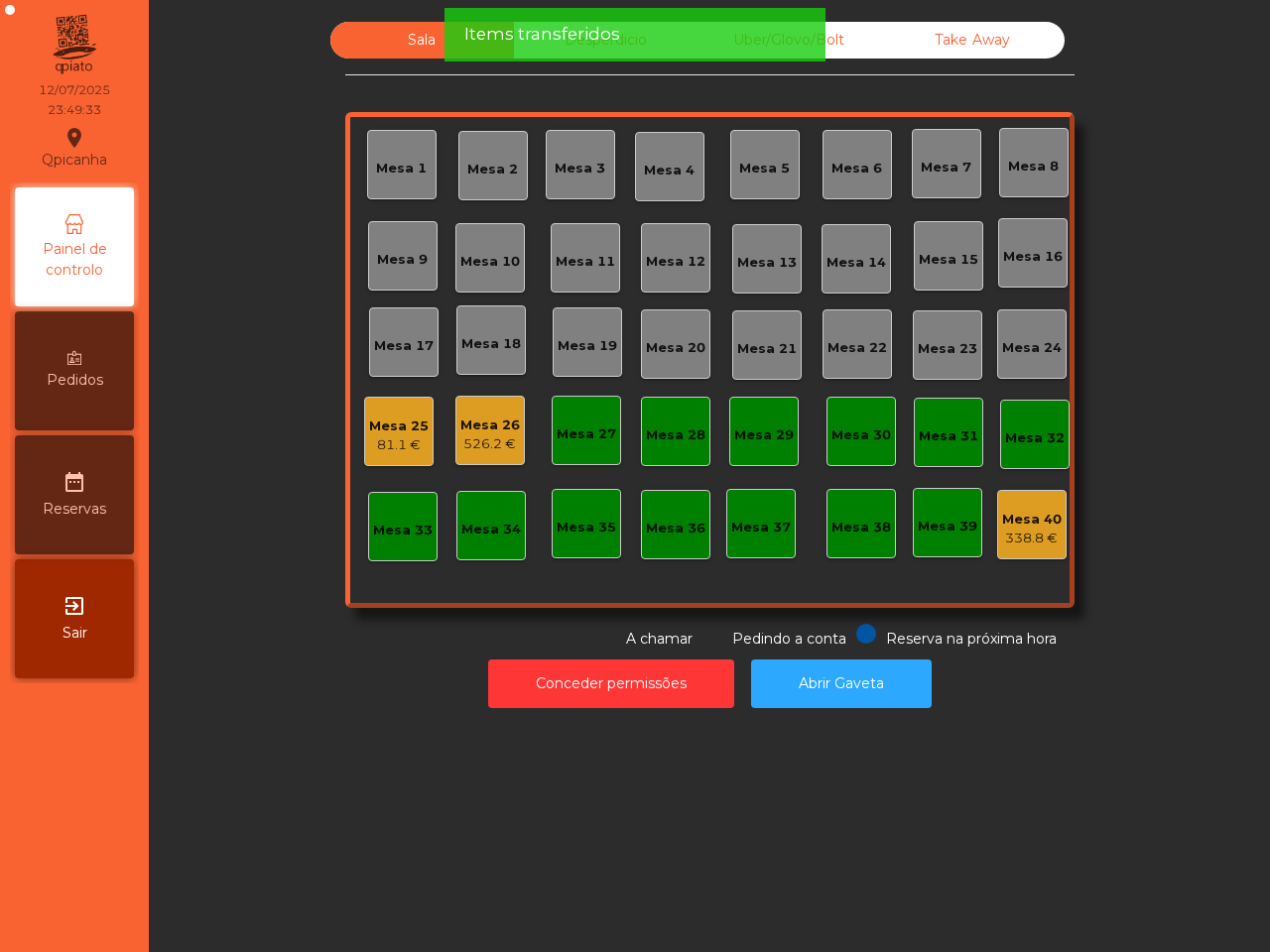 click on "81.1 €" 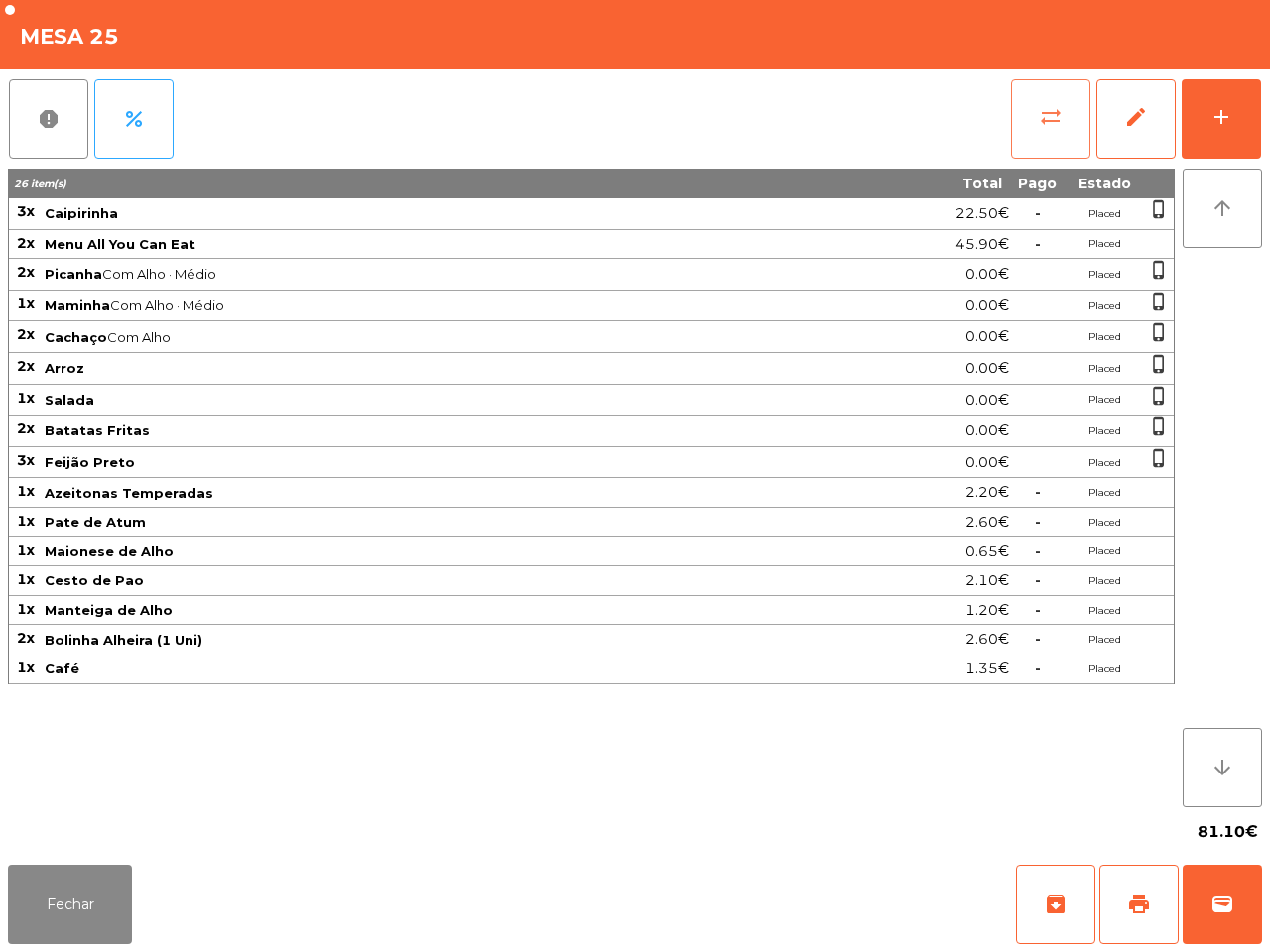 click on "sync_alt" 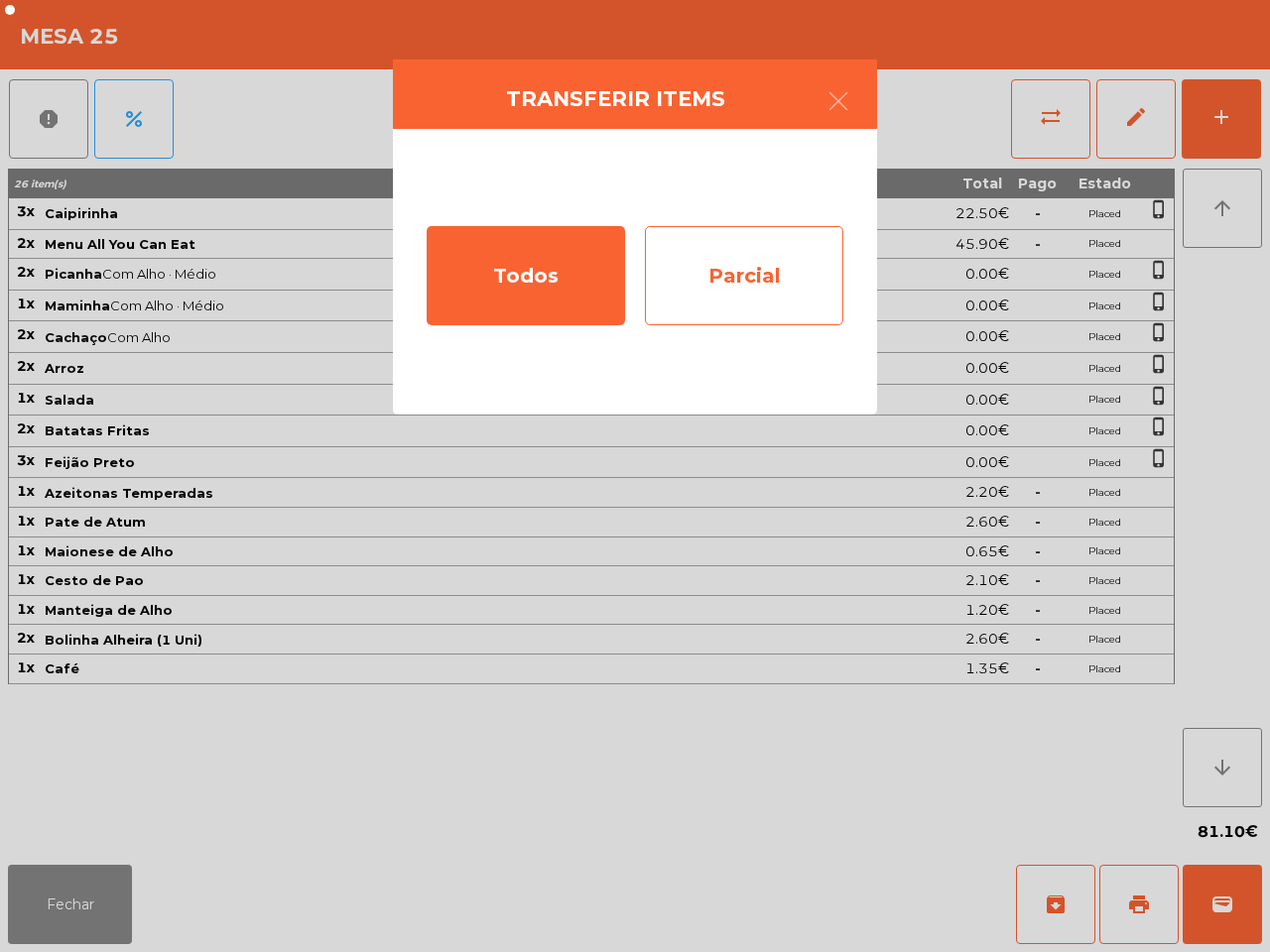 click on "Parcial" 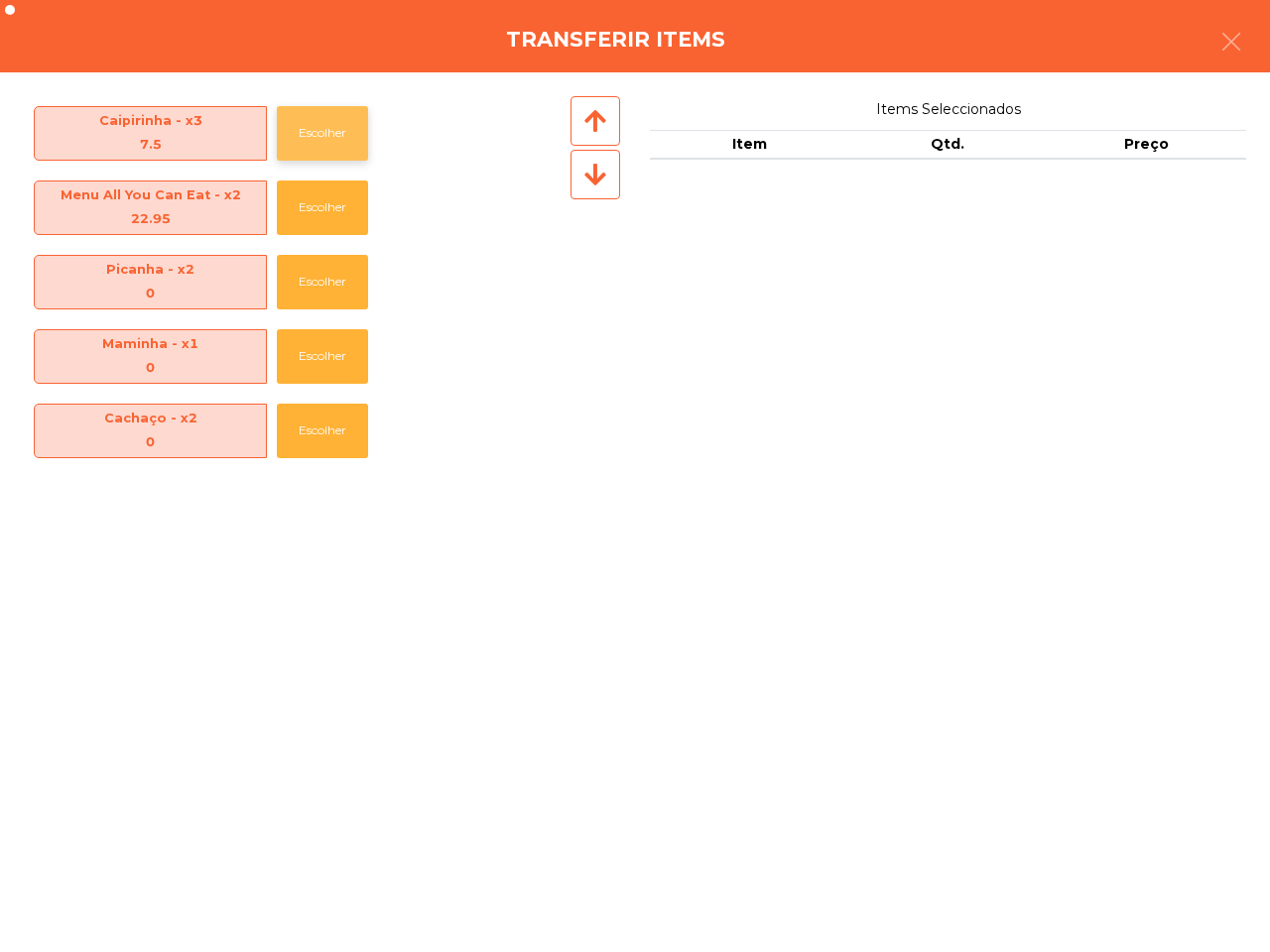 click on "Escolher" 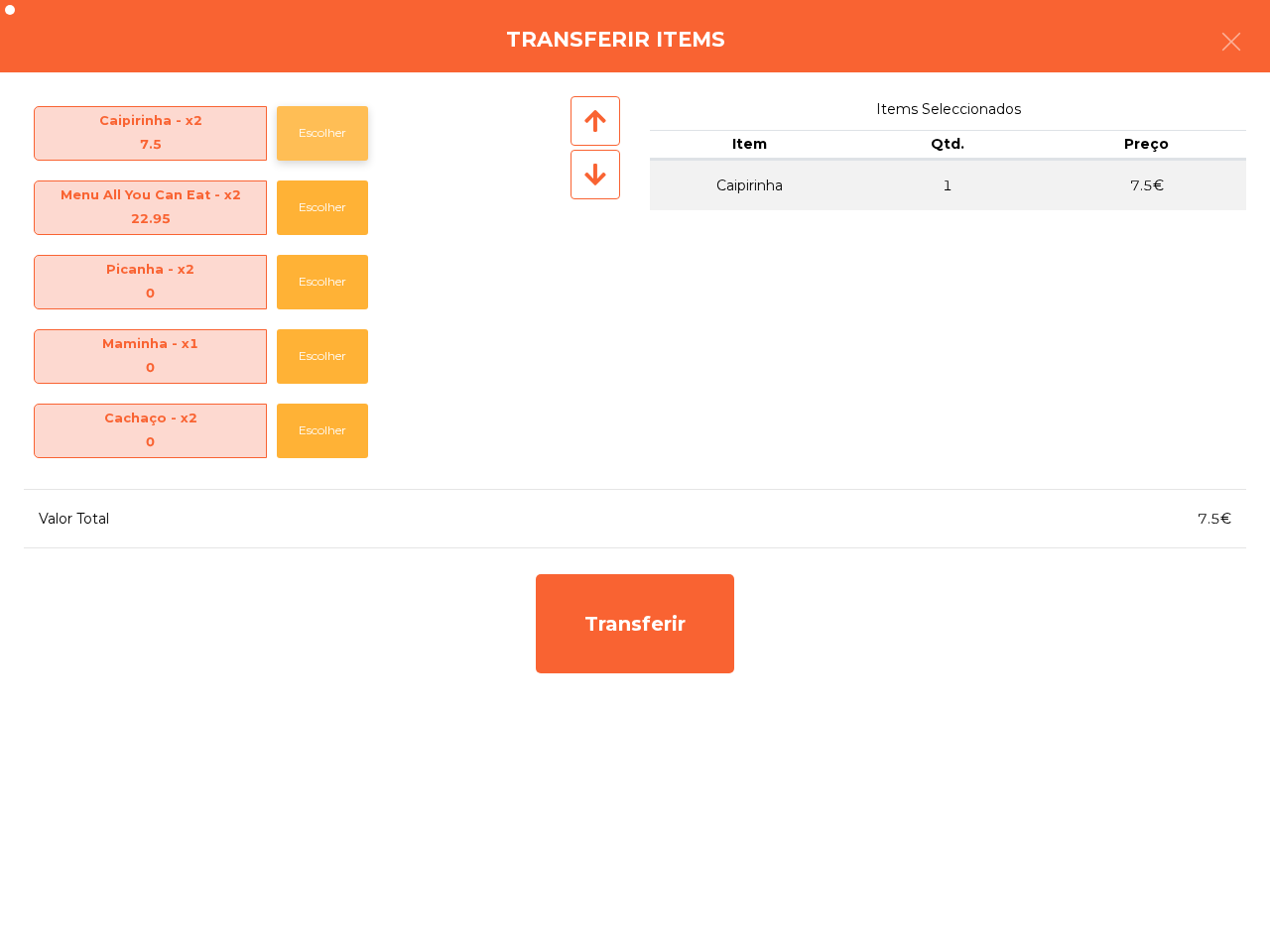 click on "Escolher" 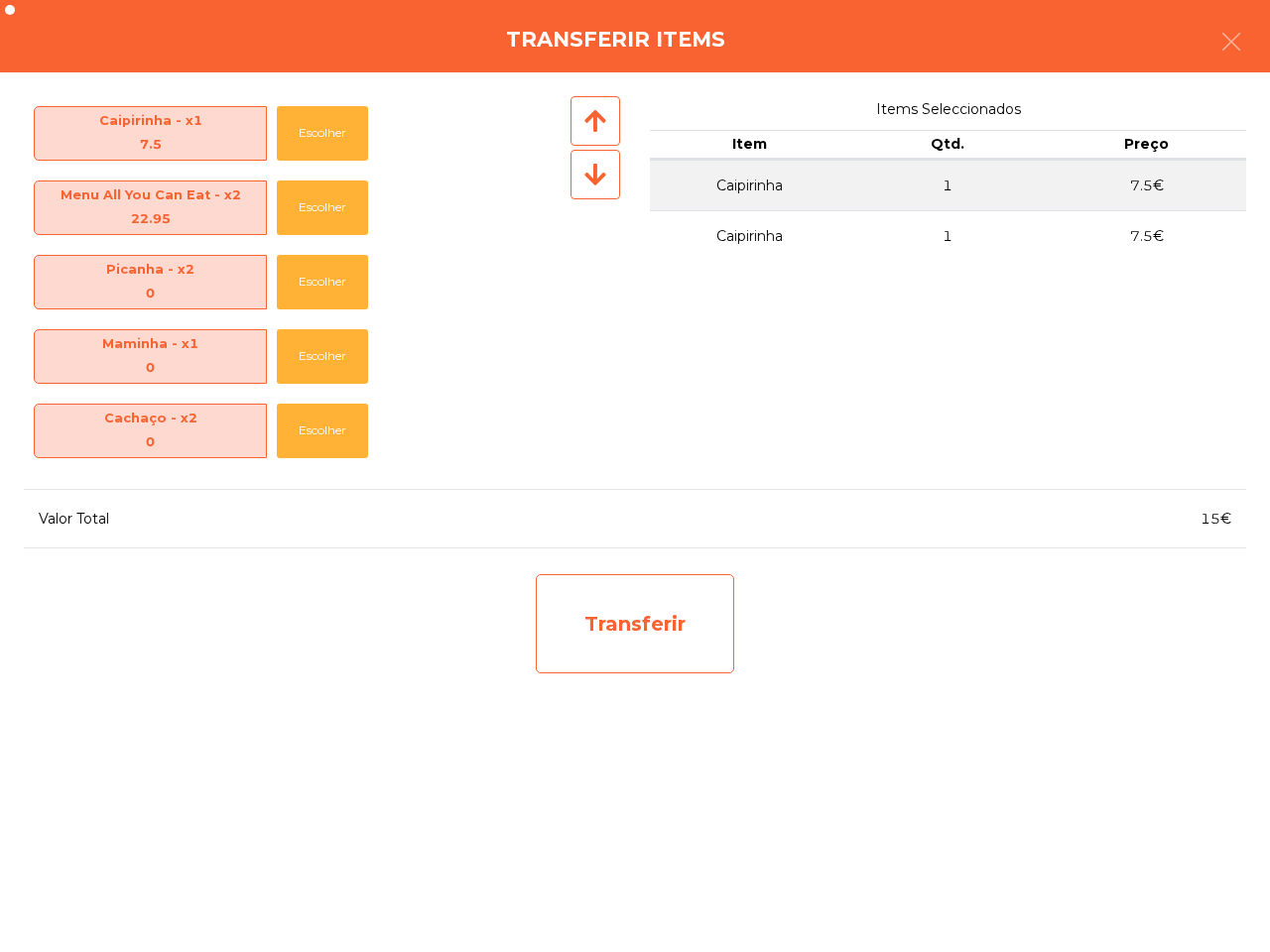 click on "Transferir" 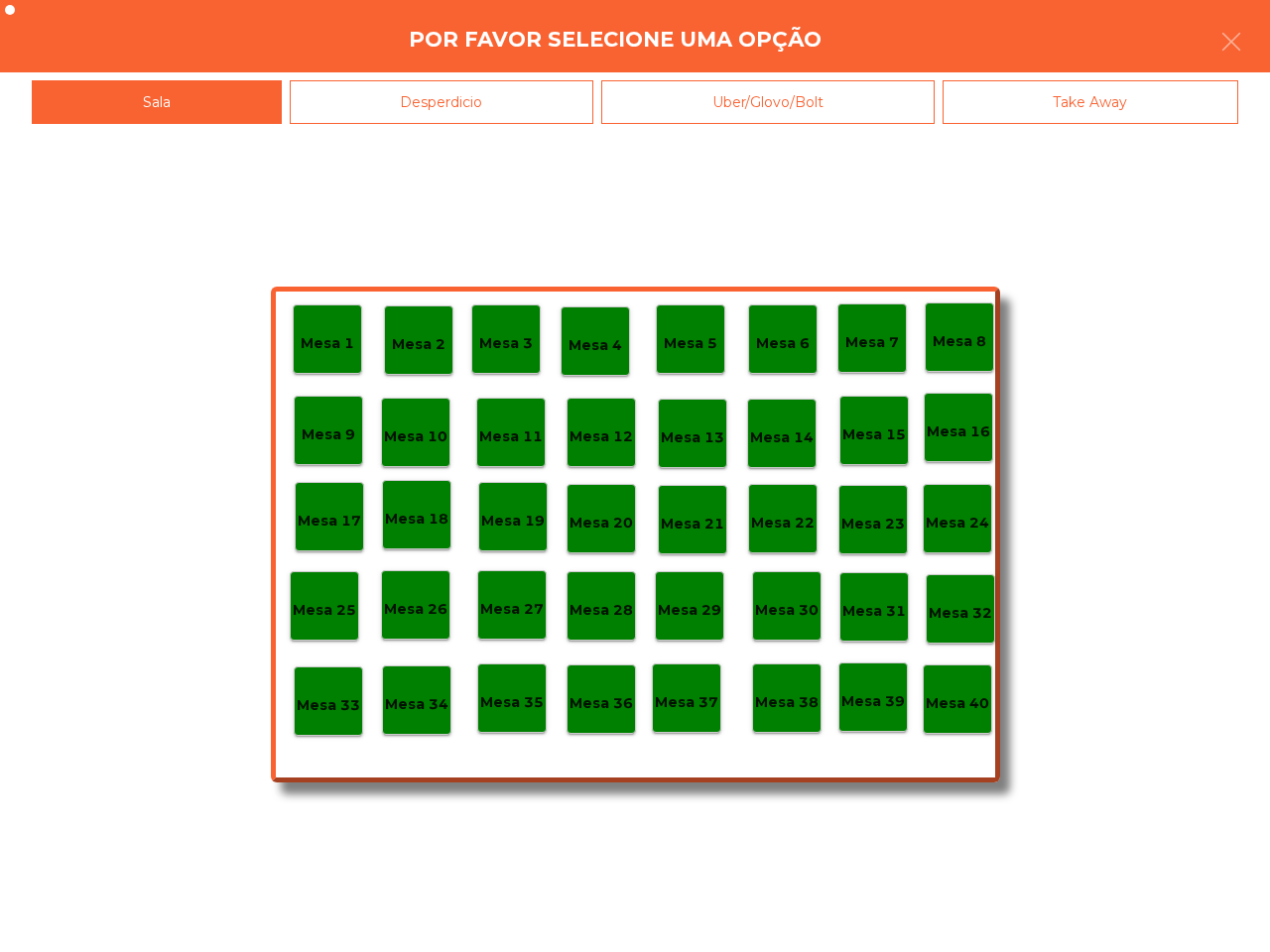 click on "Mesa 26" 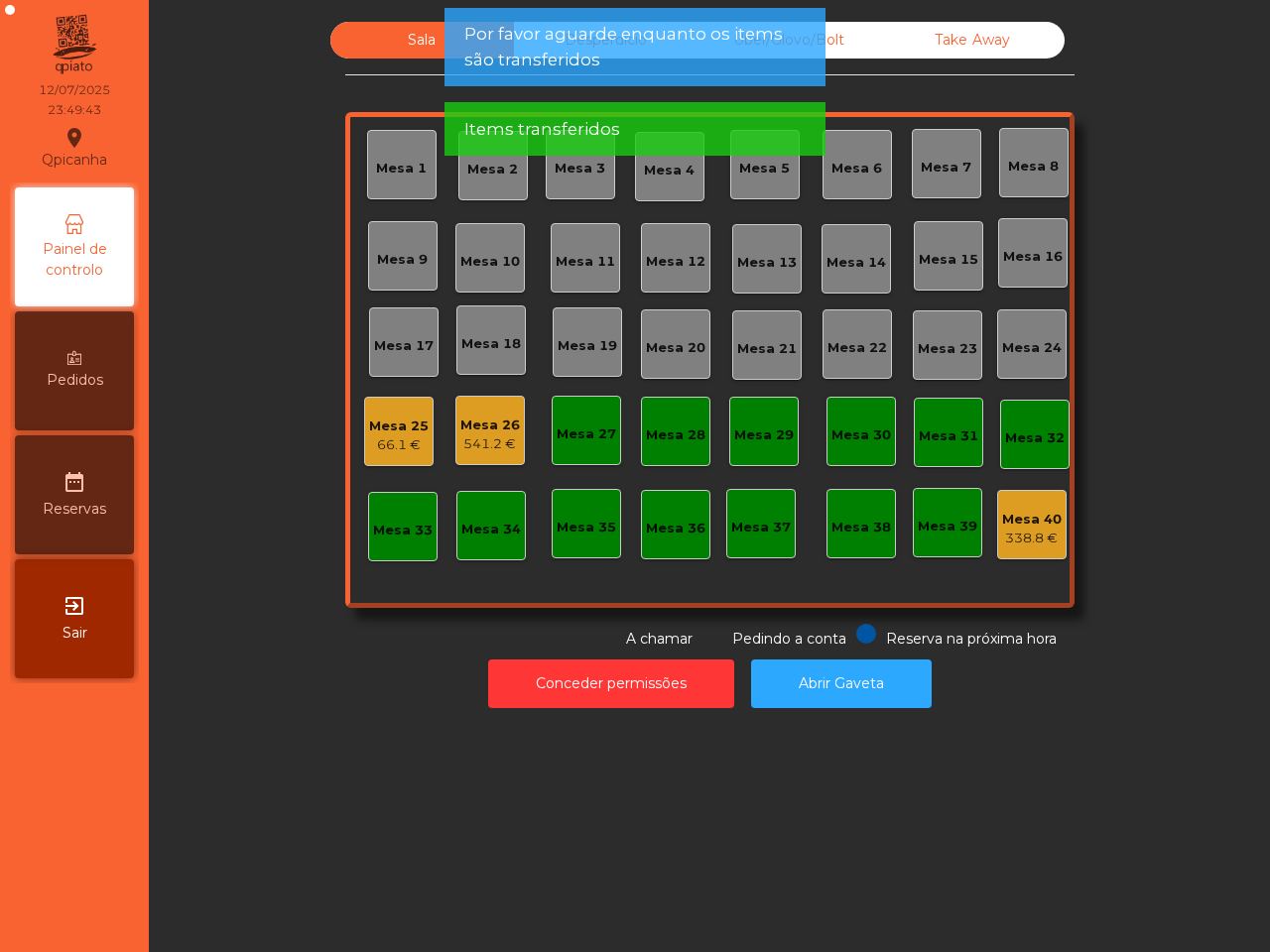 click on "Mesa 25" 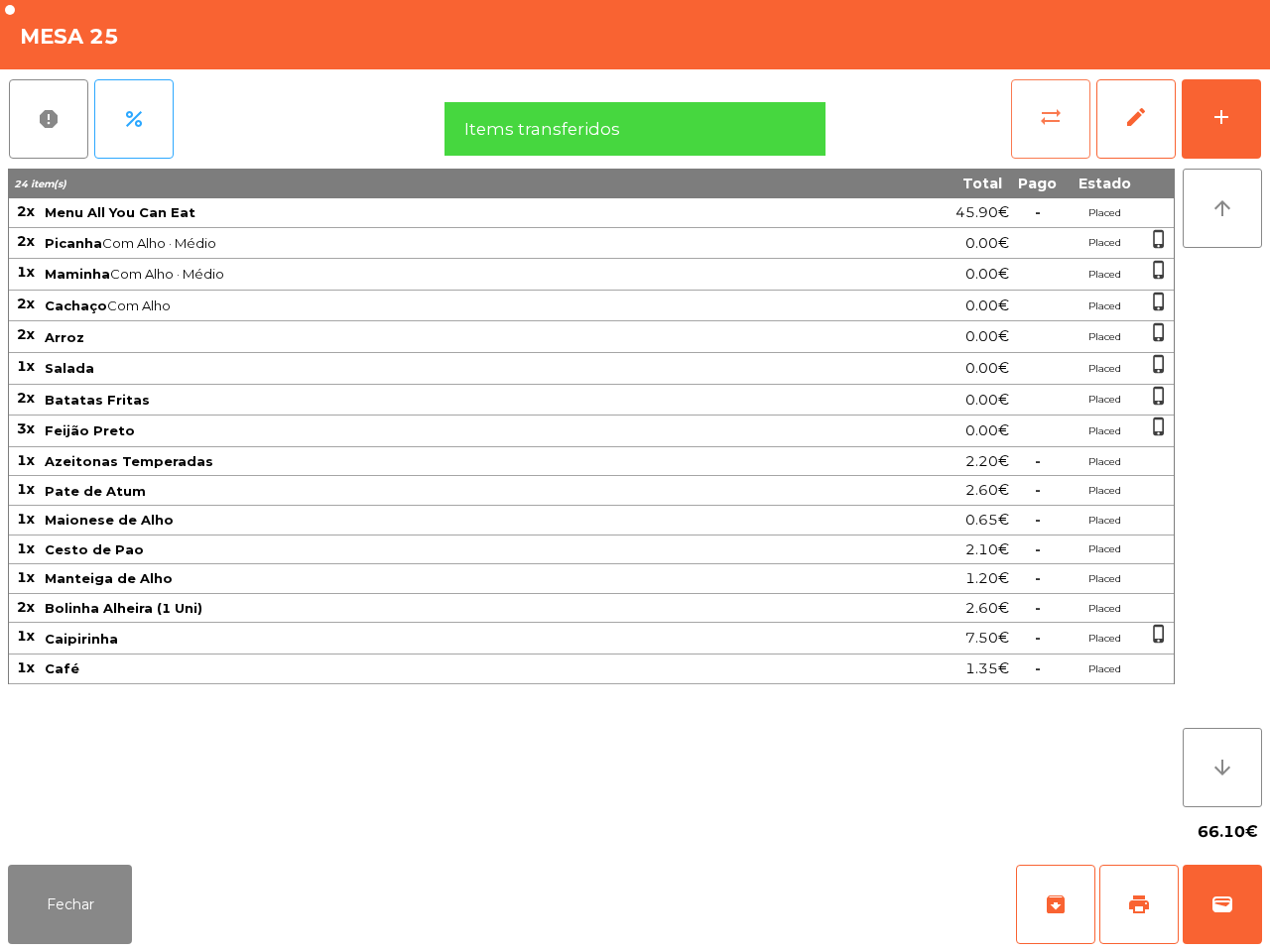 click on "sync_alt" 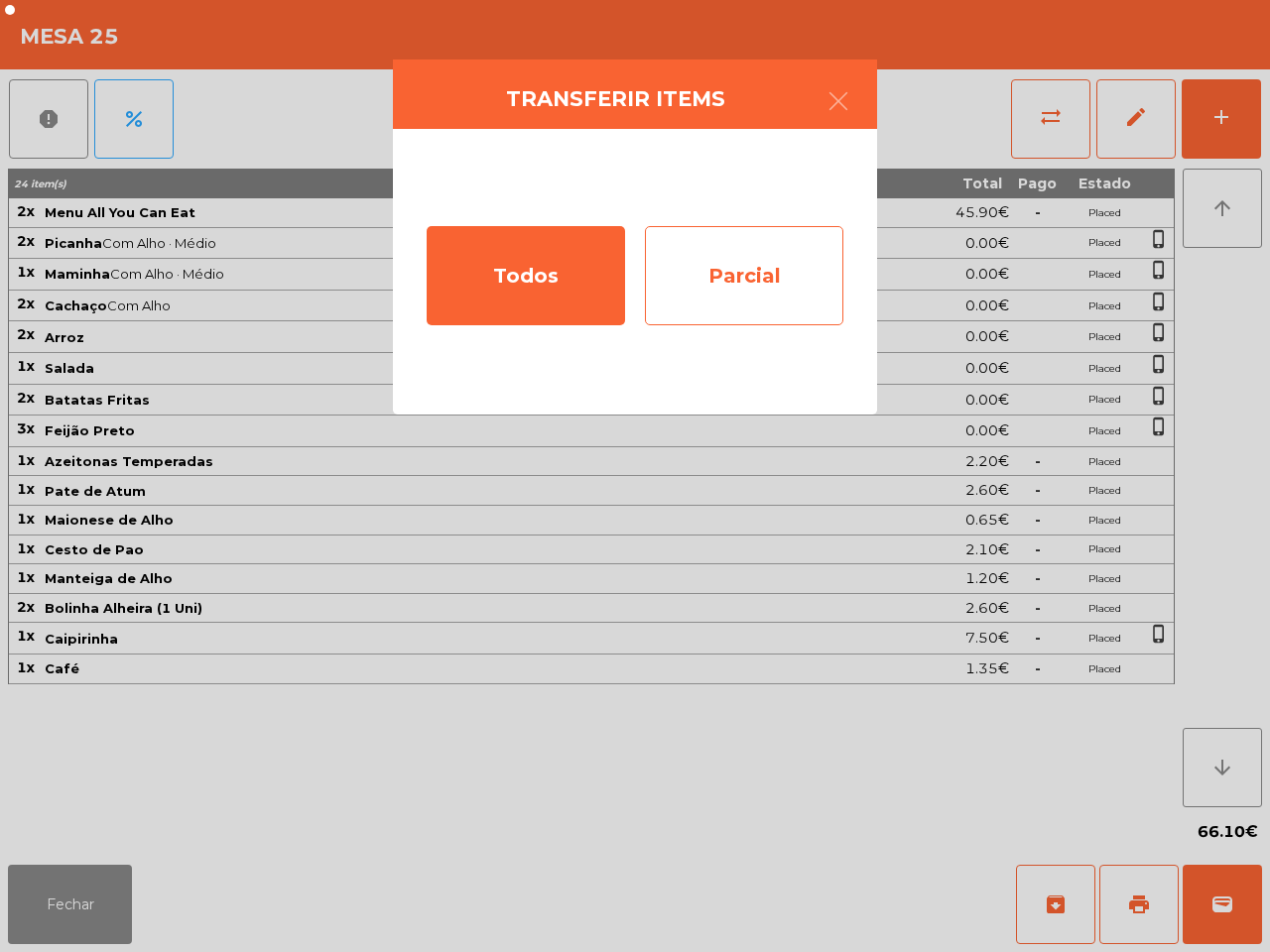click on "Parcial" 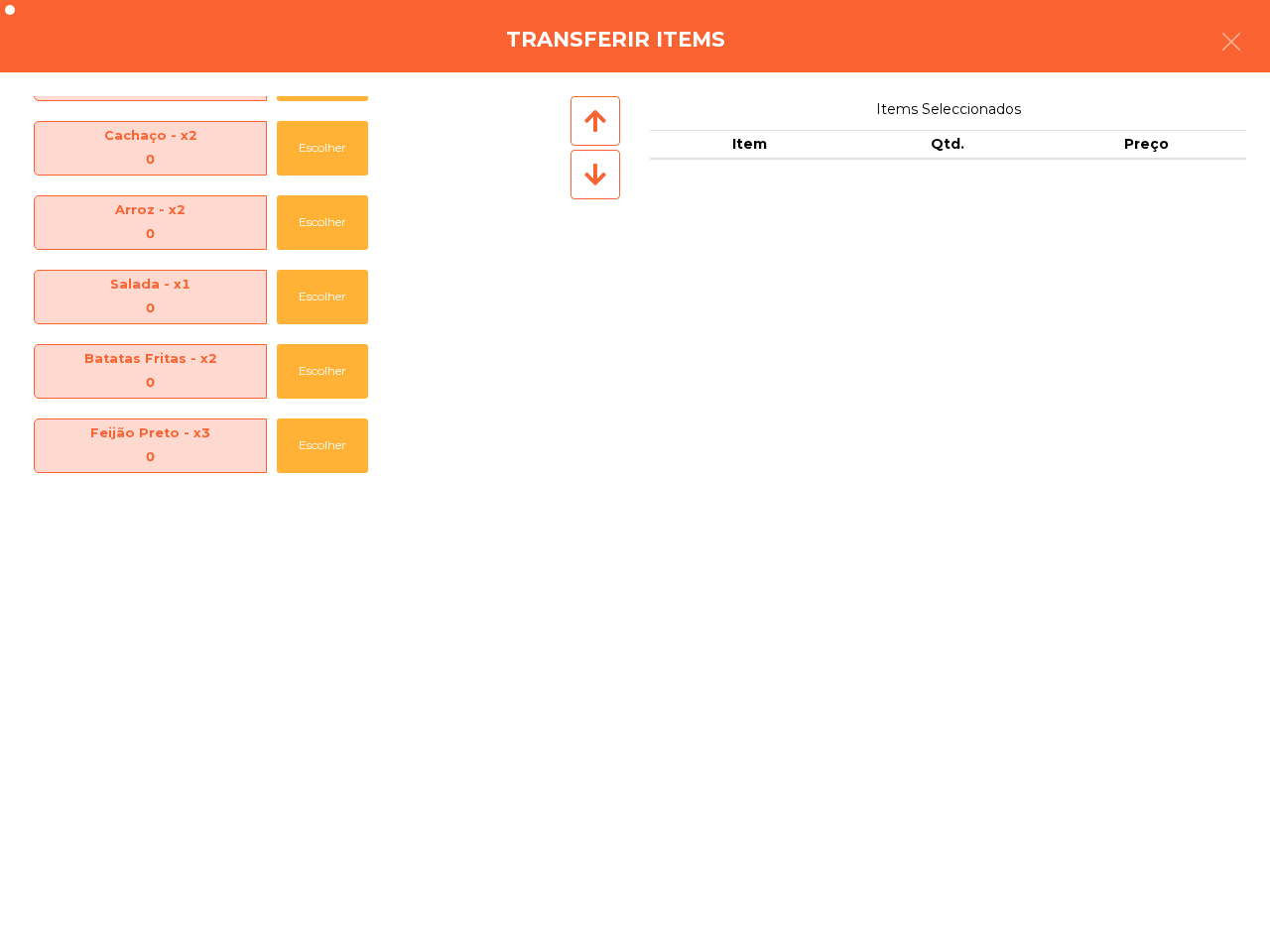scroll, scrollTop: 744, scrollLeft: 0, axis: vertical 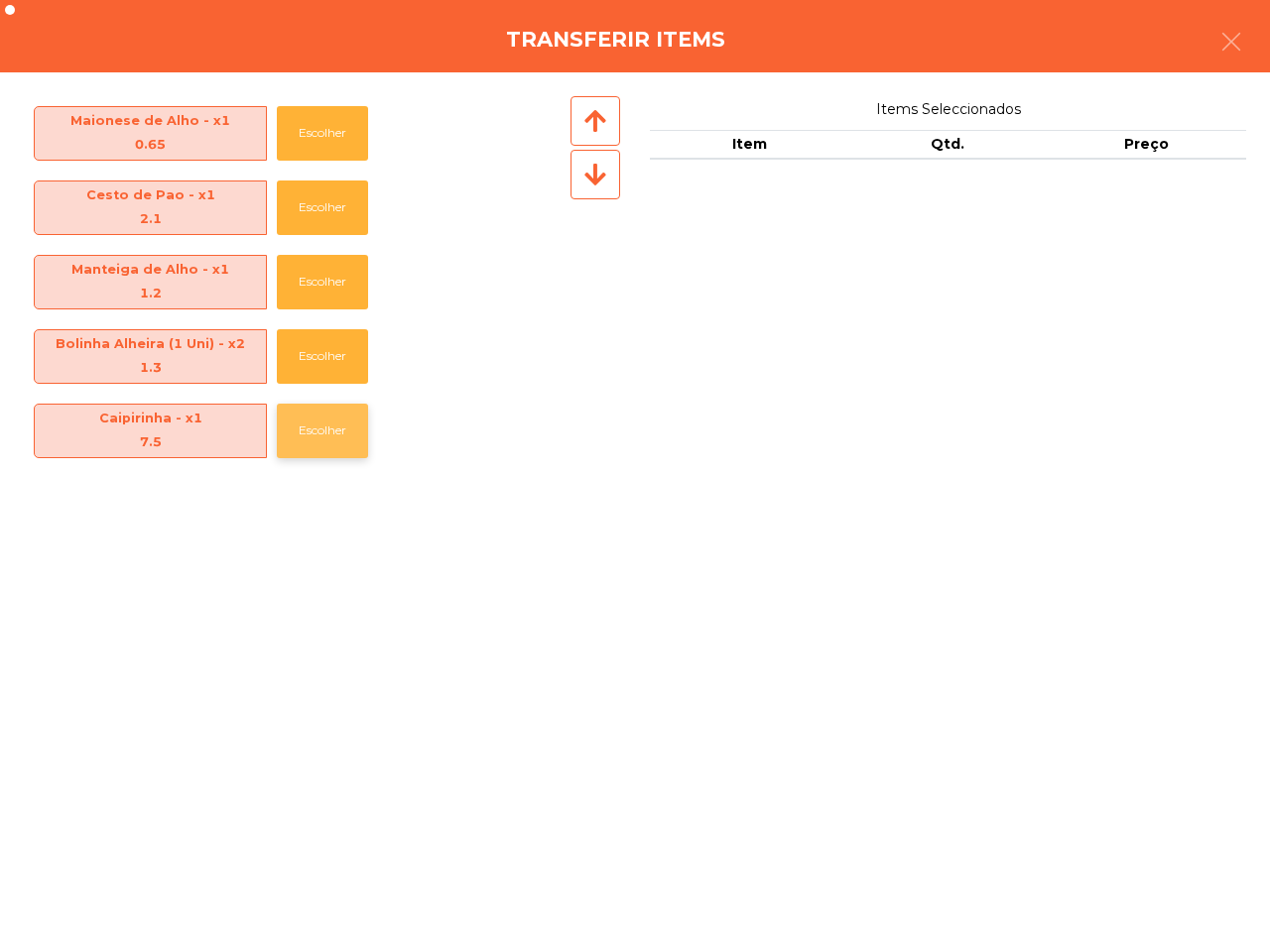 click on "Escolher" 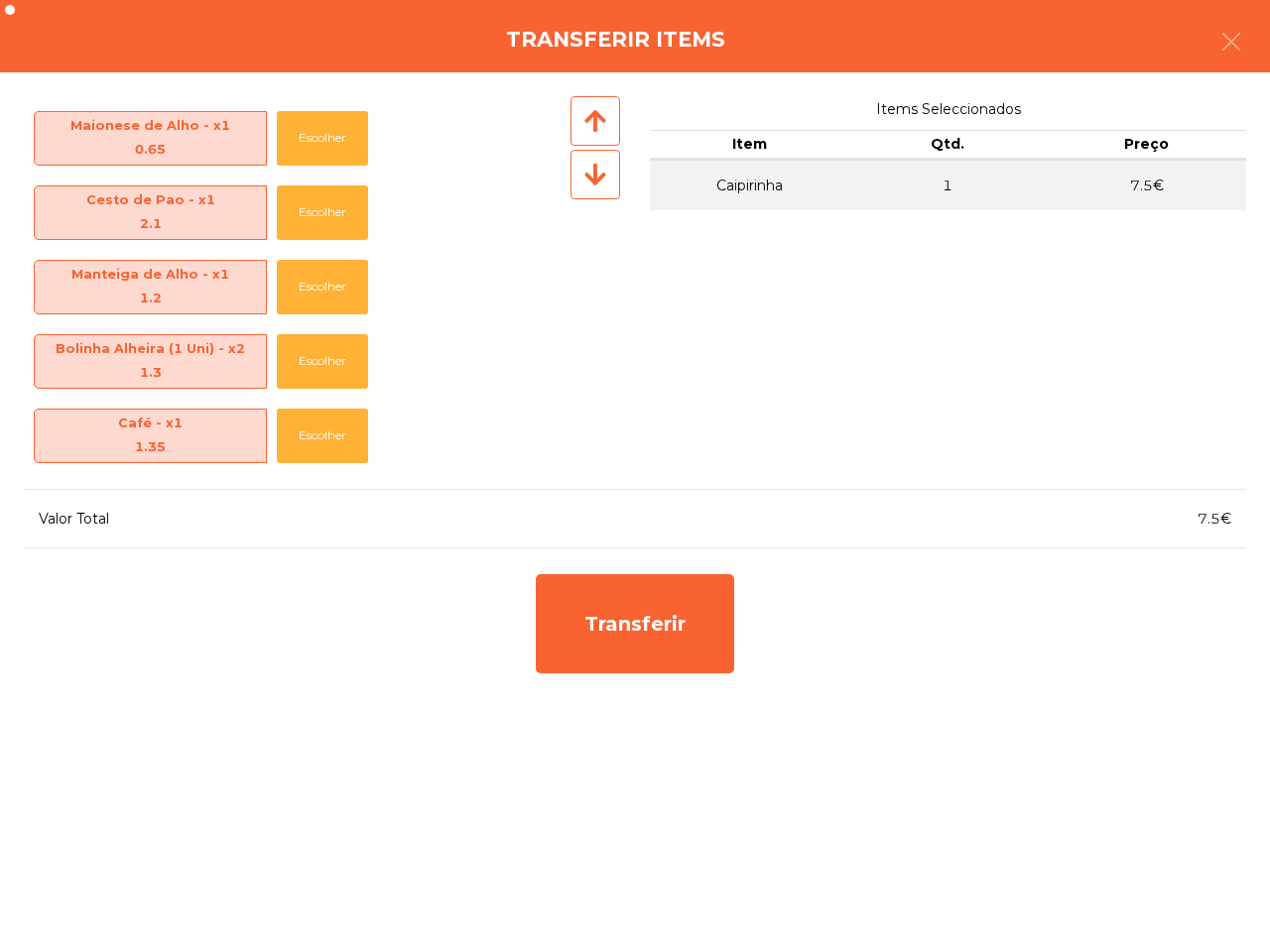 scroll, scrollTop: 0, scrollLeft: 0, axis: both 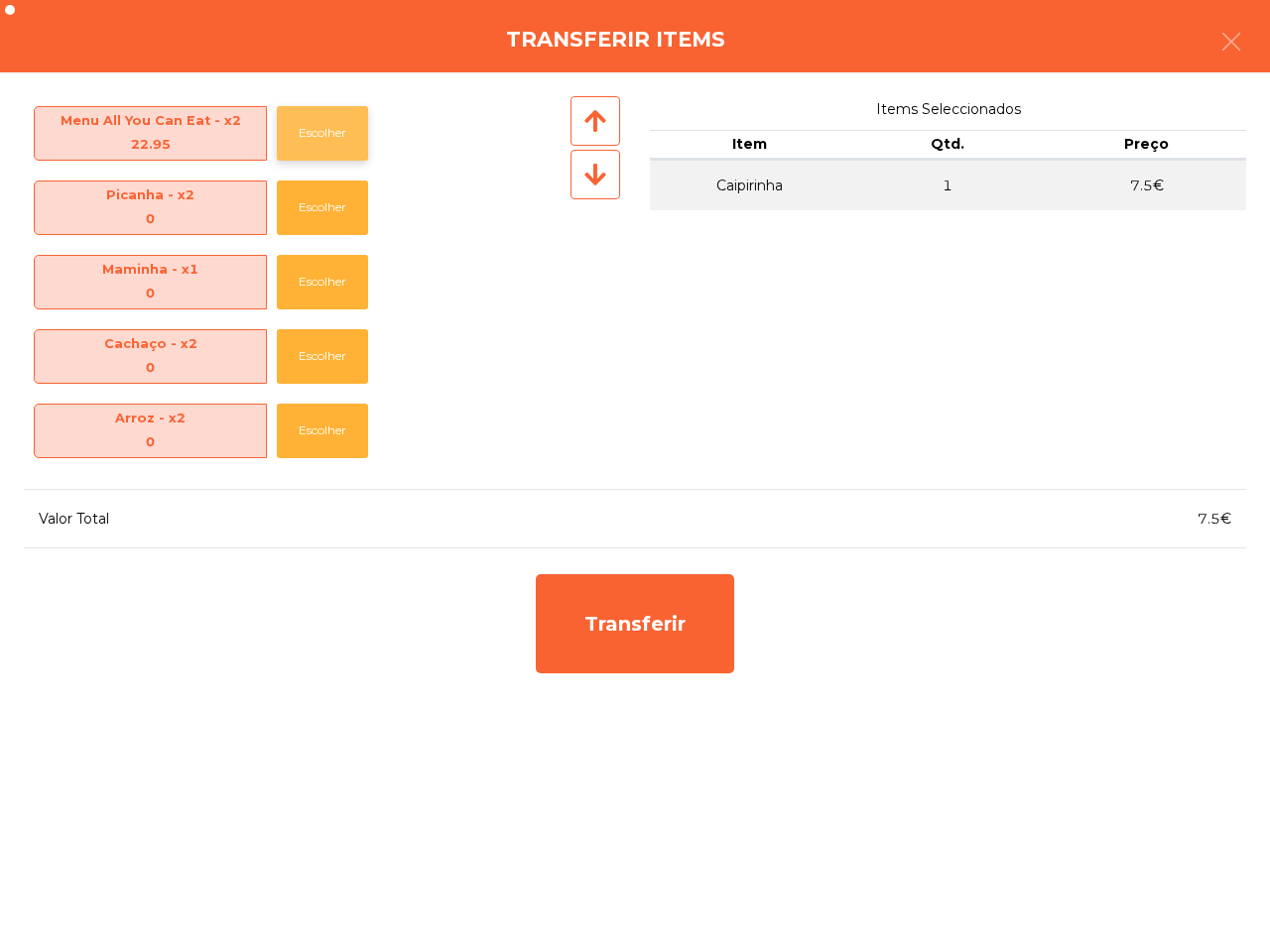 click on "Escolher" 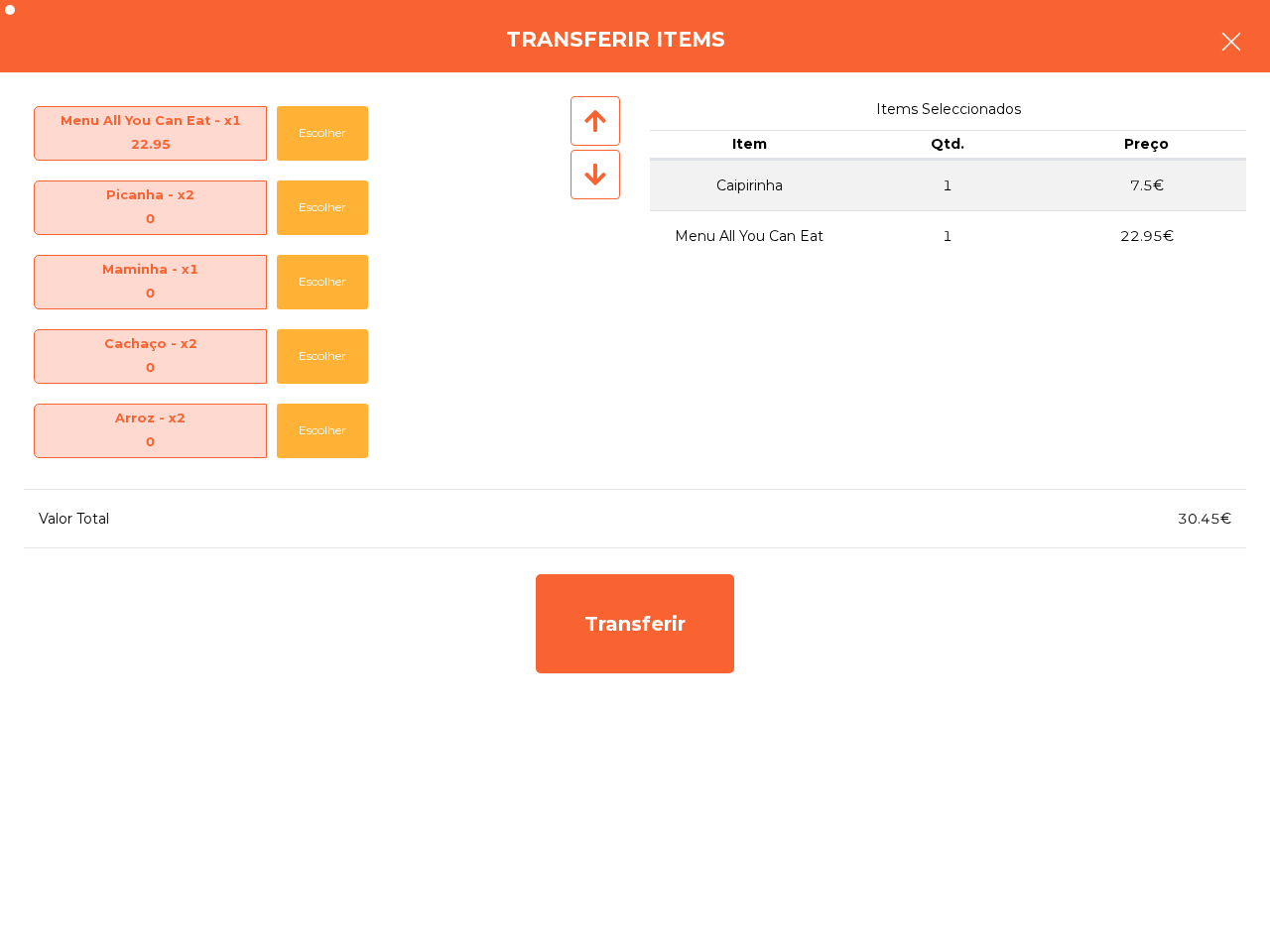 click 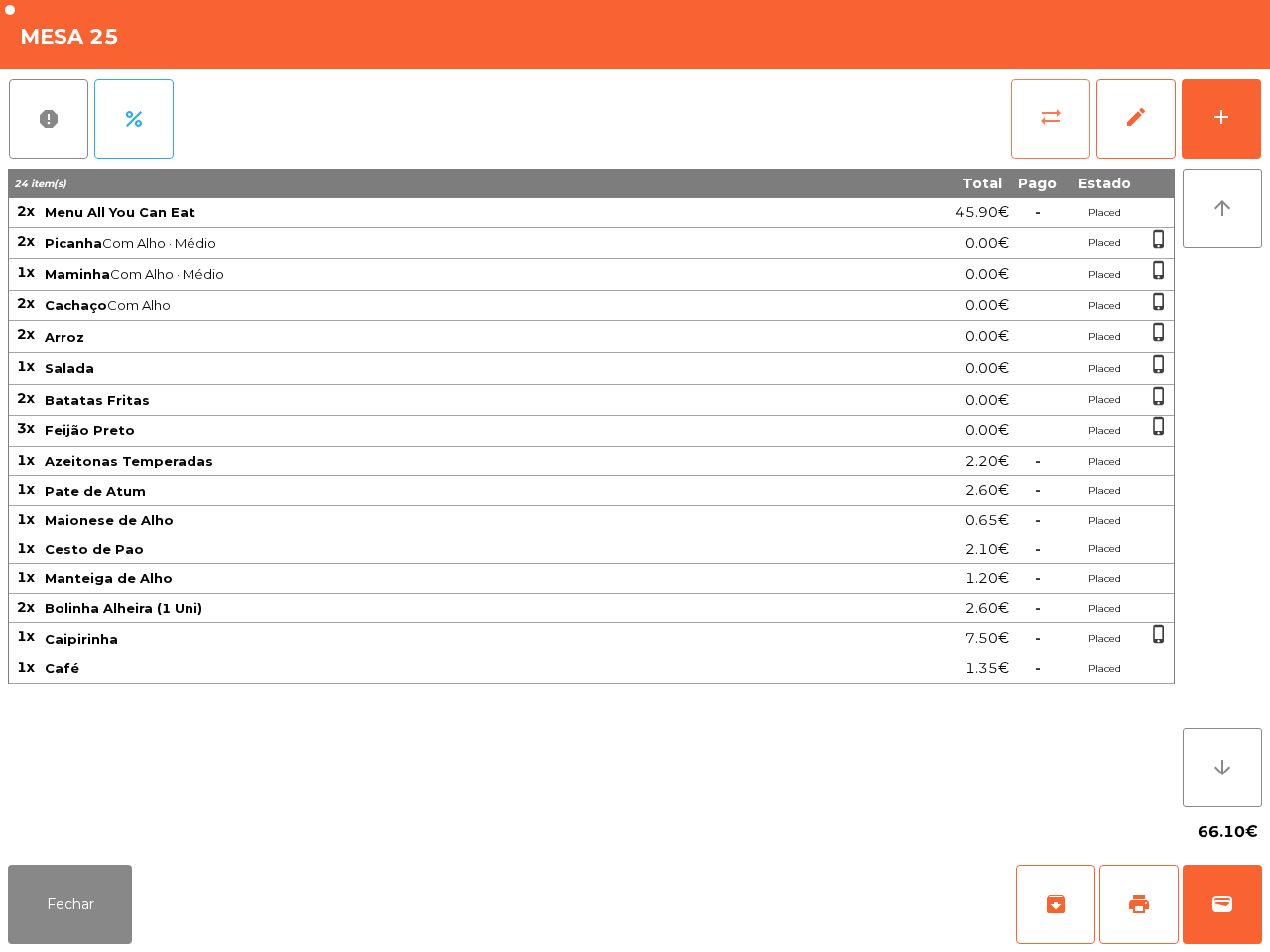 click on "sync_alt" 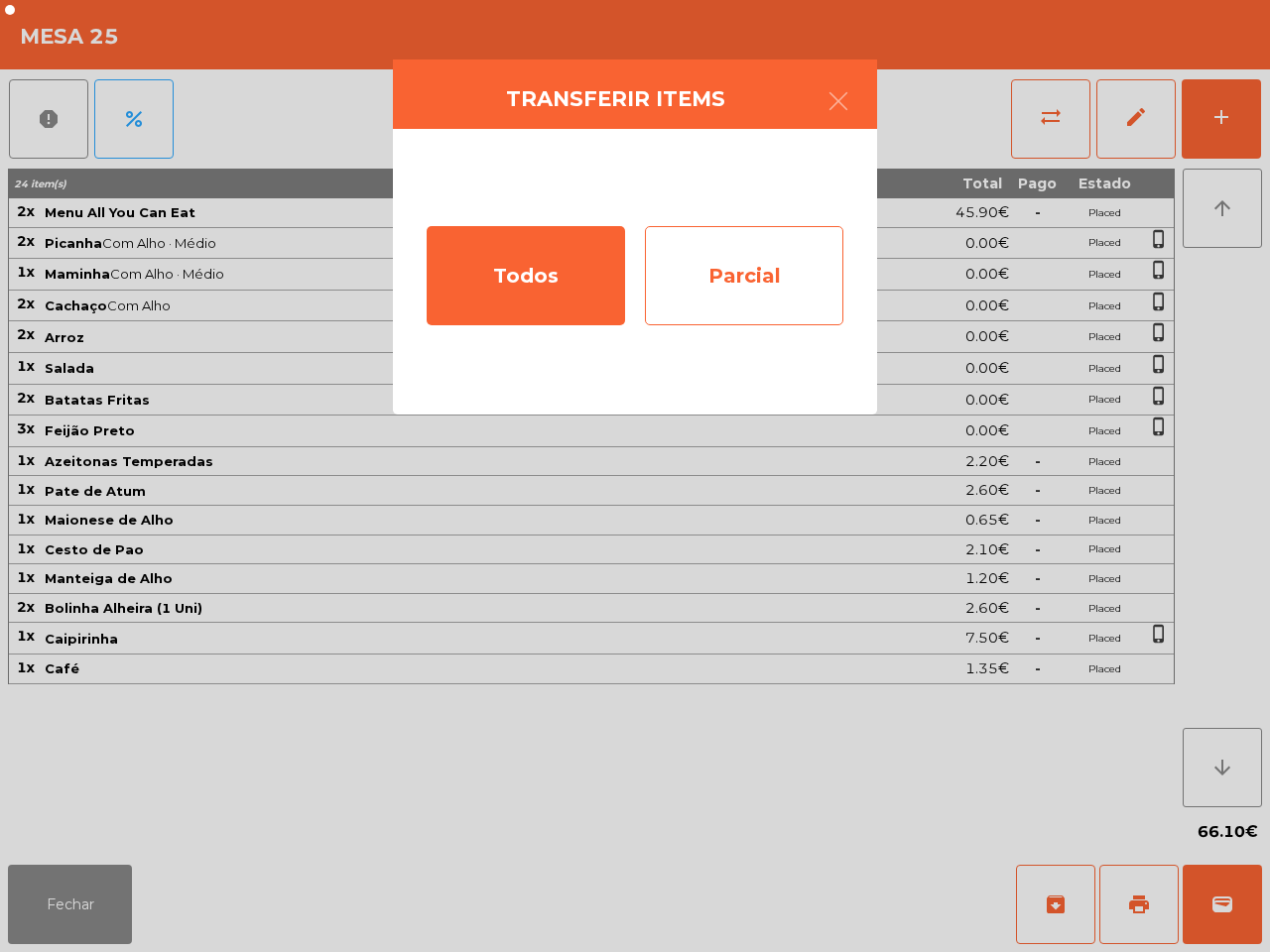 click on "Parcial" 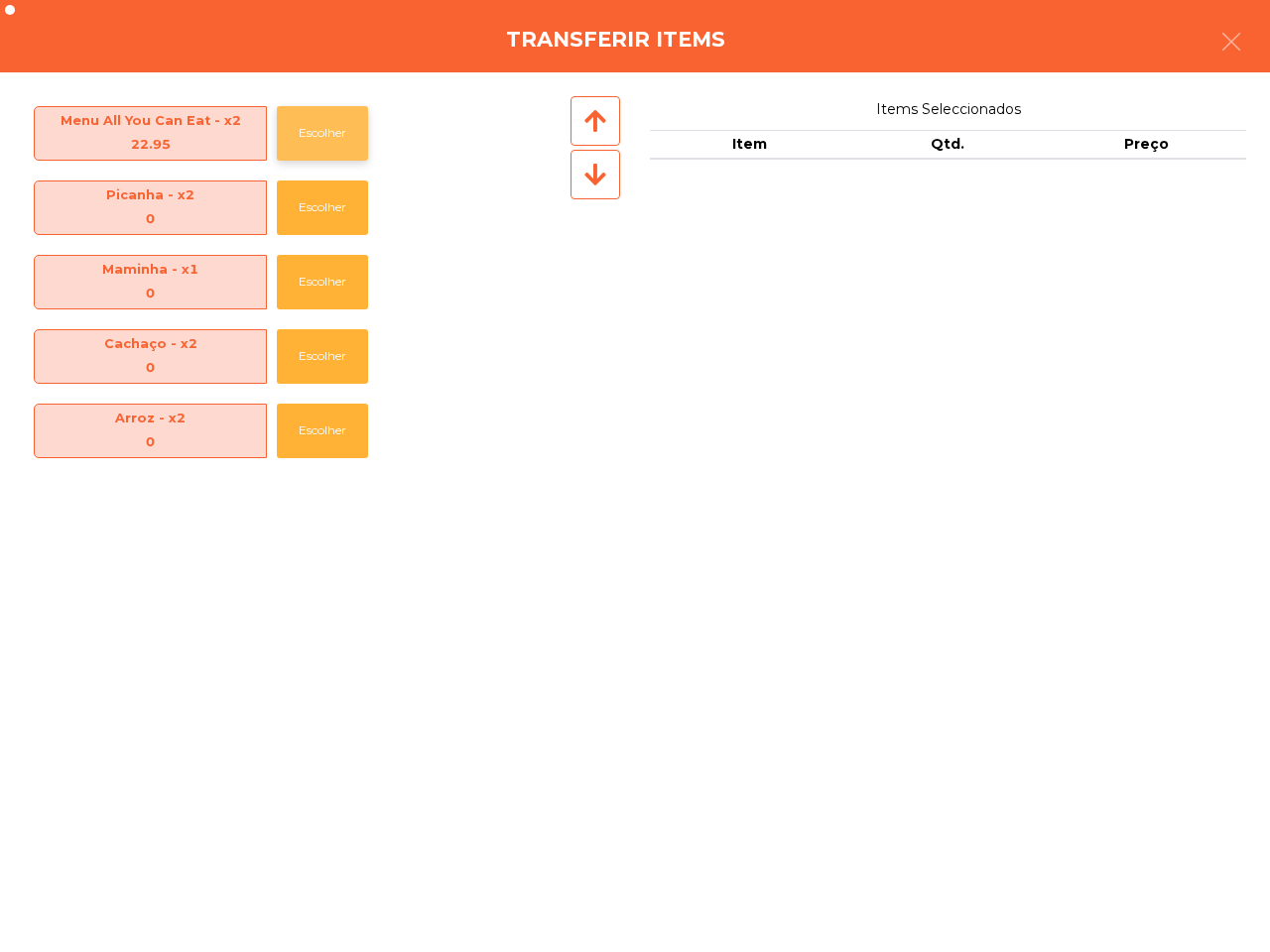 click on "Escolher" 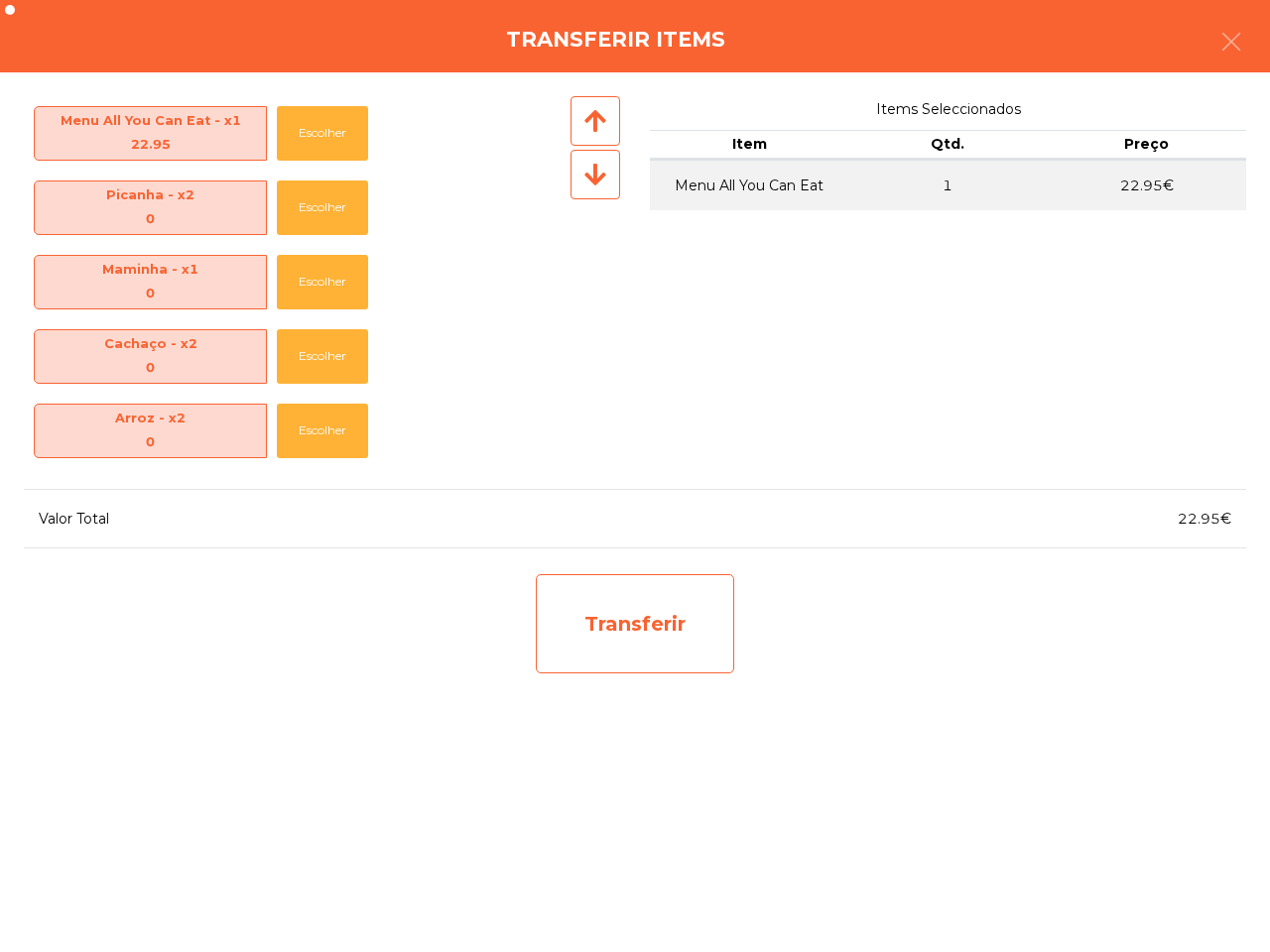 click on "Transferir" 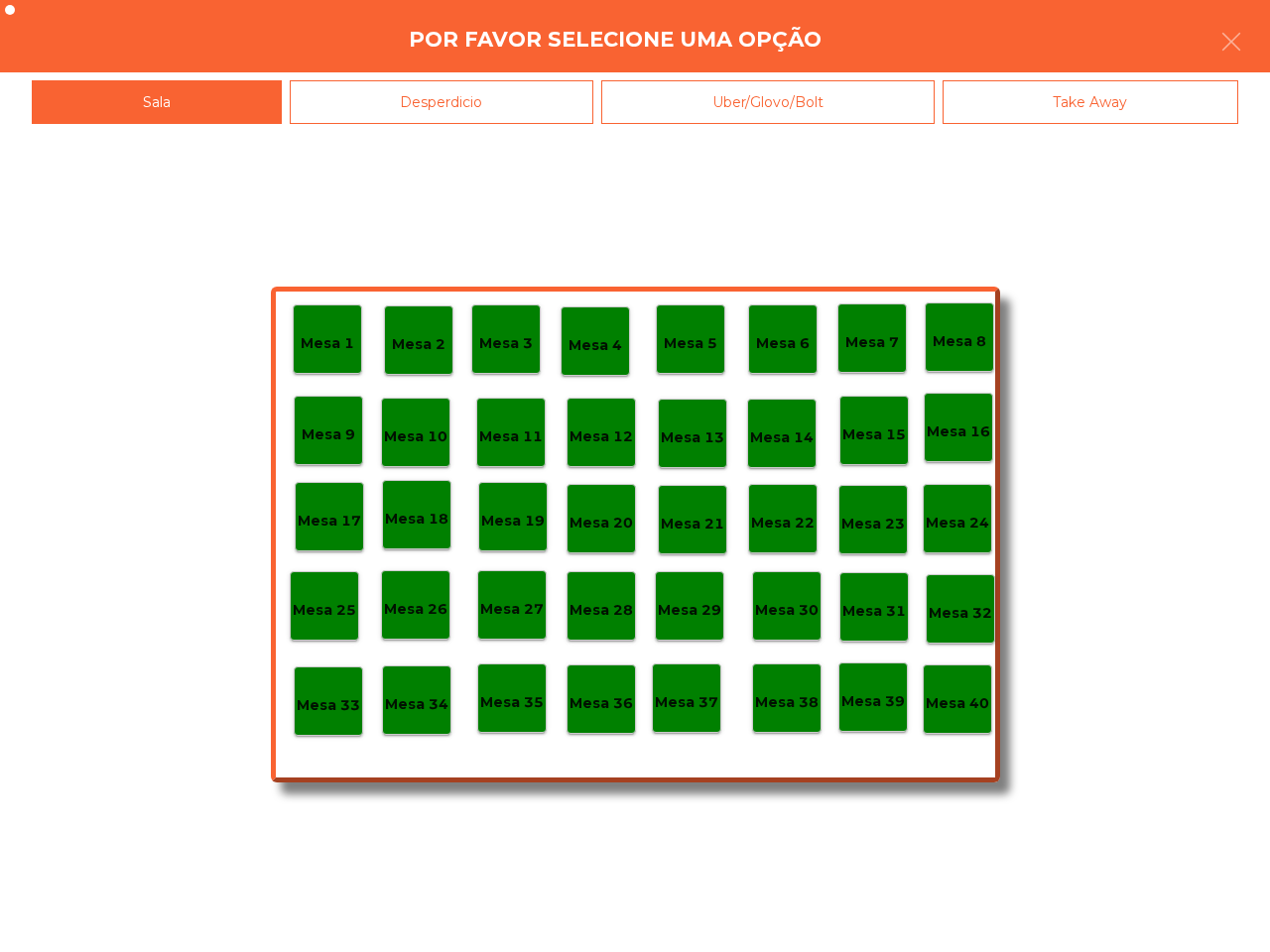 click on "Mesa 26" 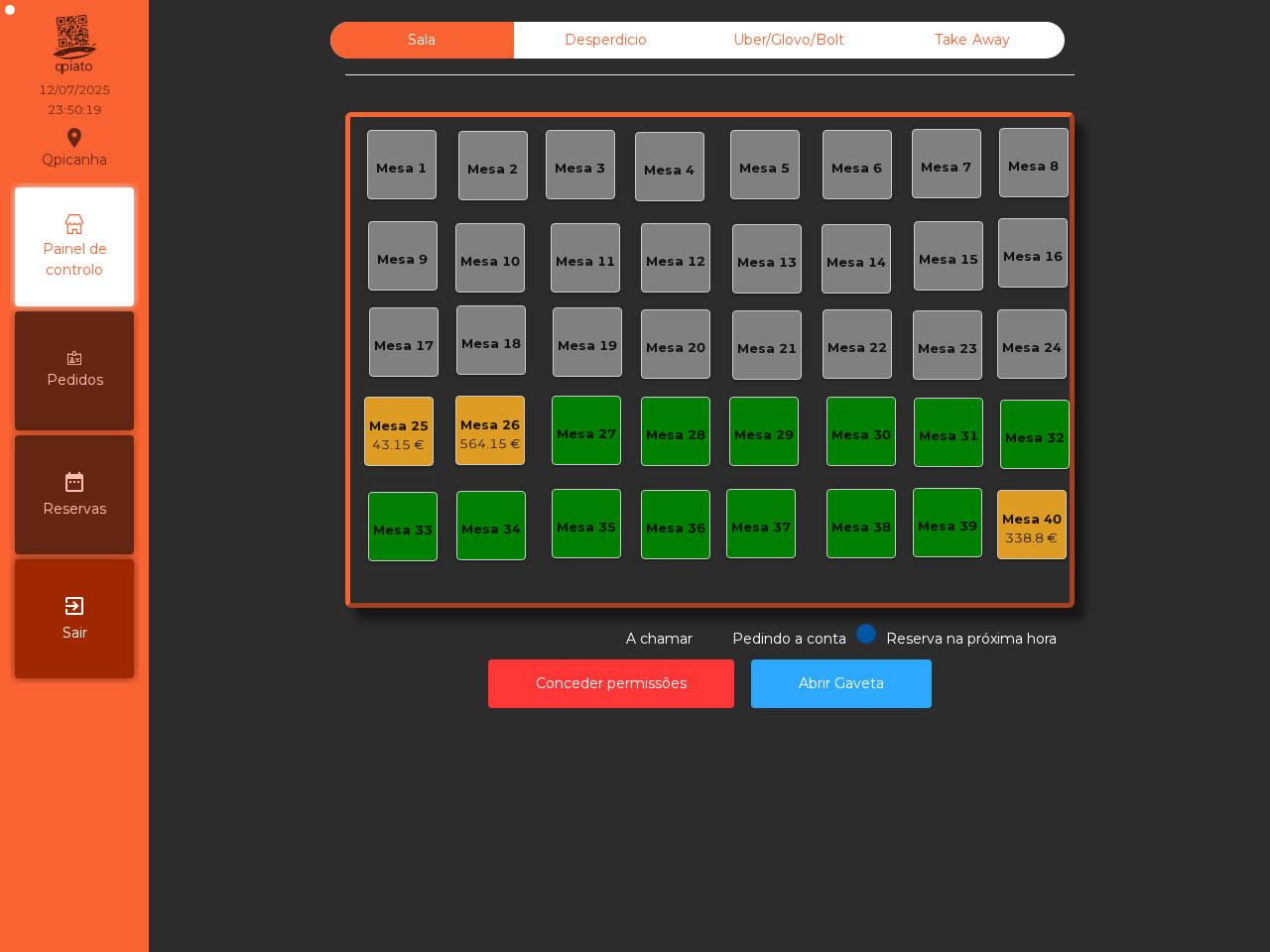 click on "564.15 €" 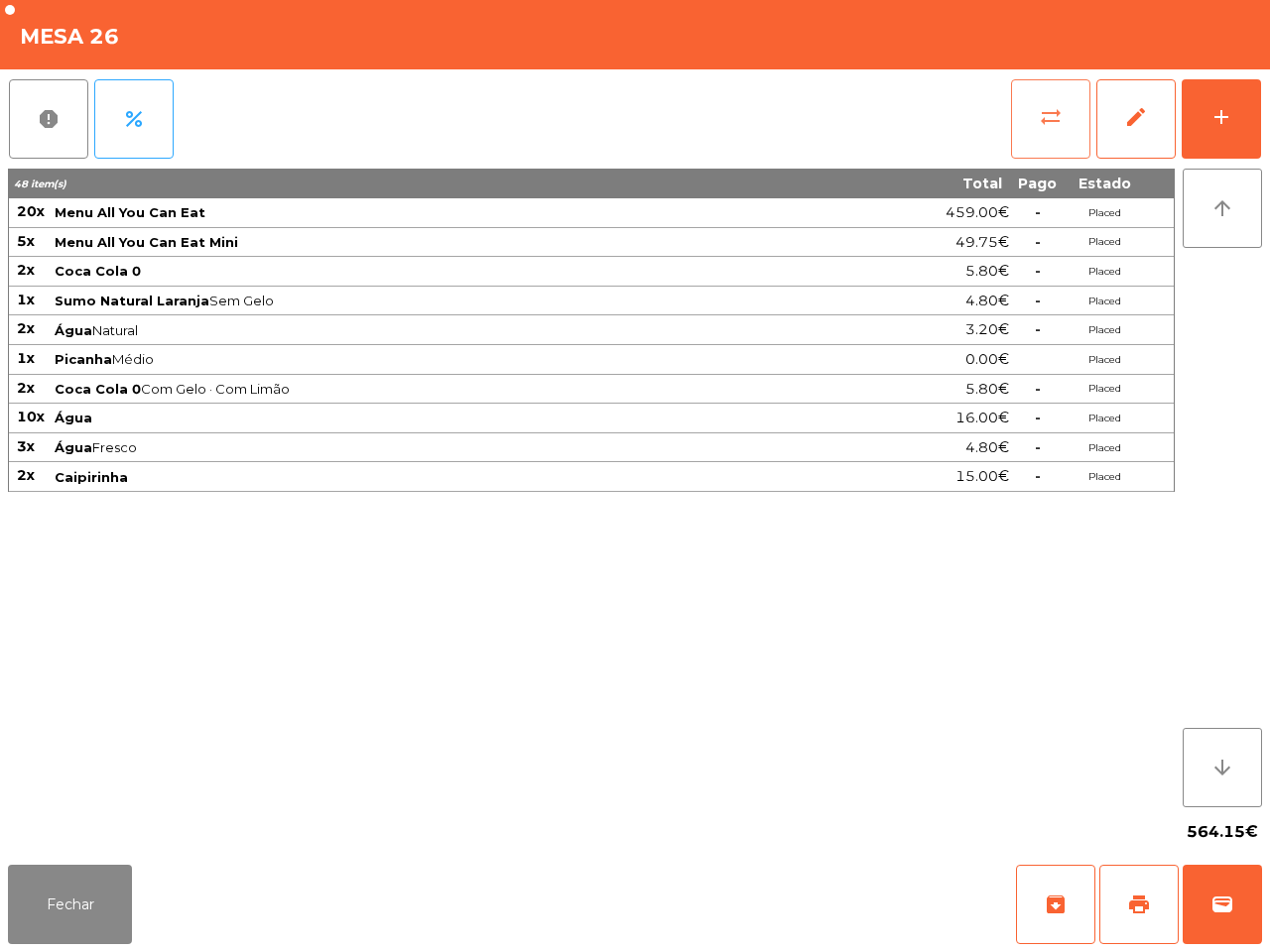 click on "sync_alt" 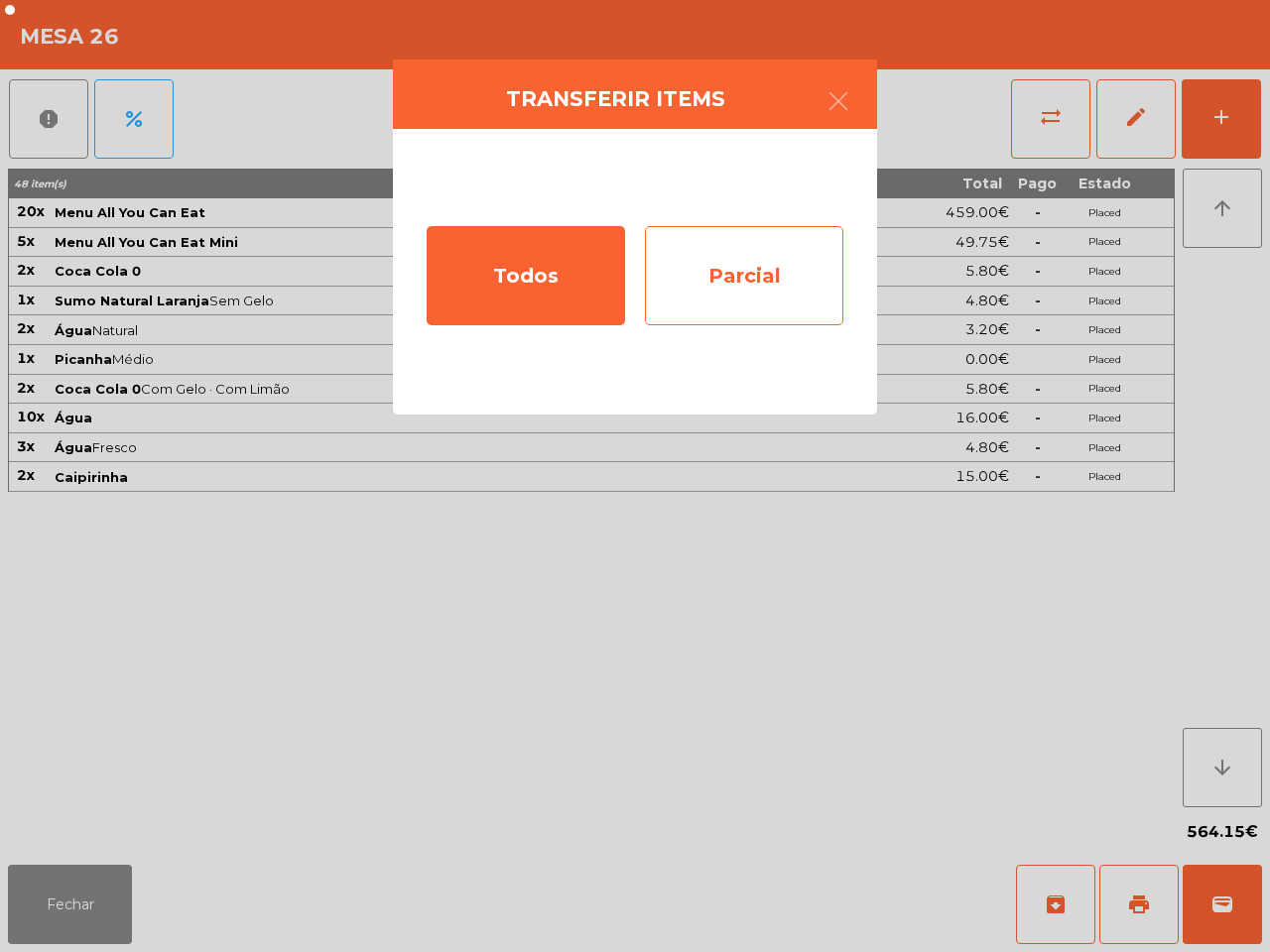 click on "Parcial" 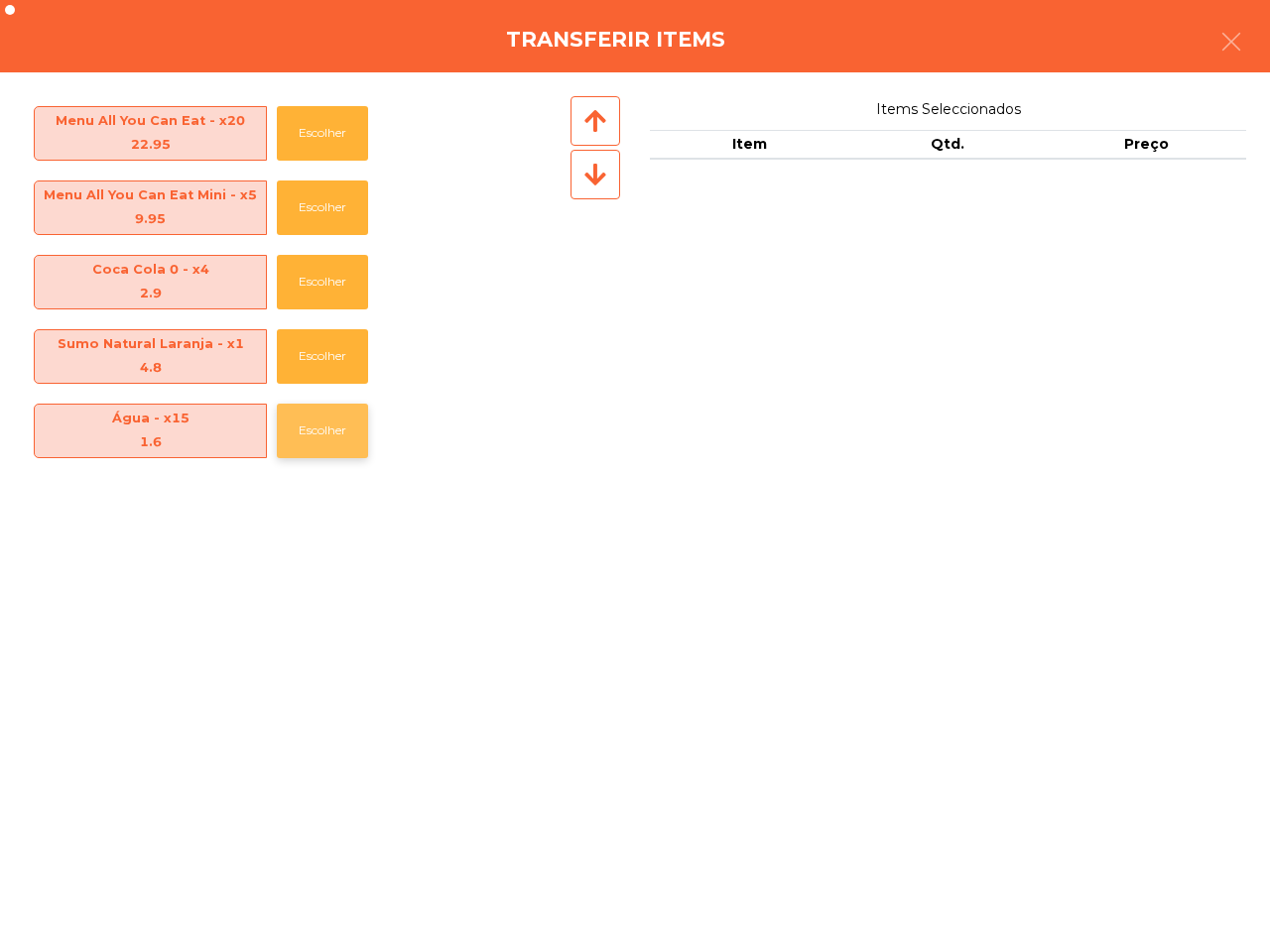 click on "Escolher" 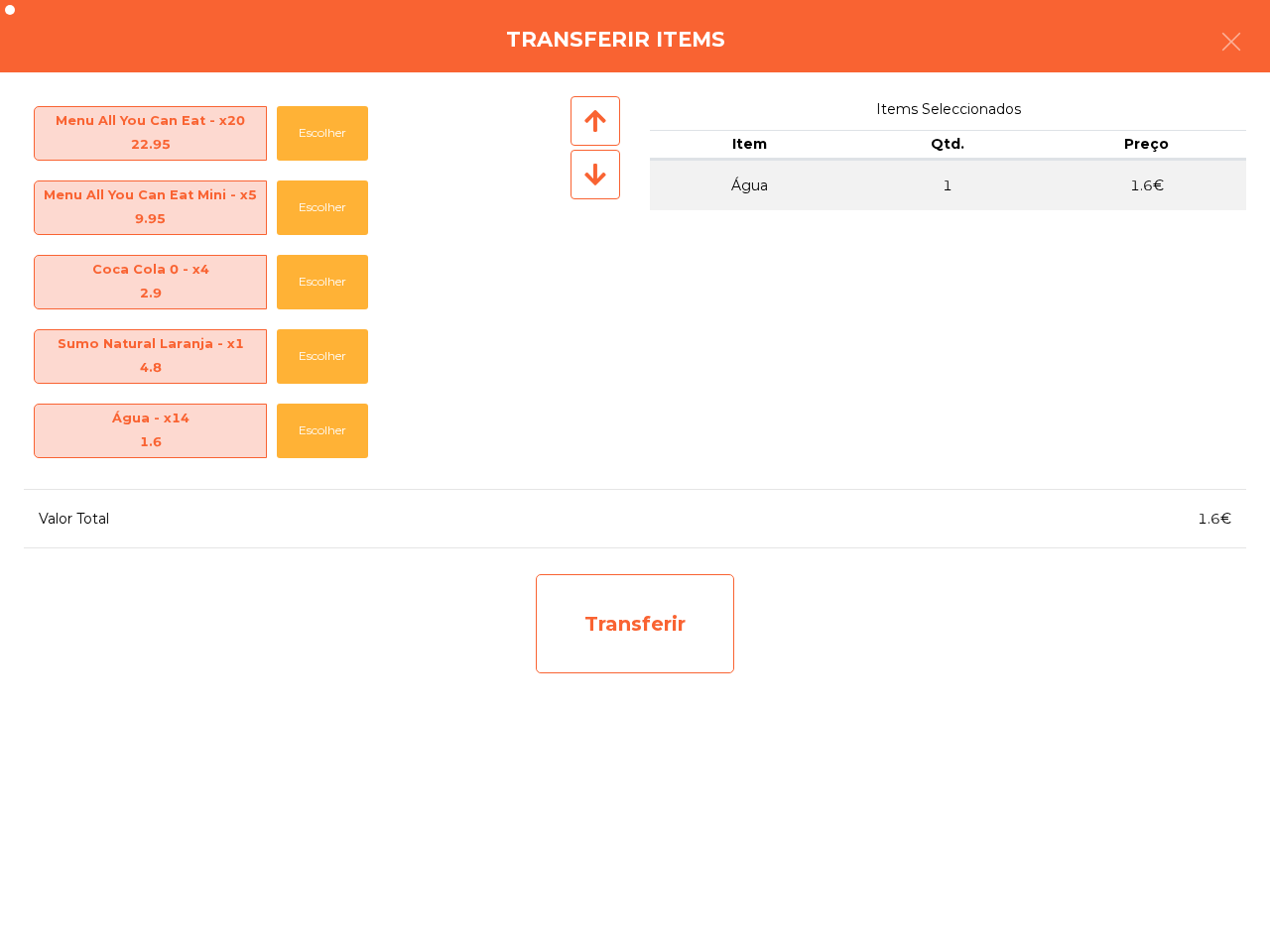 click on "Transferir" 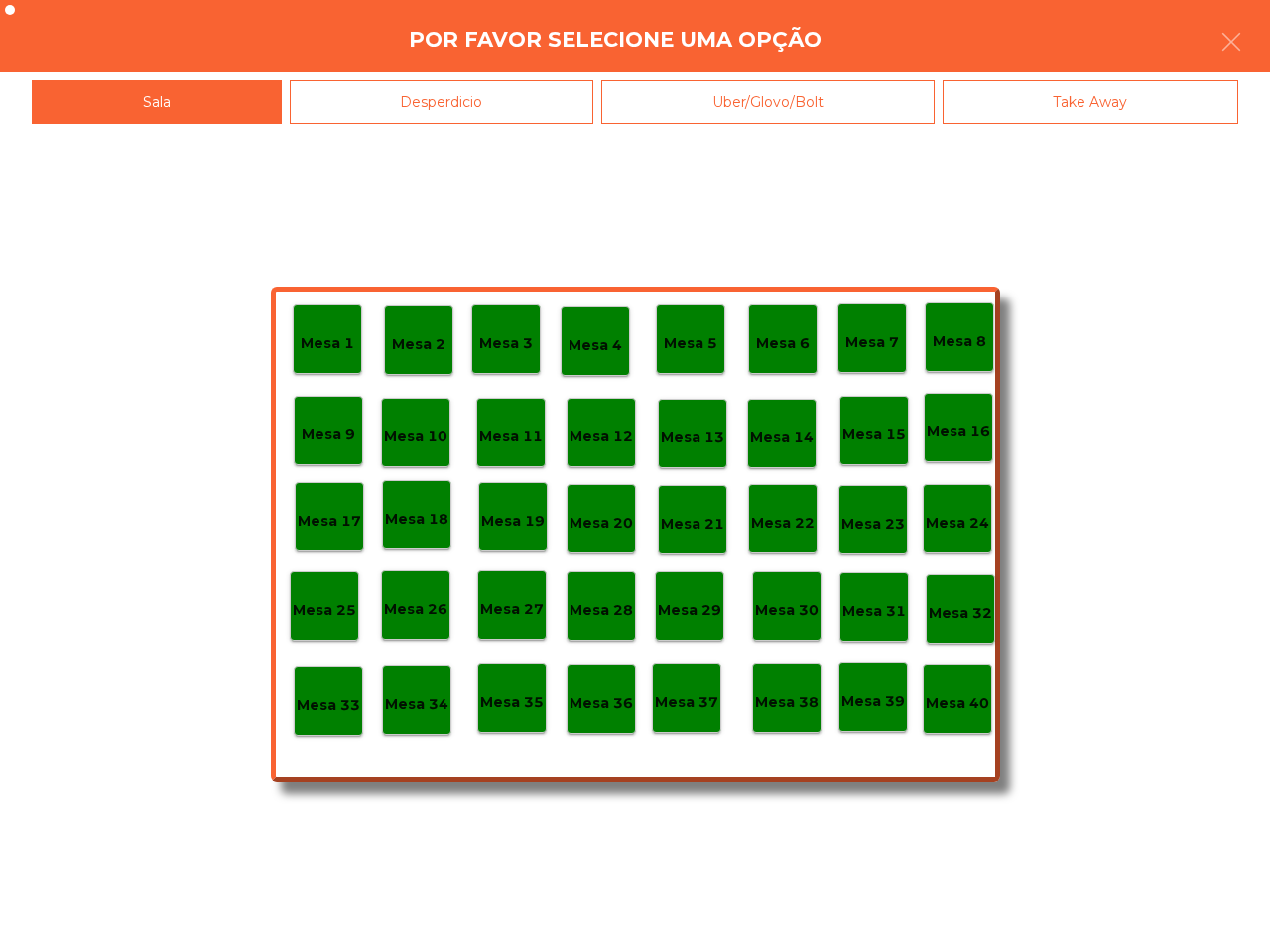 click on "Mesa 25" 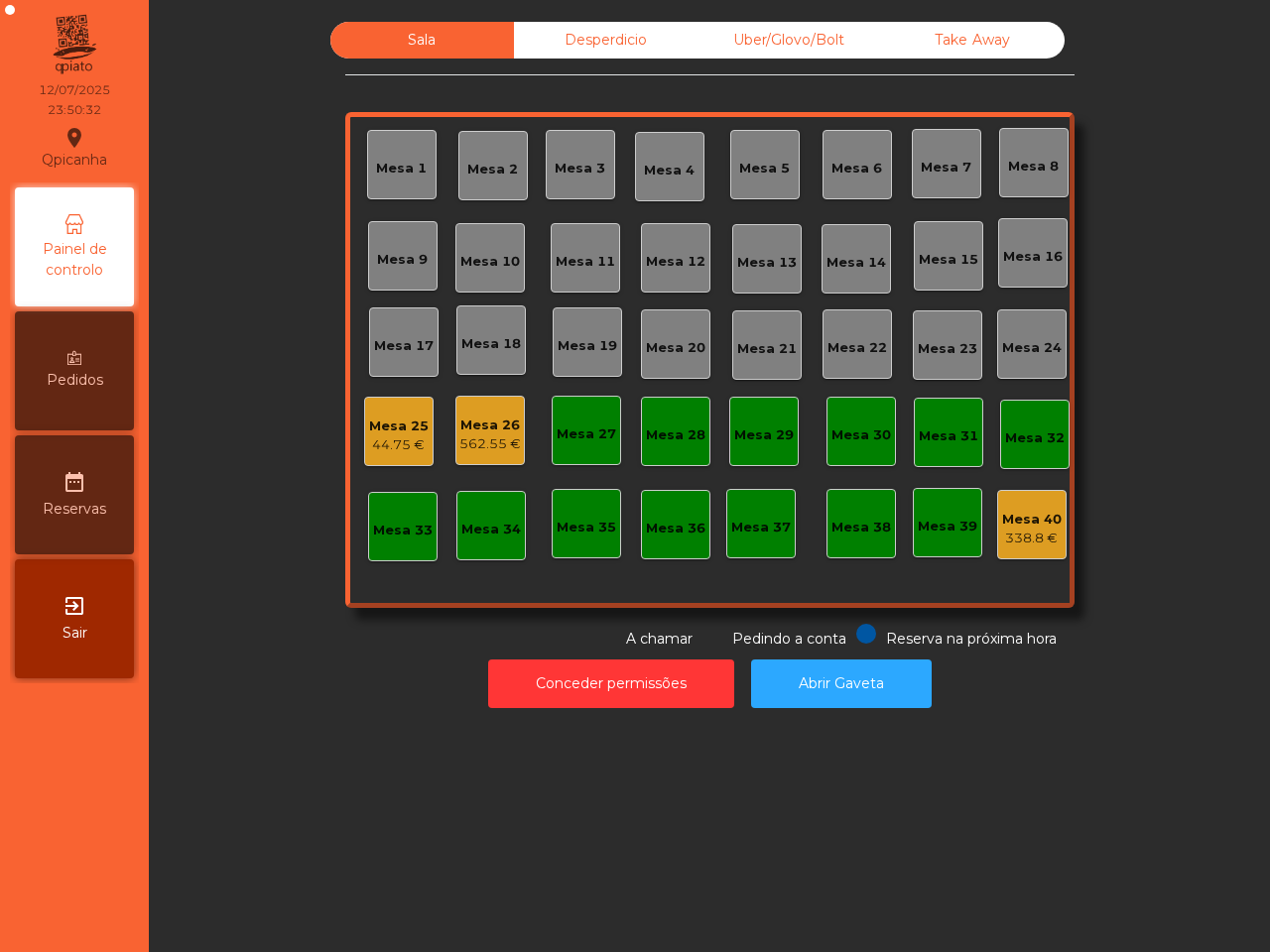 click on "Mesa 25" 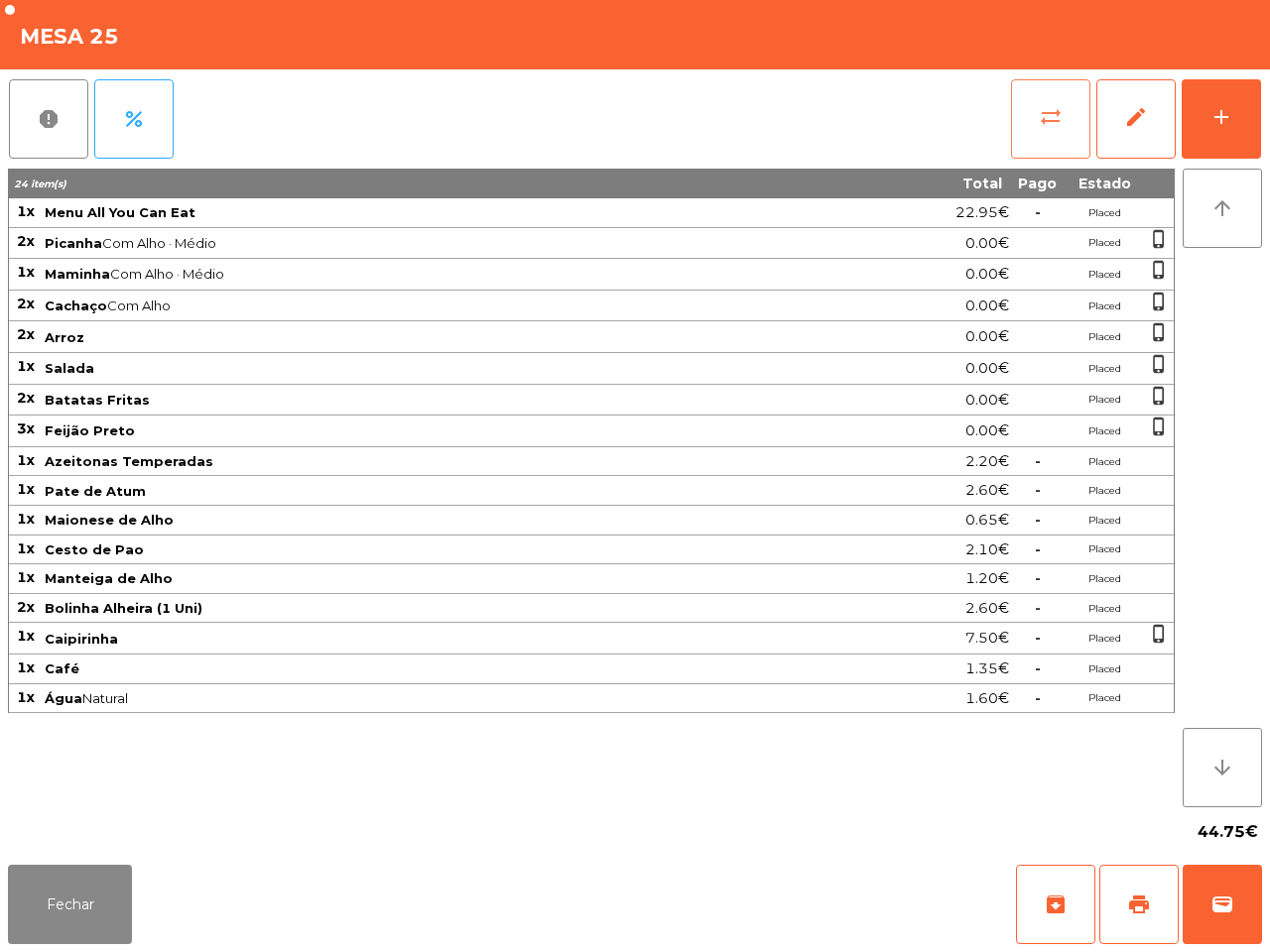 click on "sync_alt" 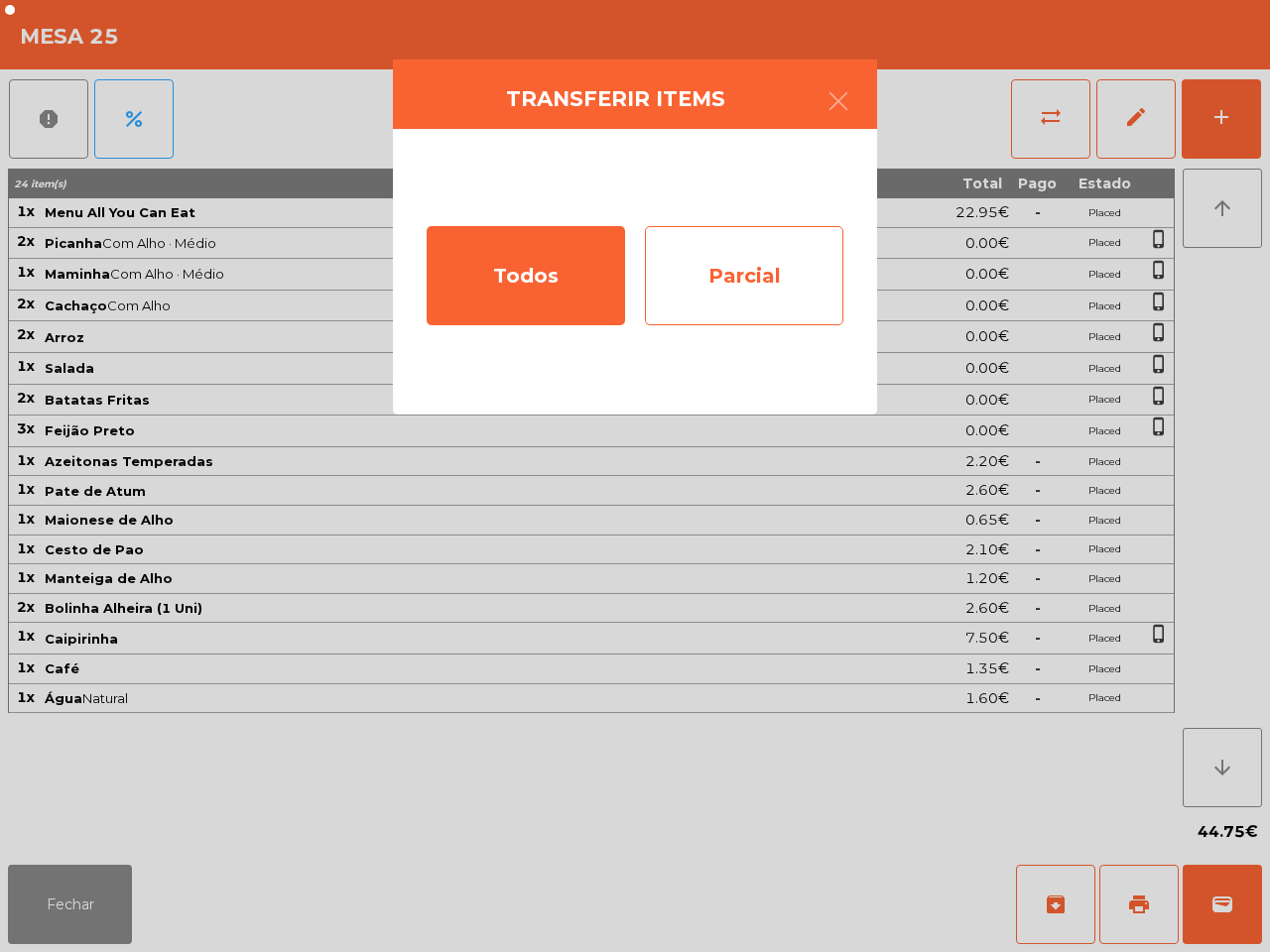 click on "Parcial" 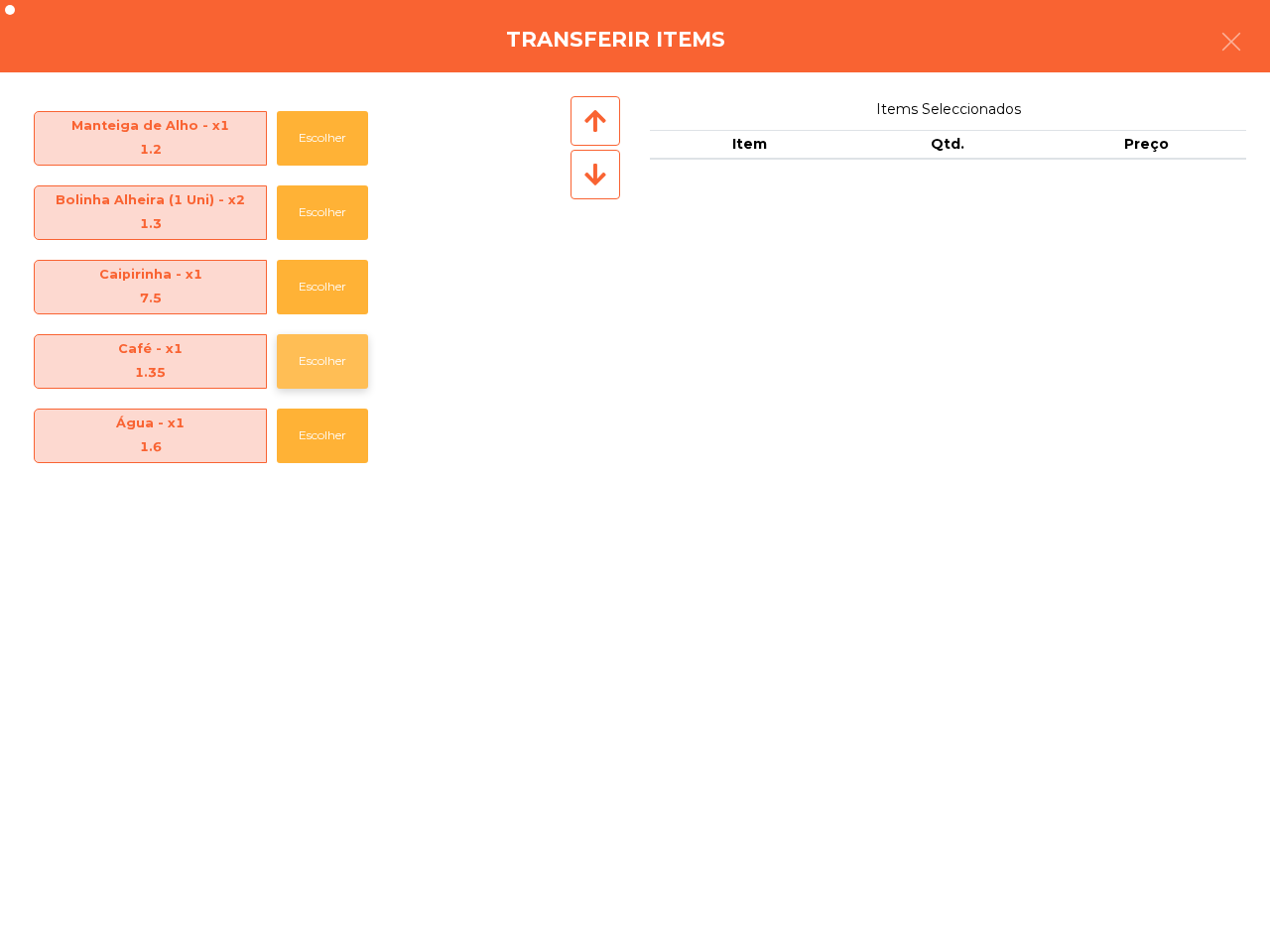 click on "Escolher" 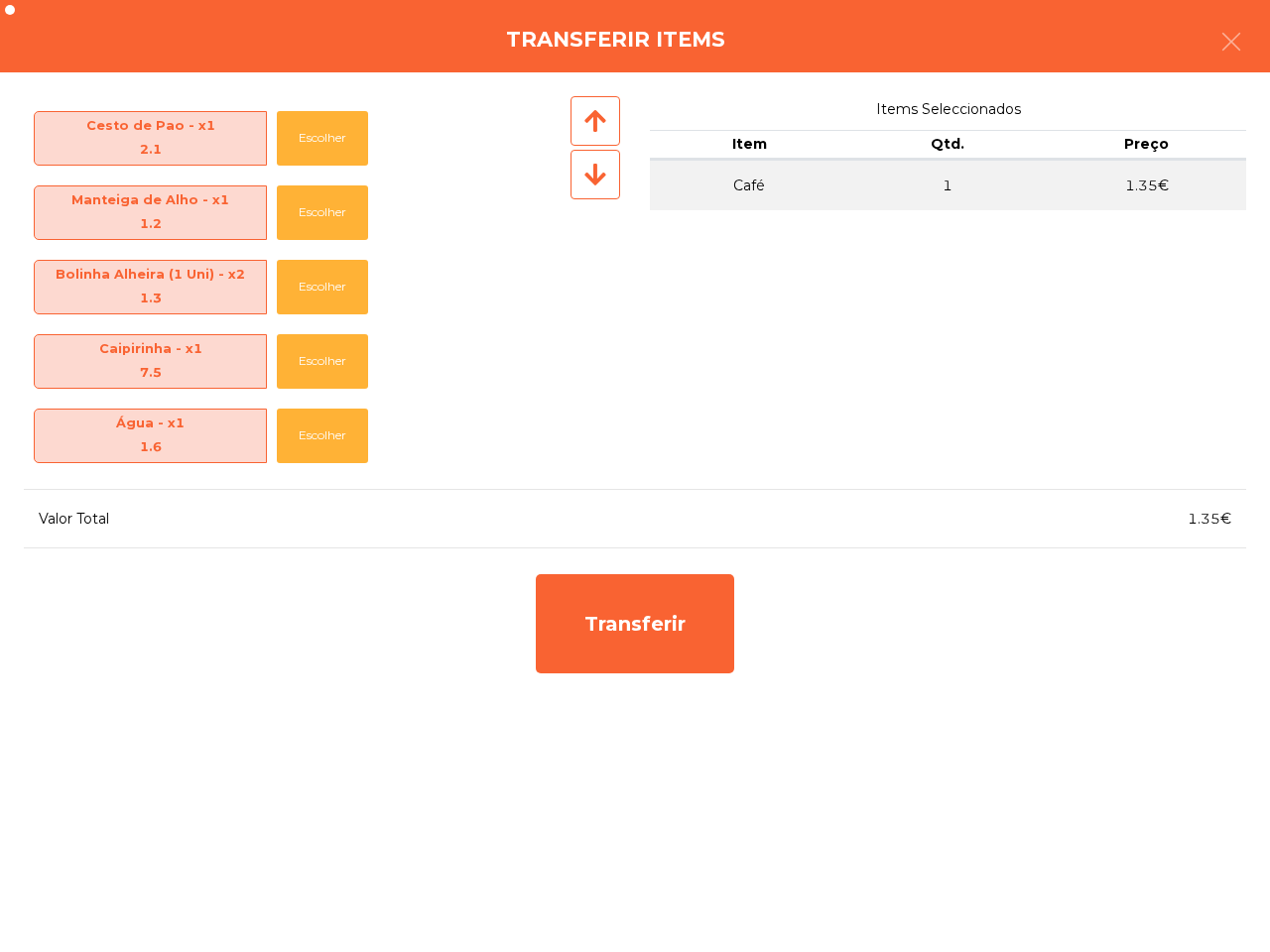 scroll, scrollTop: 813, scrollLeft: 0, axis: vertical 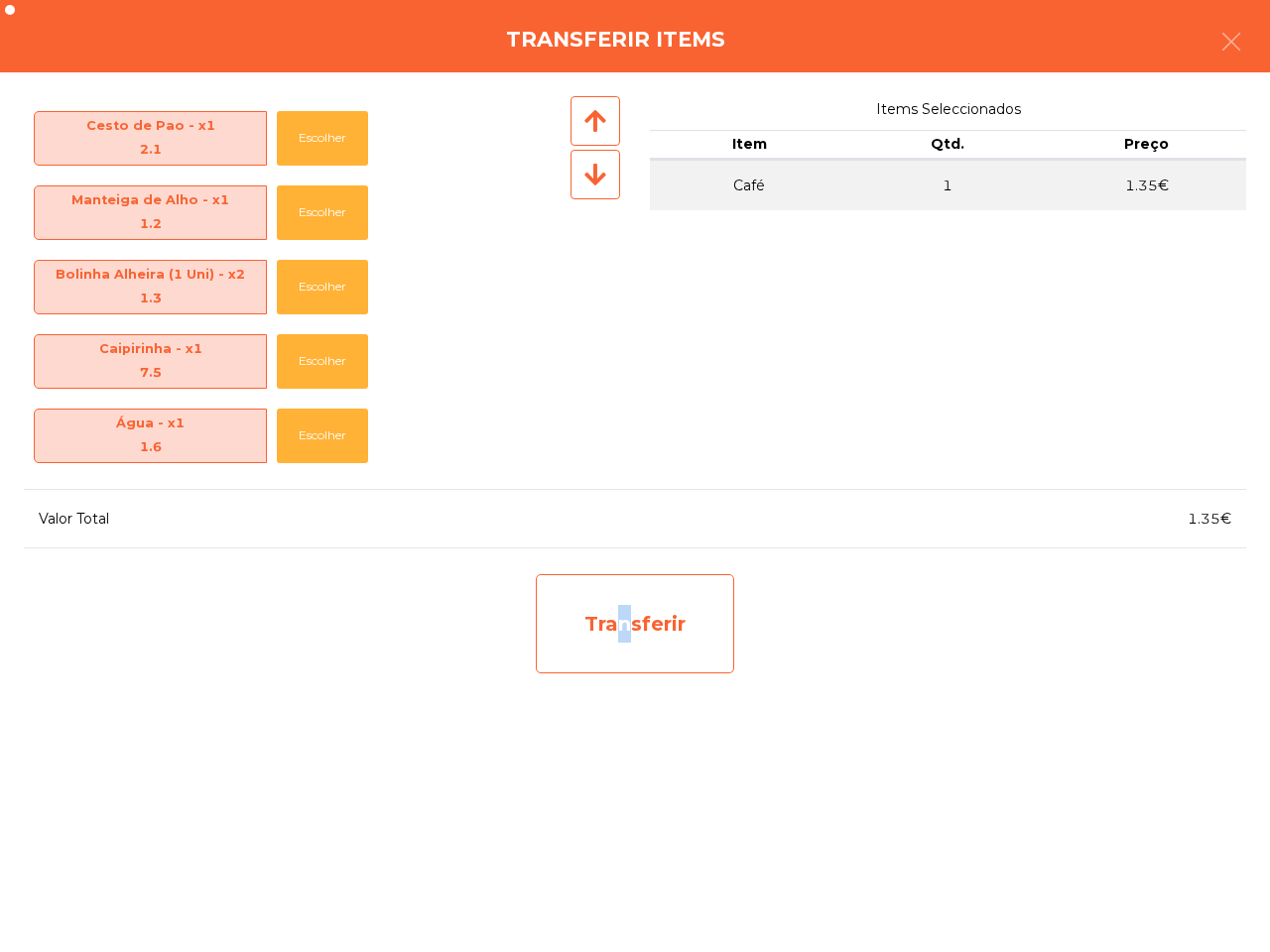 click on "Transferir" 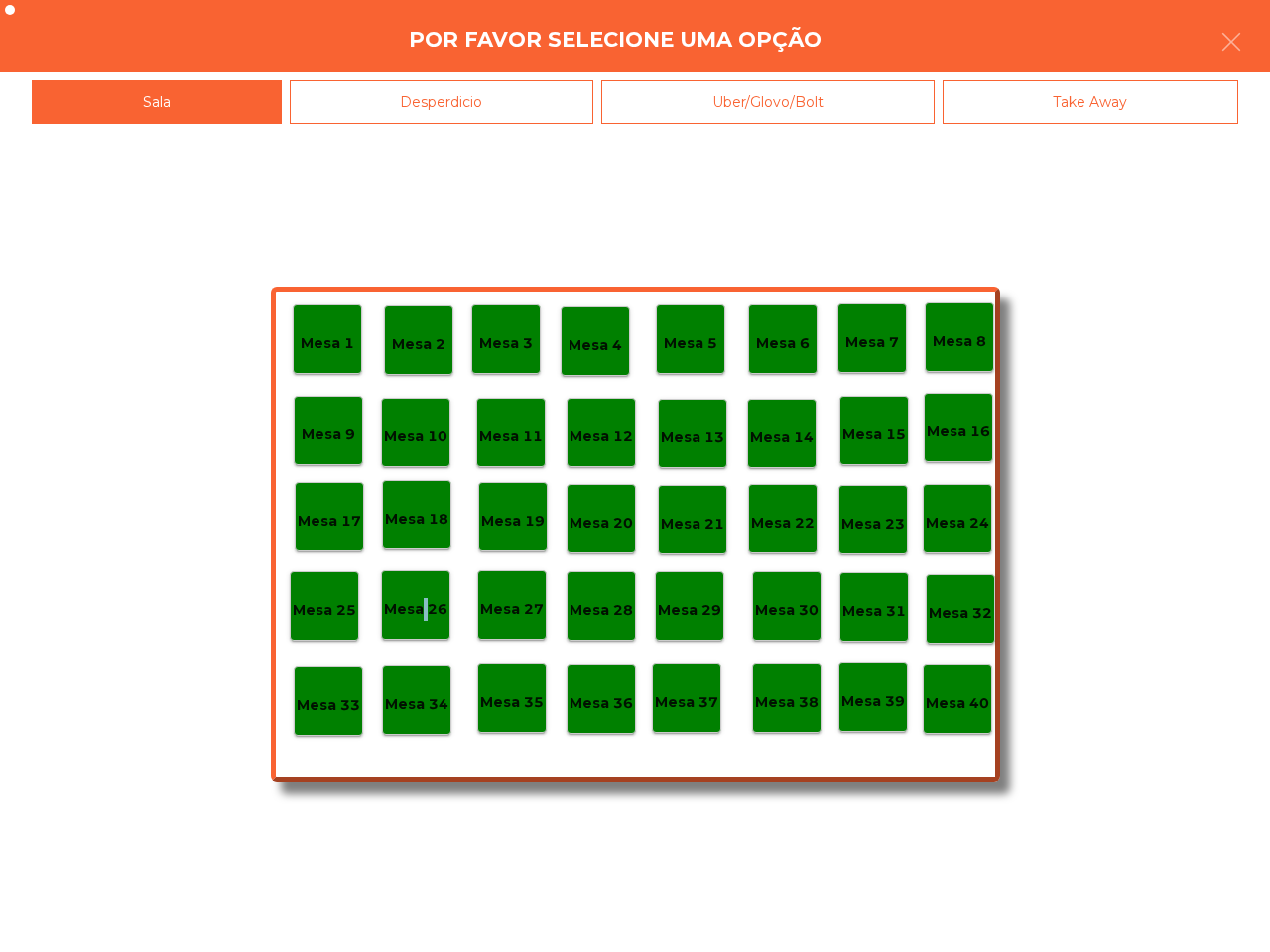 click on "Mesa 26" 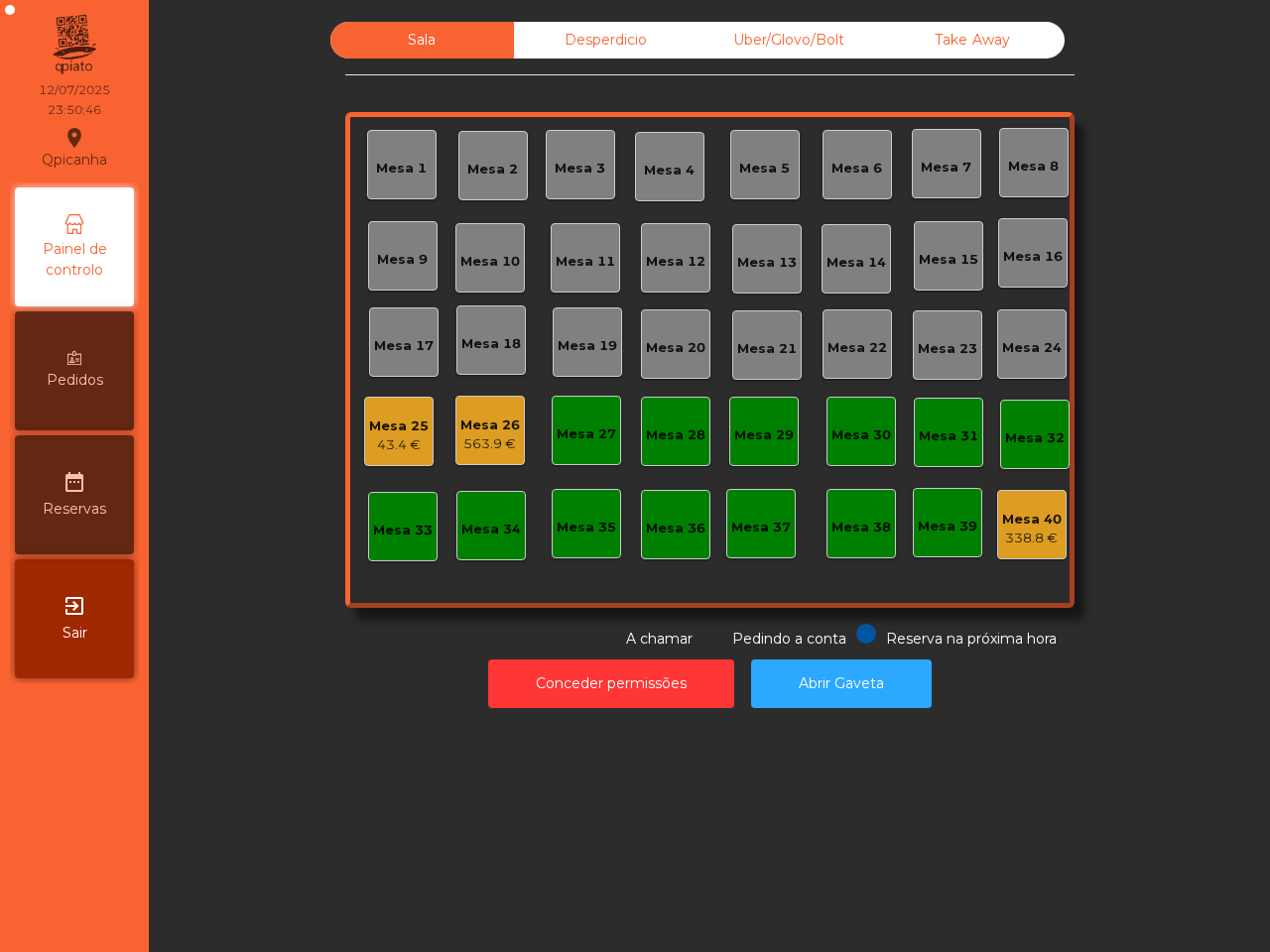 click on "Mesa 25" 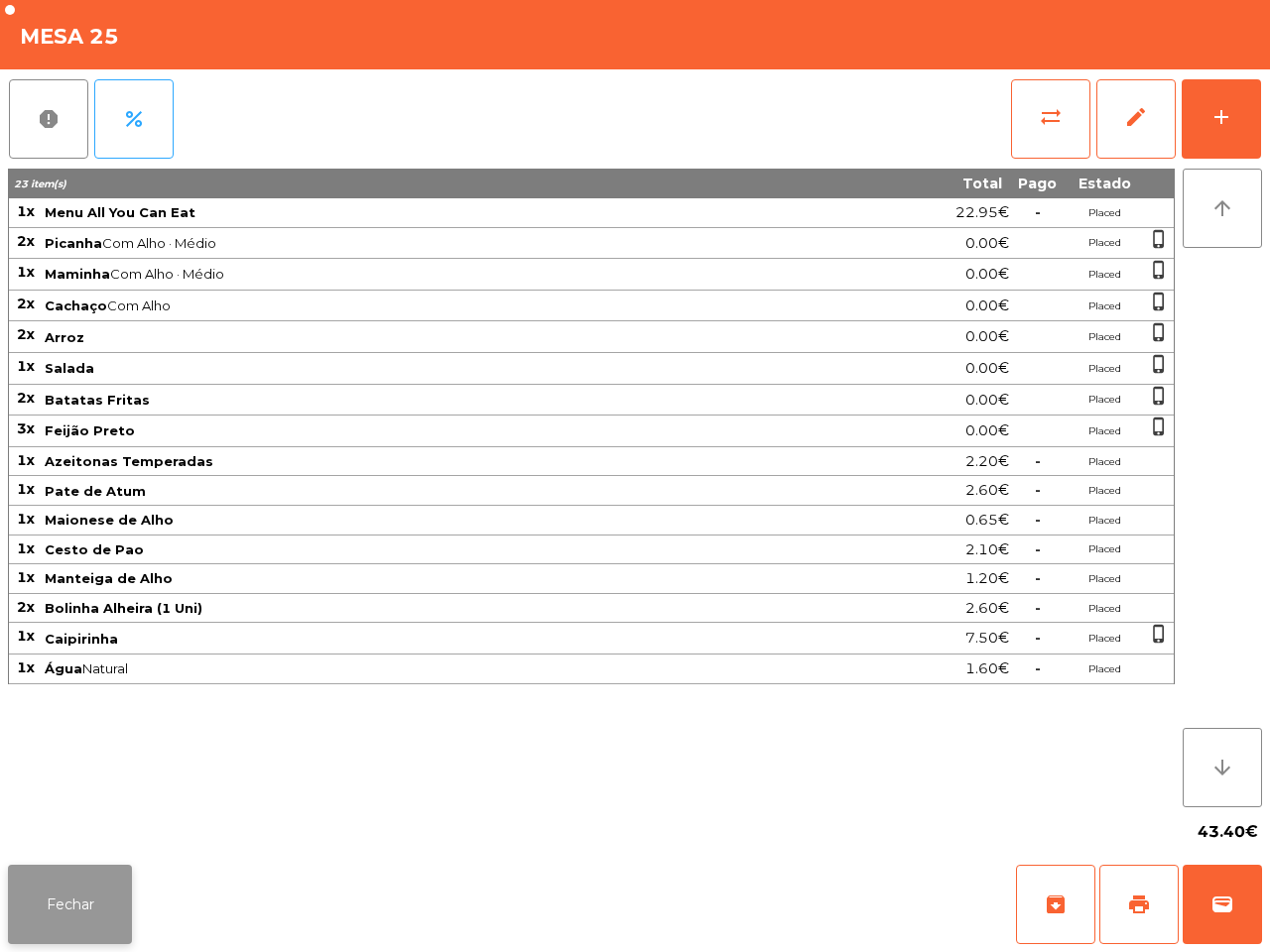 click on "Fechar" 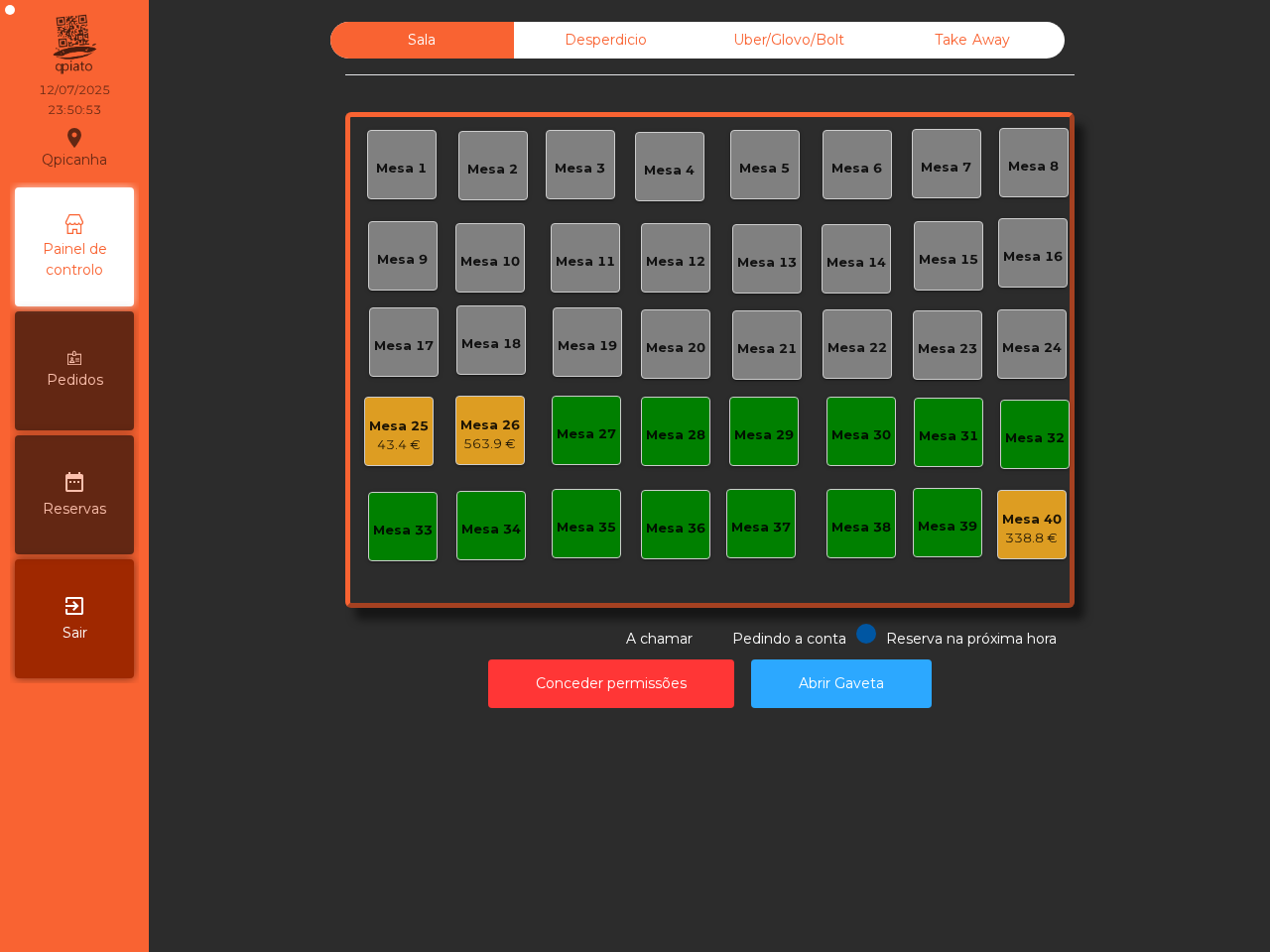 click on "338.8 €" 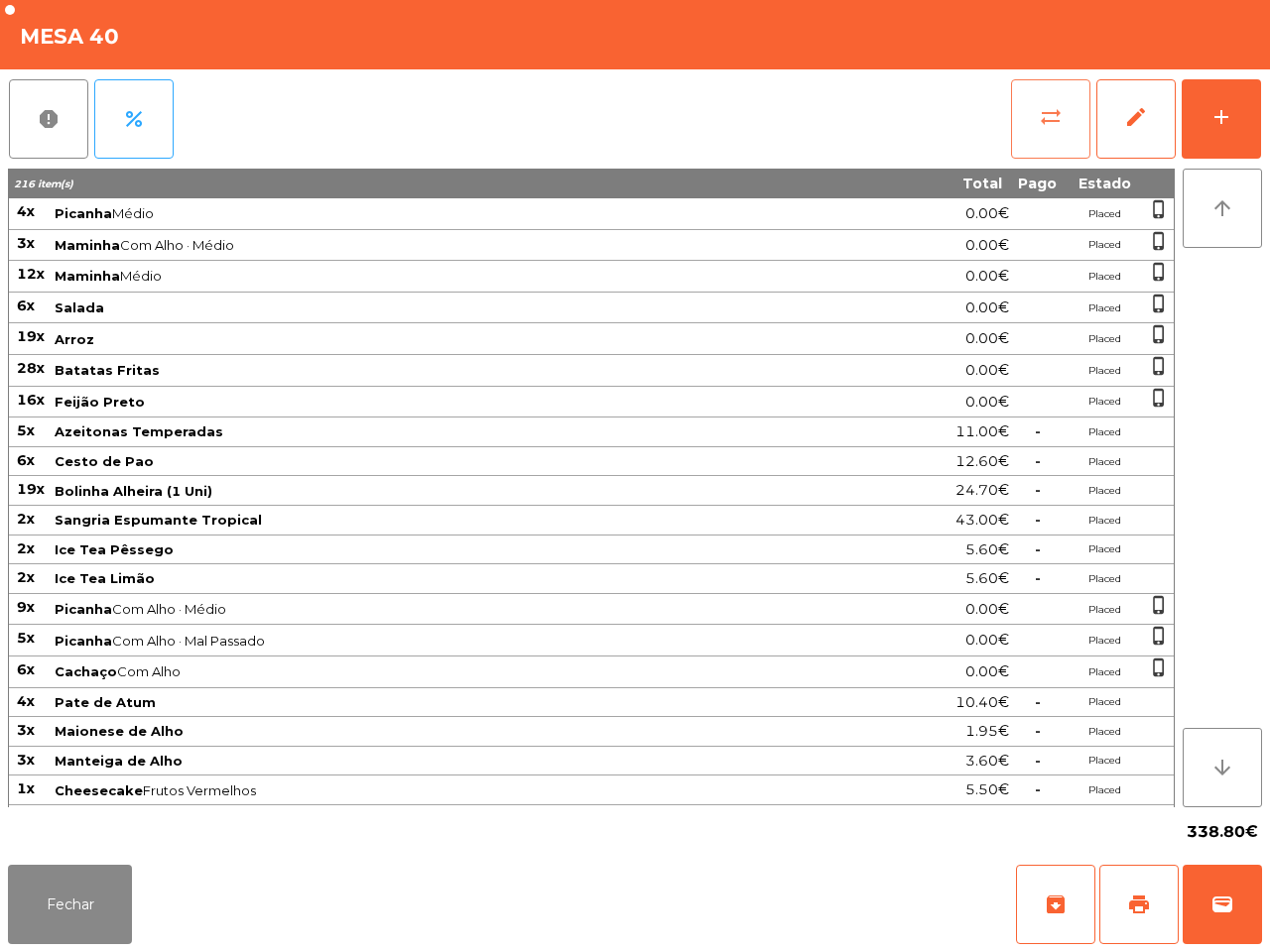 click on "sync_alt" 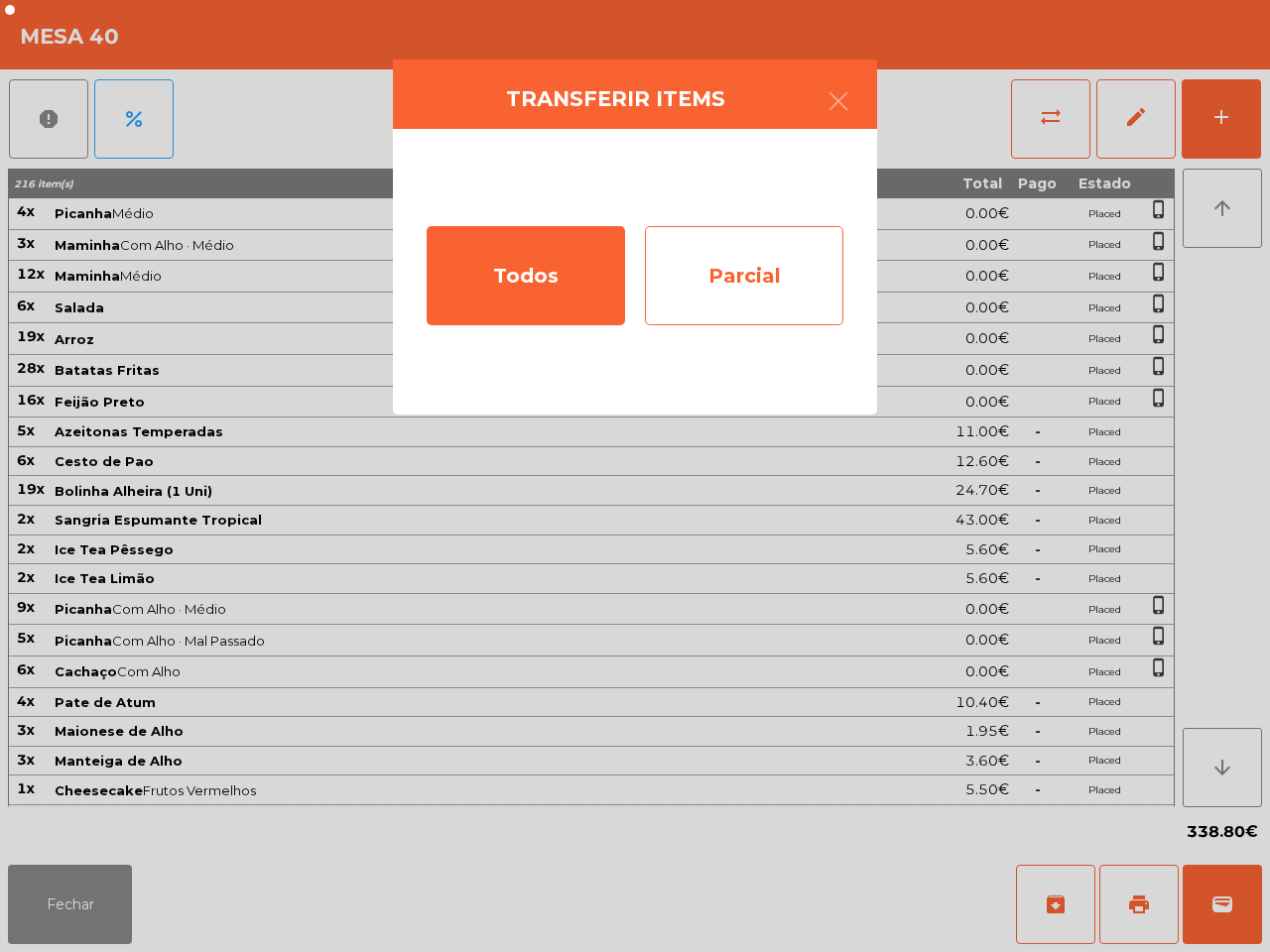 click on "Parcial" 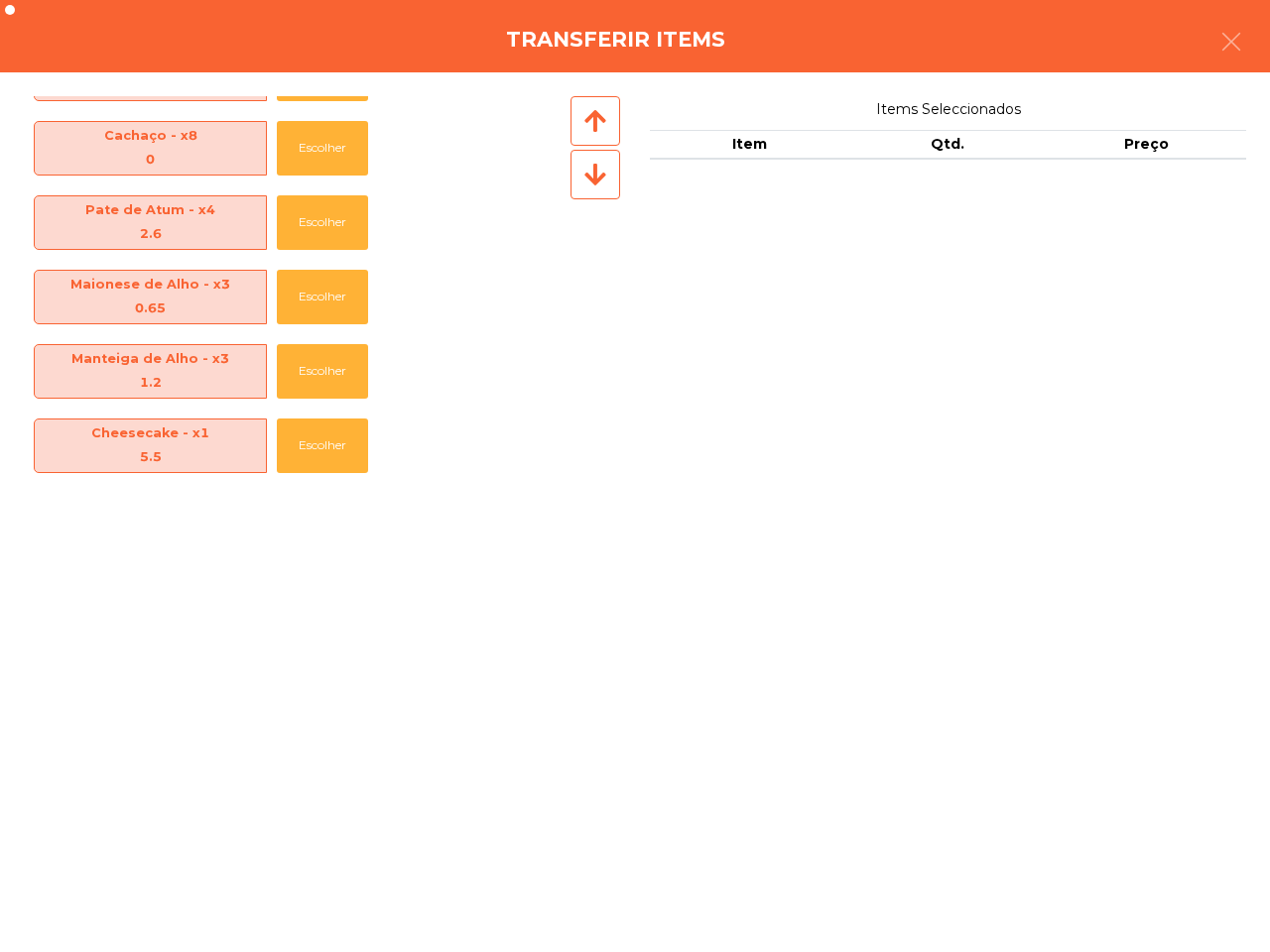 scroll, scrollTop: 992, scrollLeft: 0, axis: vertical 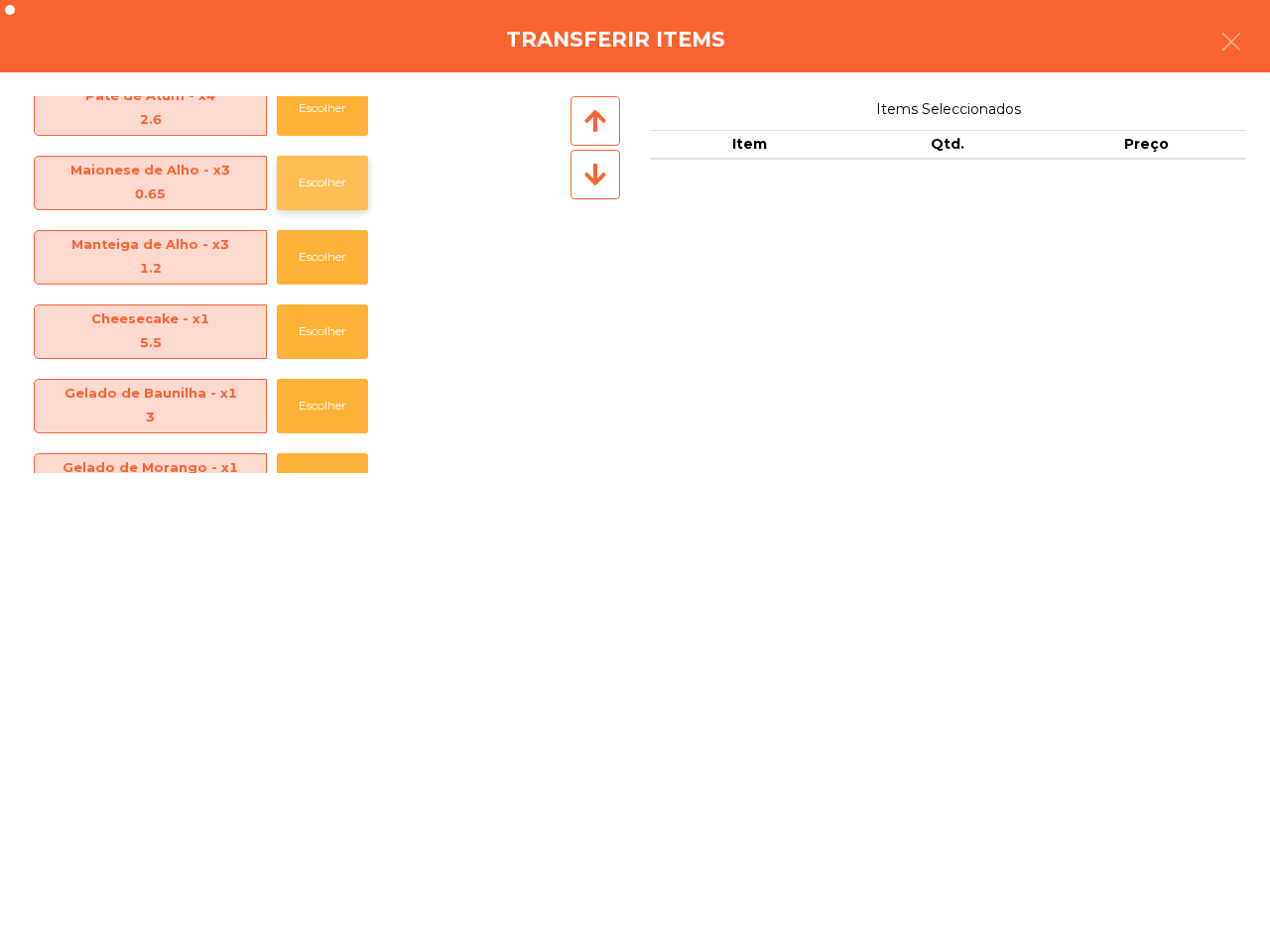 click on "Escolher" 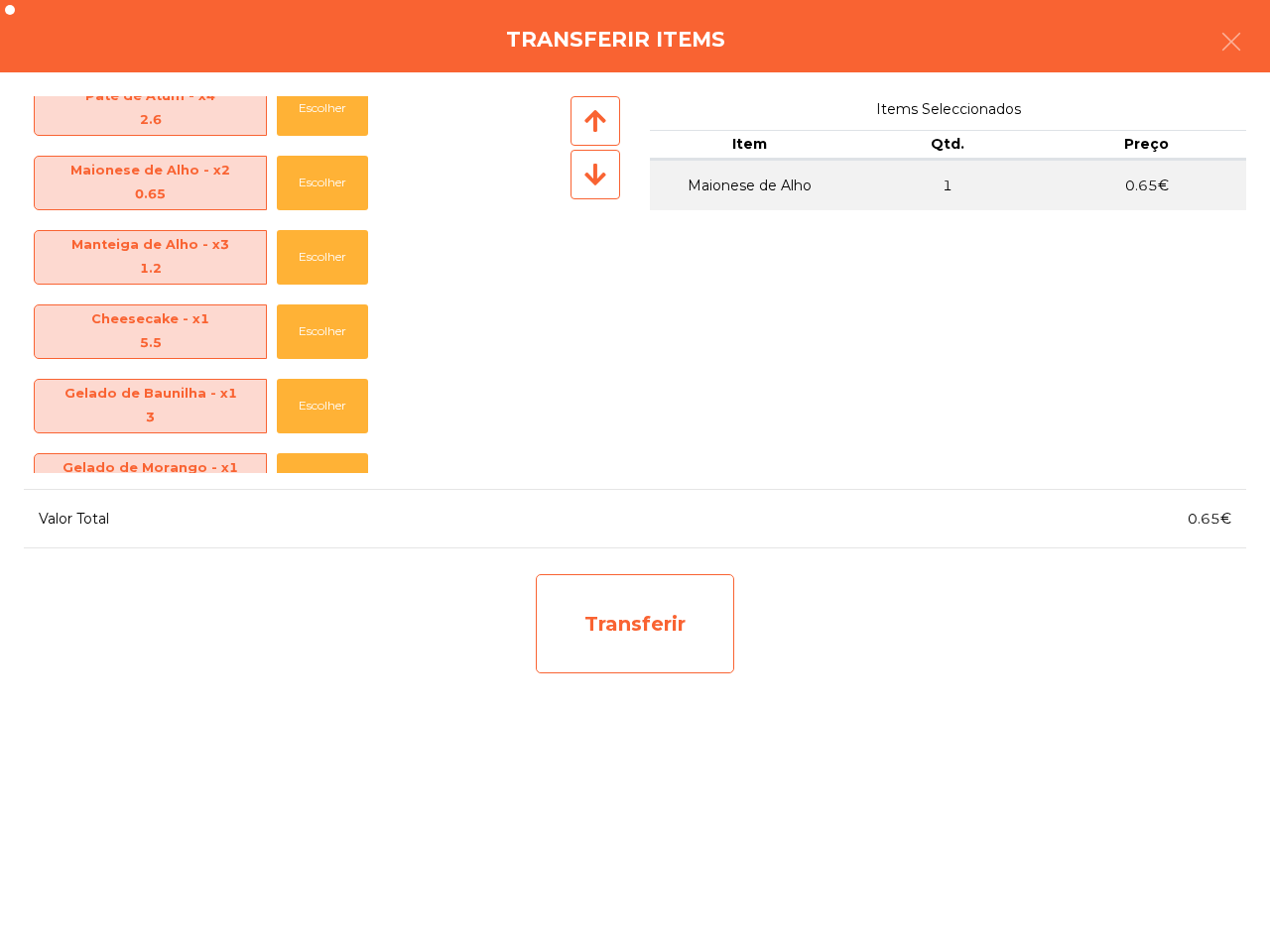 click on "Transferir" 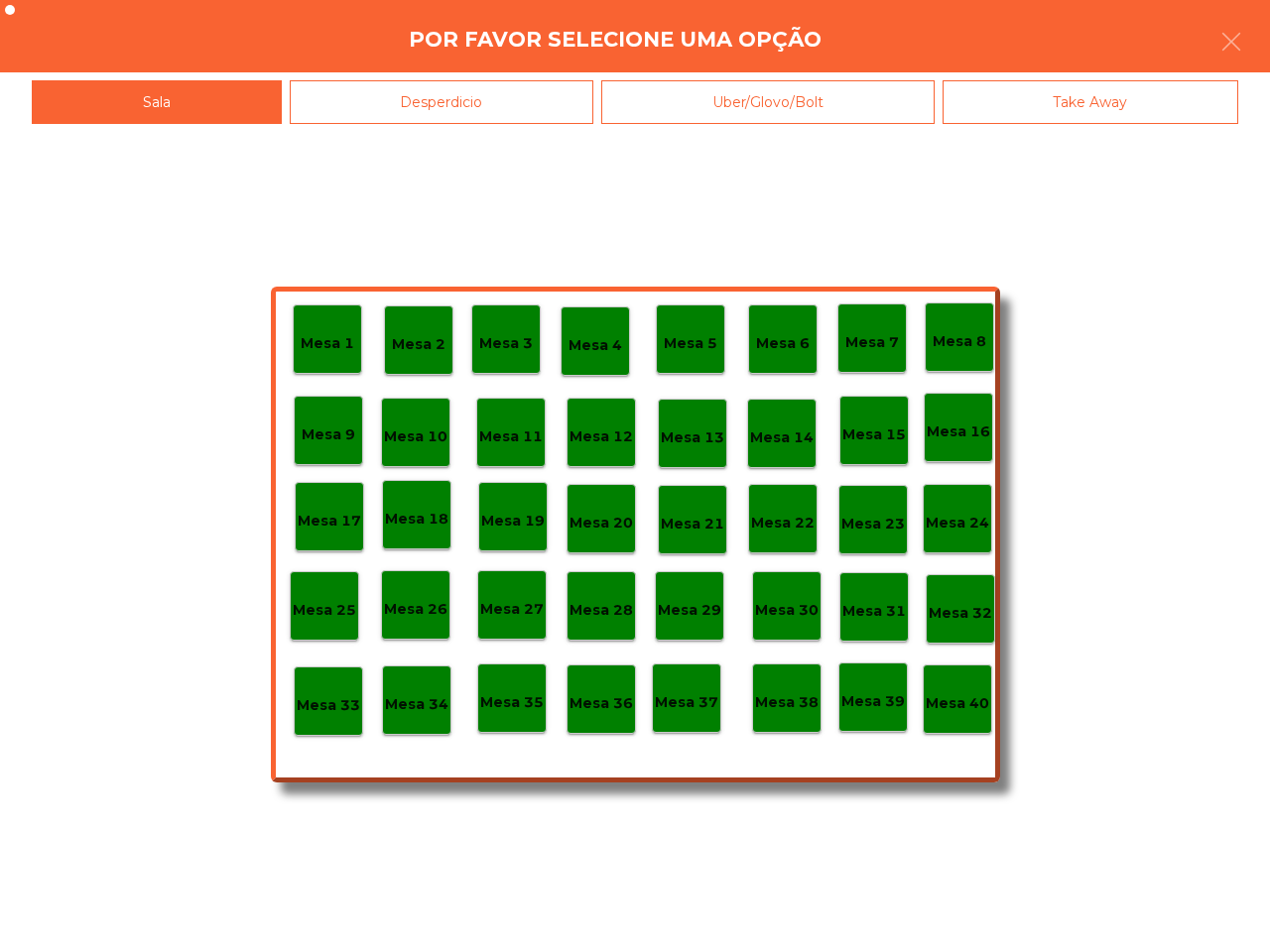 click on "Mesa 26" 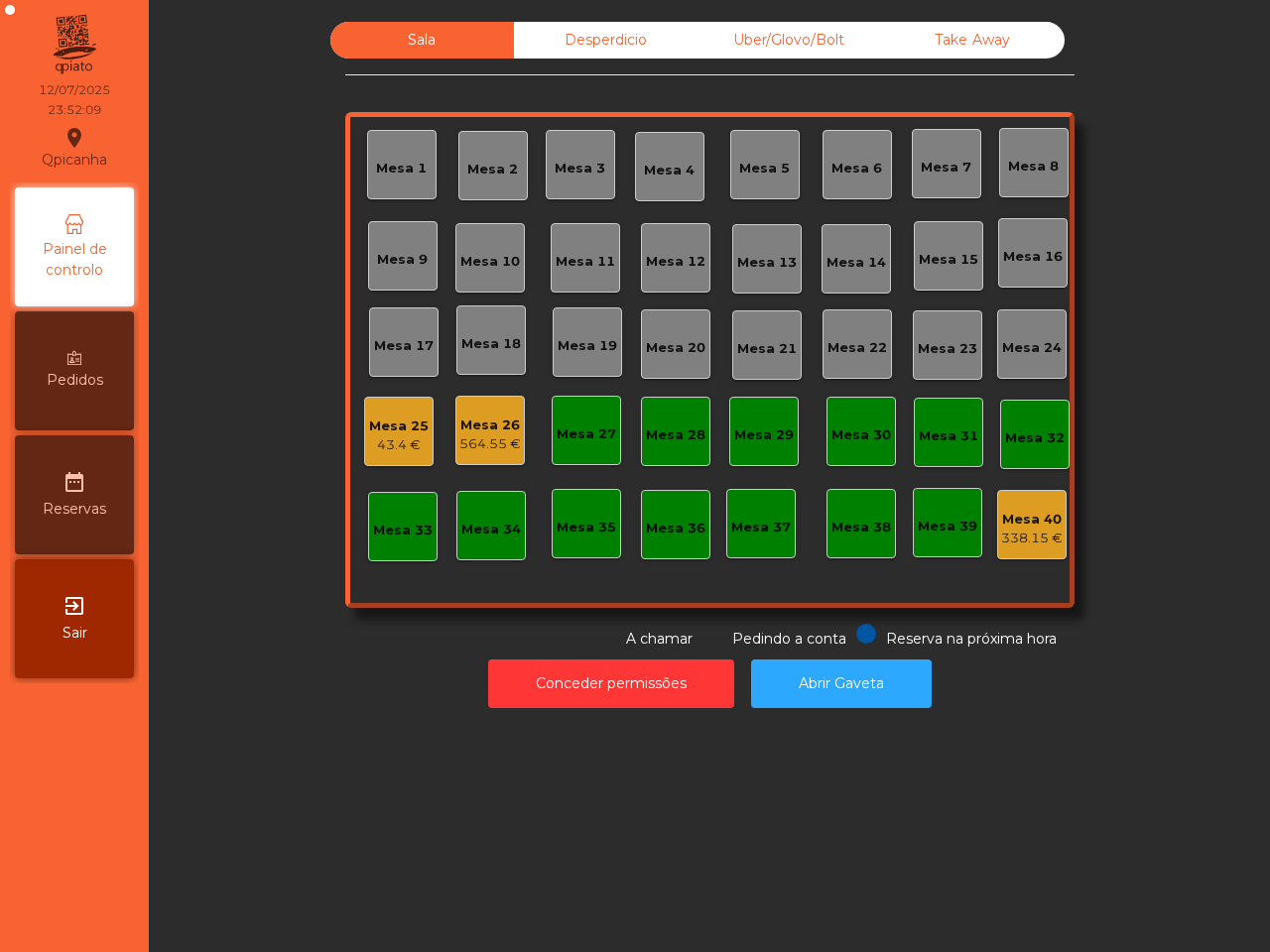click on "Mesa 25" 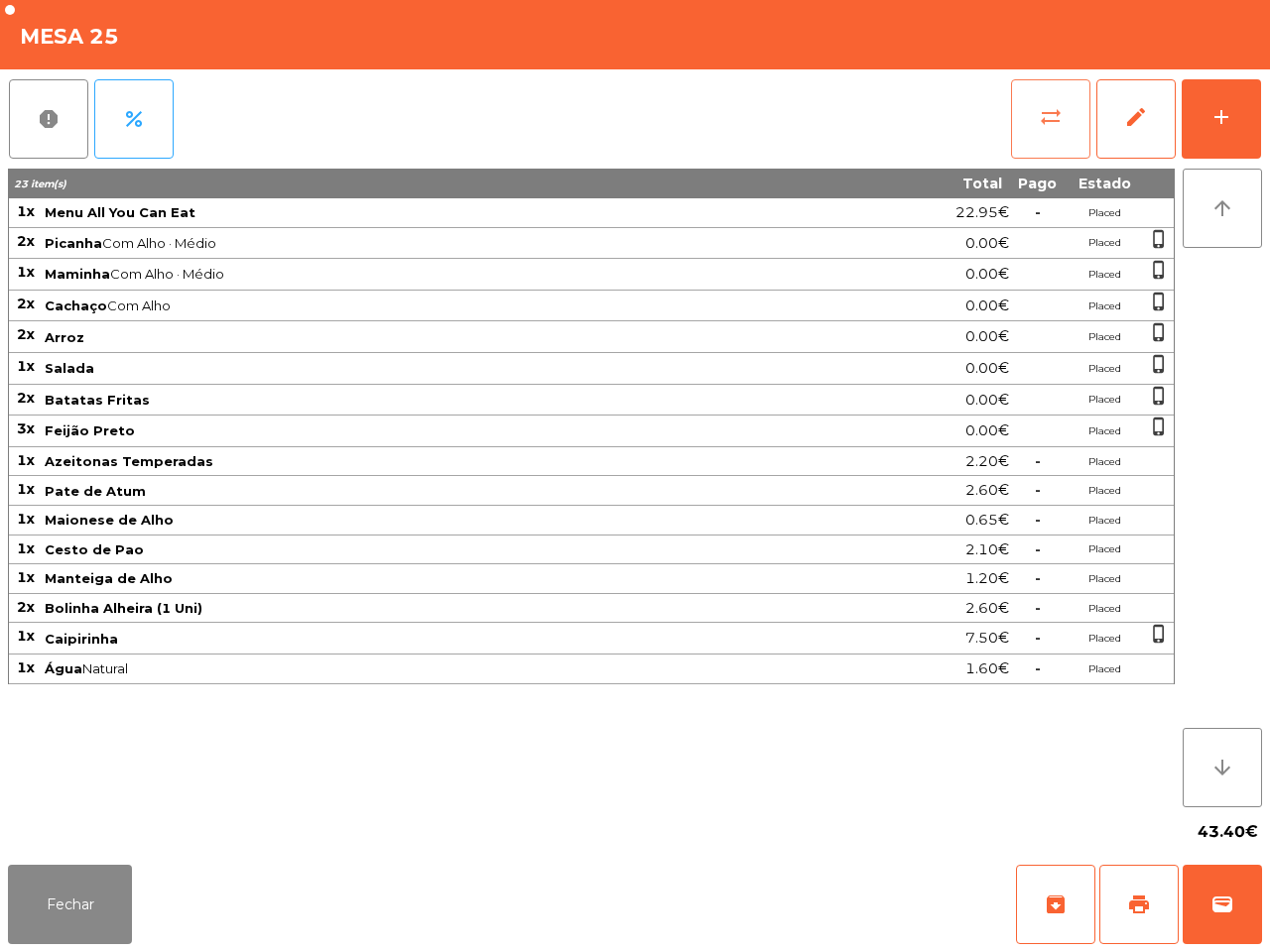 click on "sync_alt" 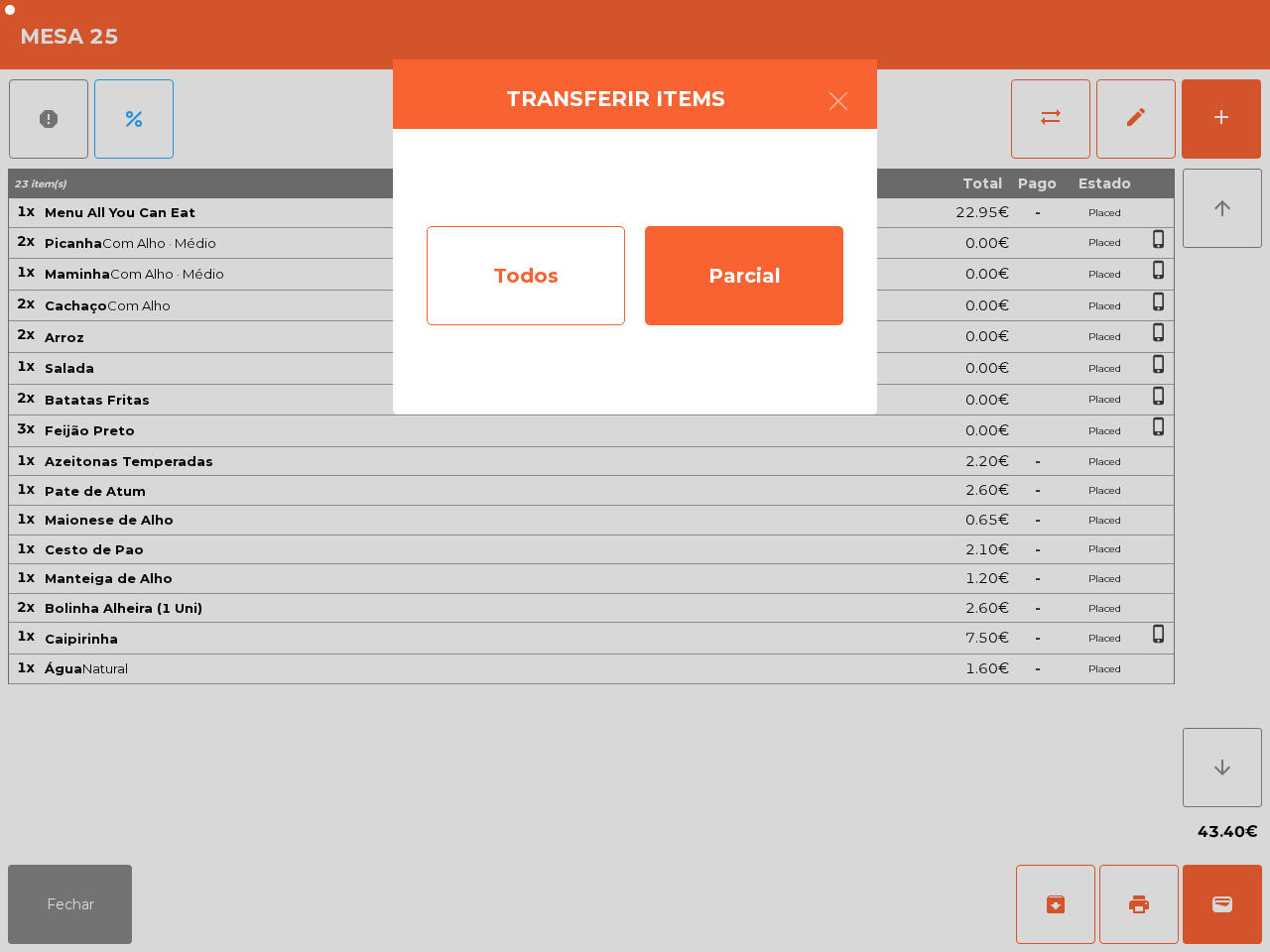 click on "Todos" 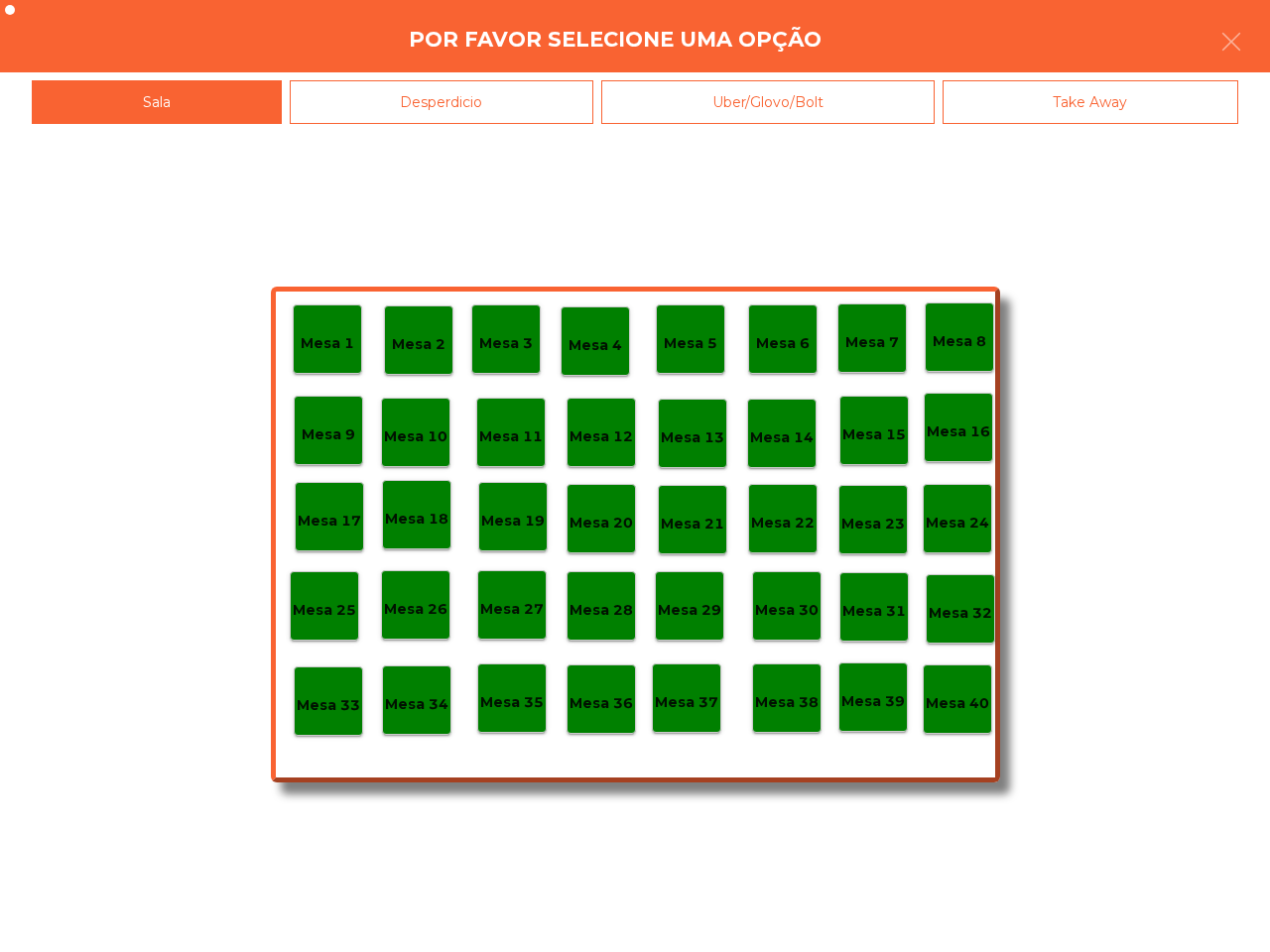click on "Mesa 40" 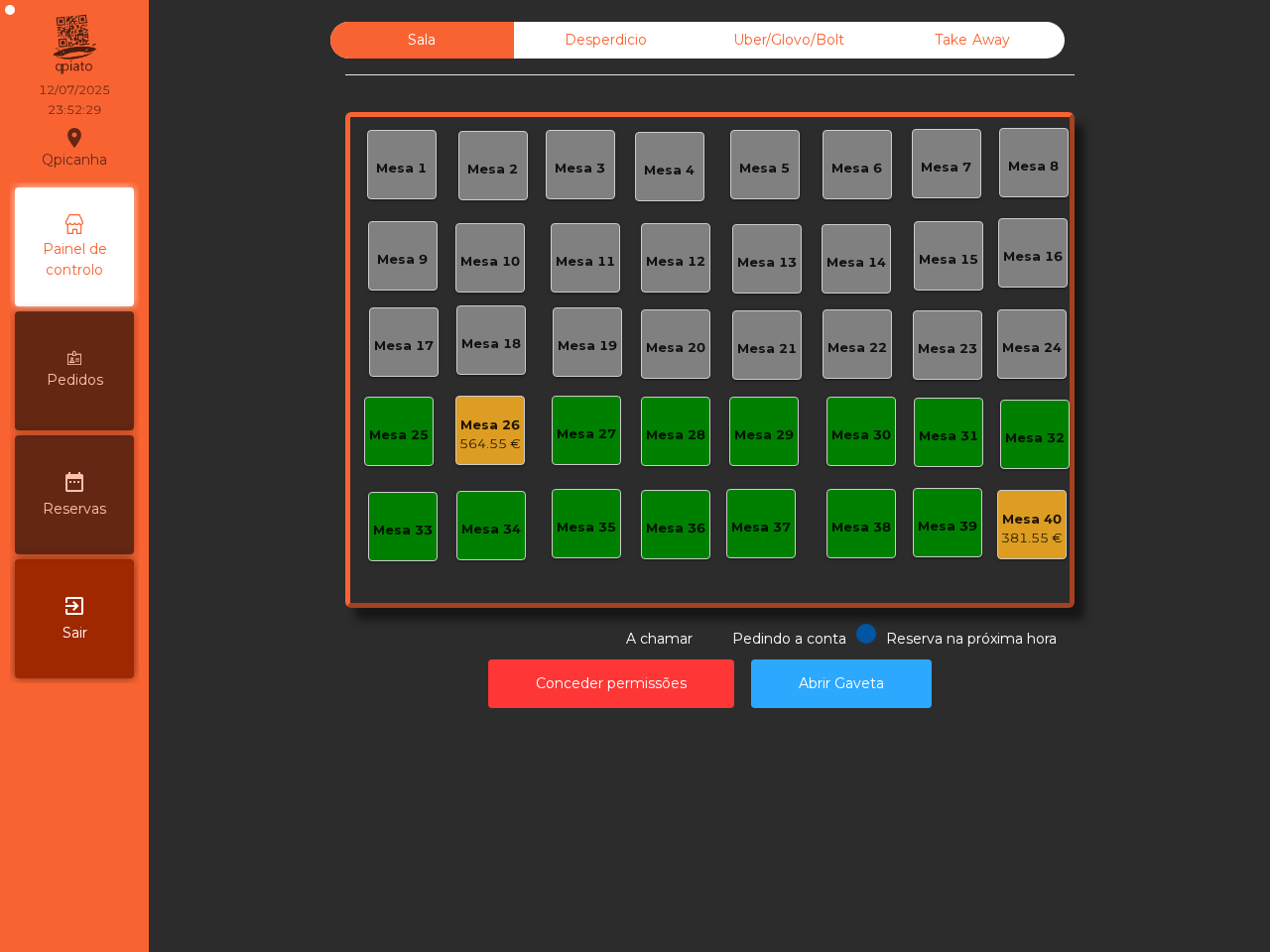 click on "564.55 €" 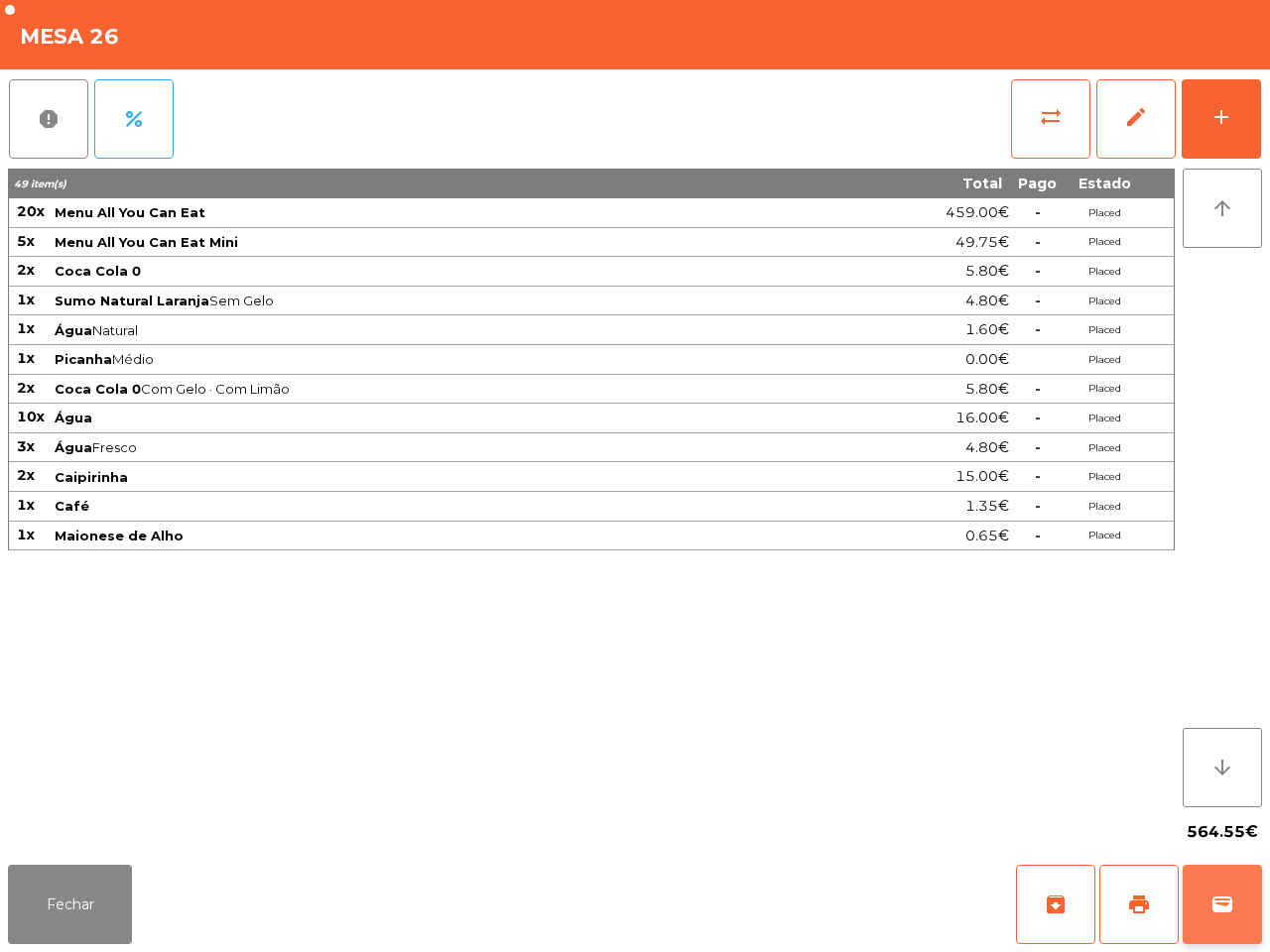 click on "wallet" 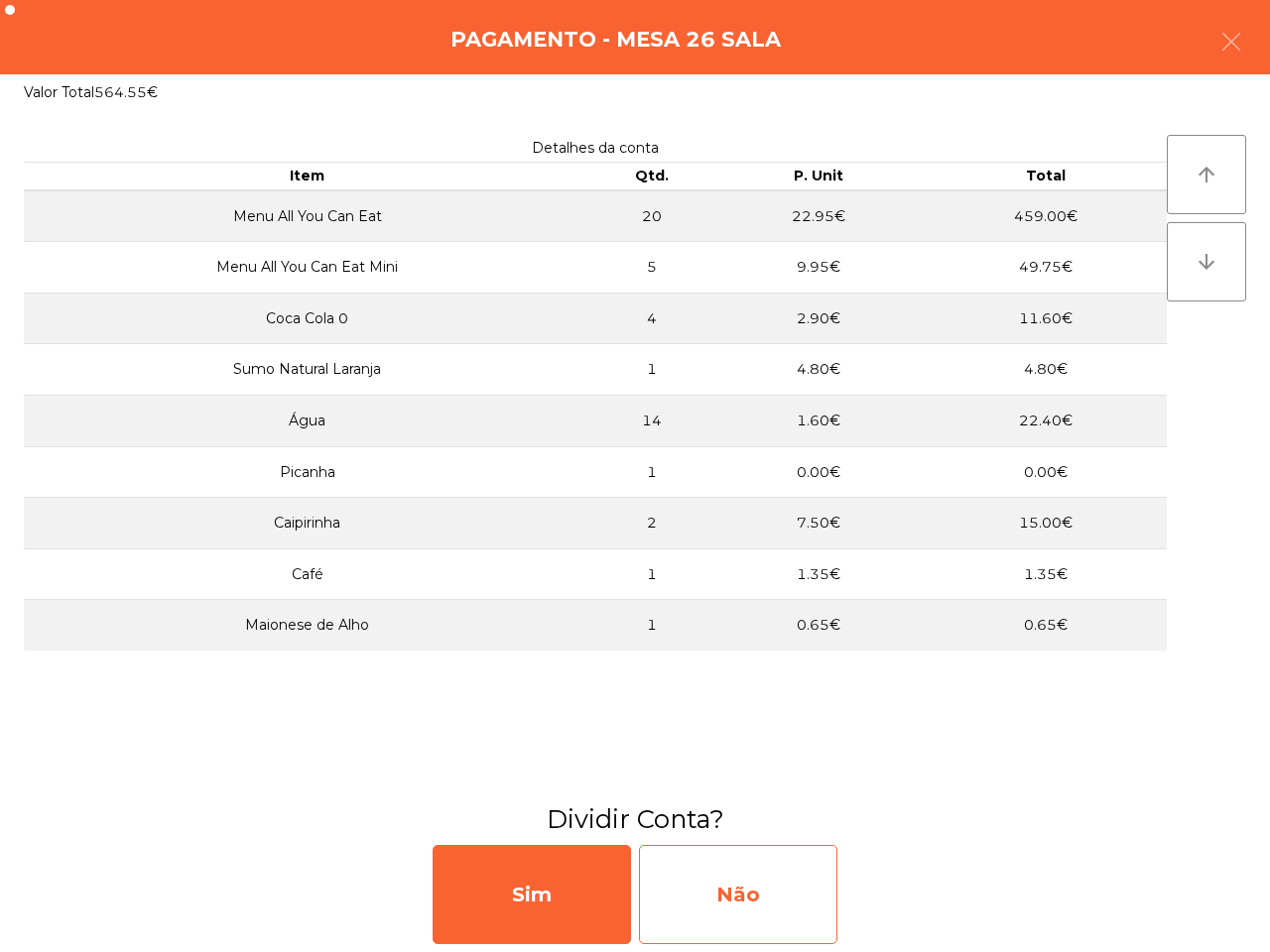 click on "Não" 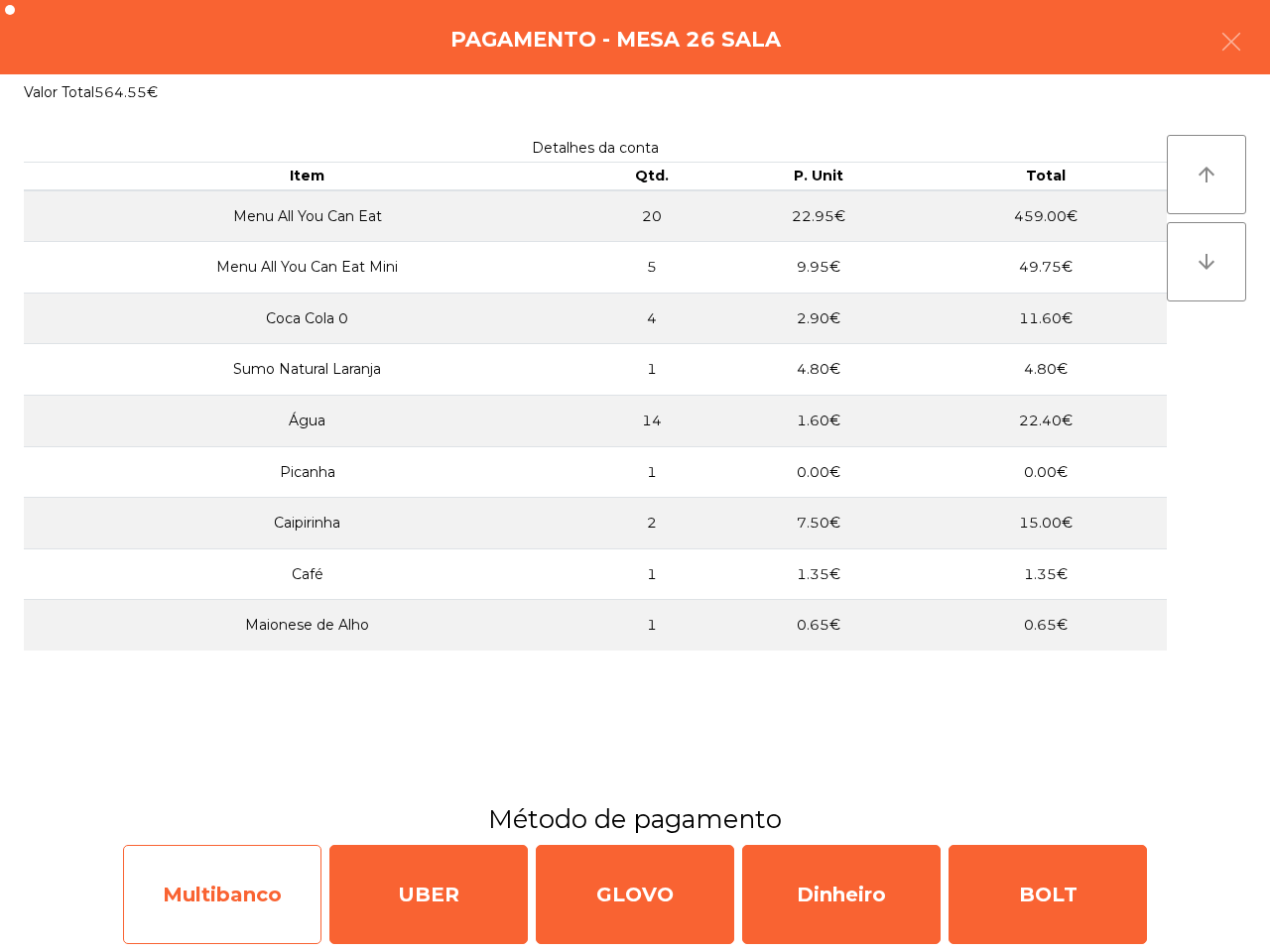 click on "Multibanco" 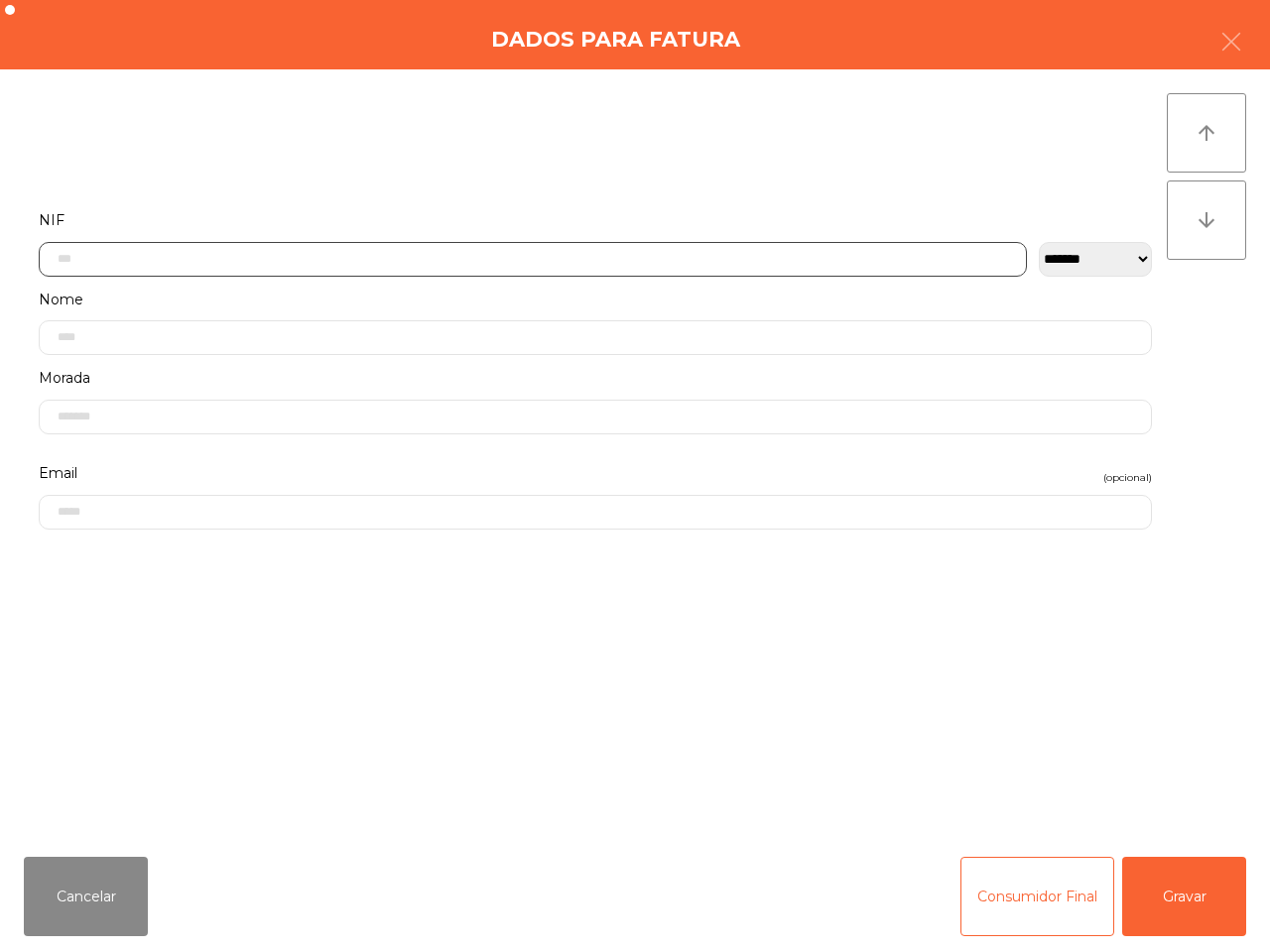 click 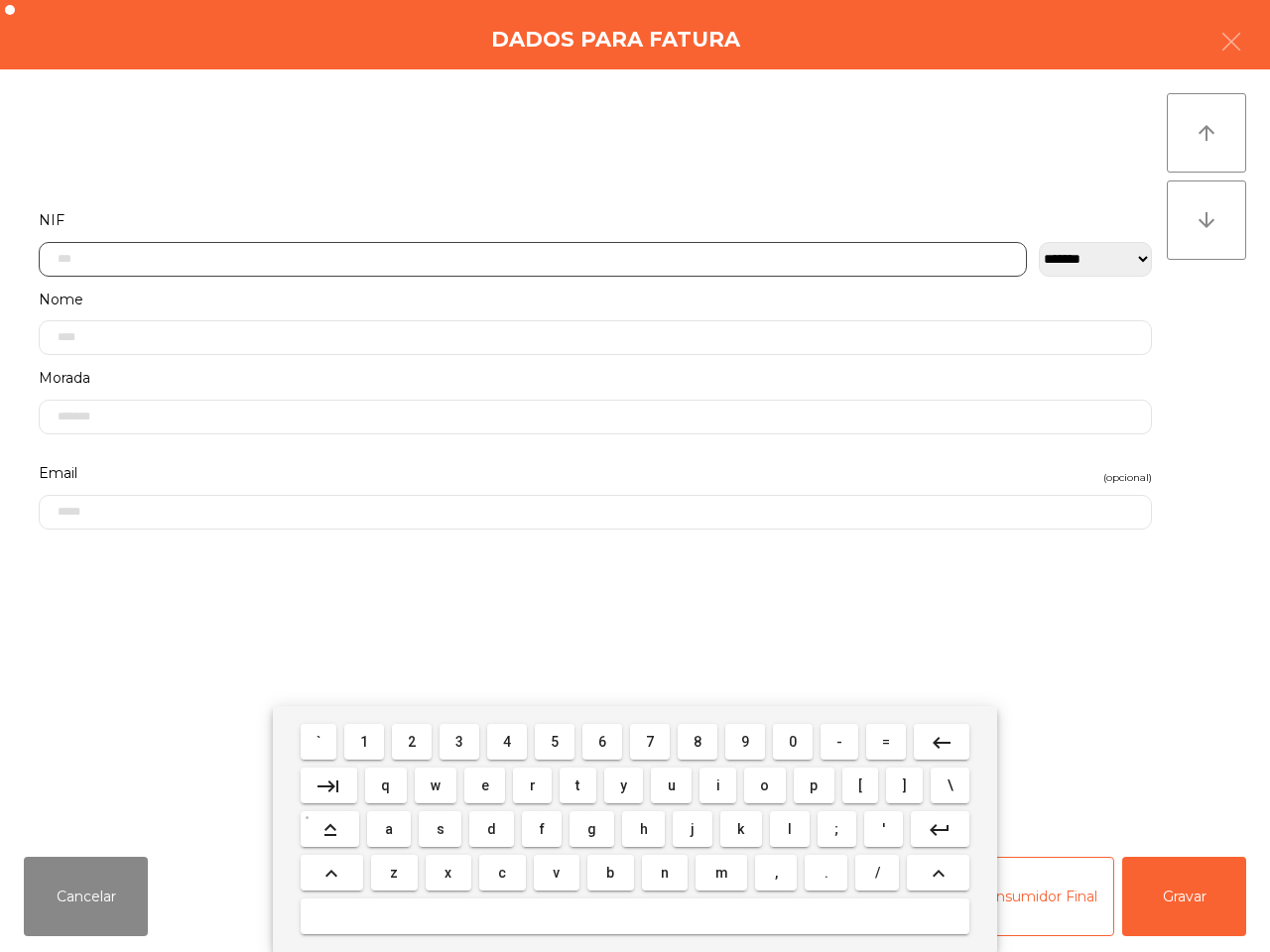 scroll, scrollTop: 111, scrollLeft: 0, axis: vertical 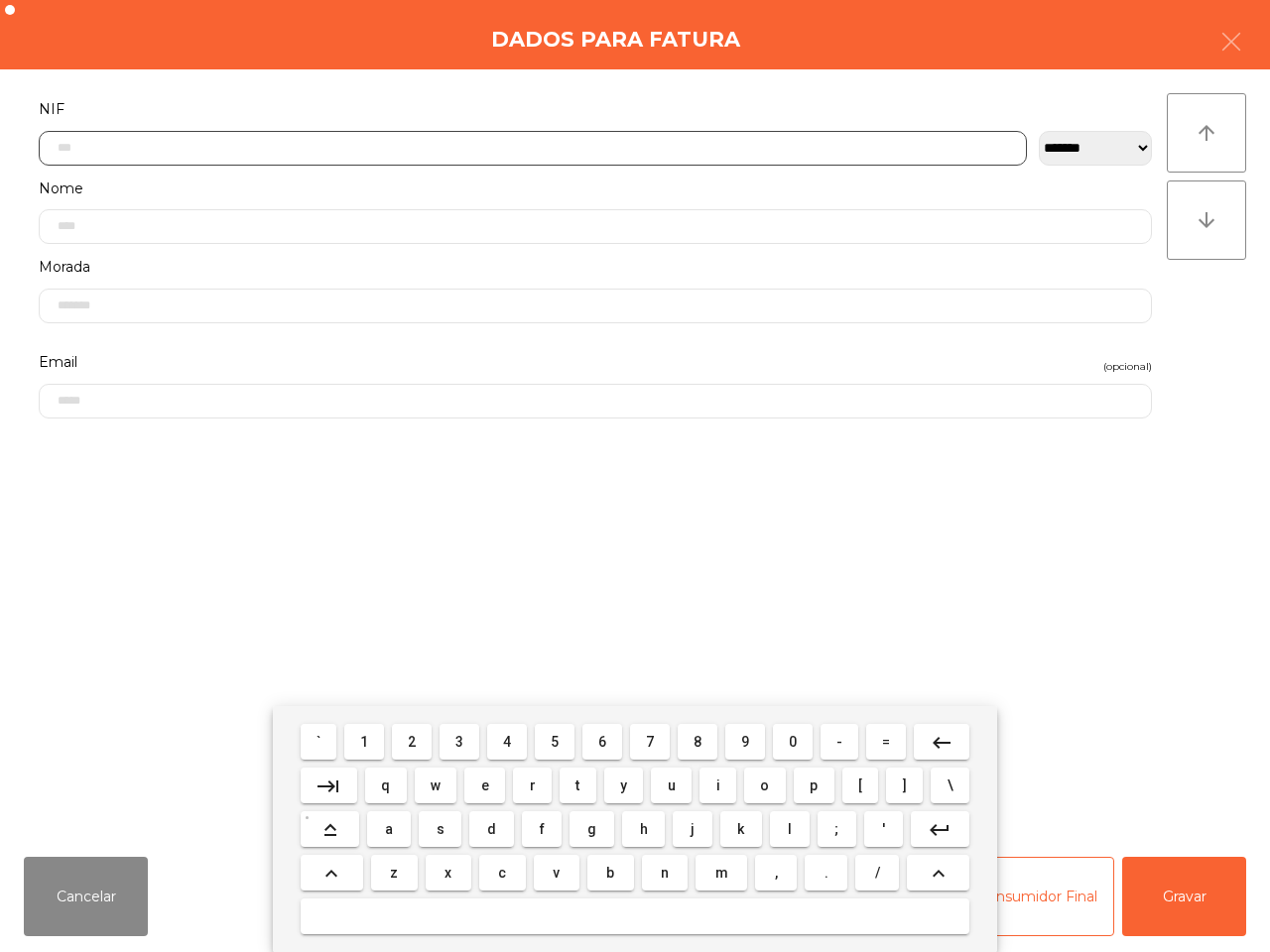 click on "5" at bounding box center [555, 742] 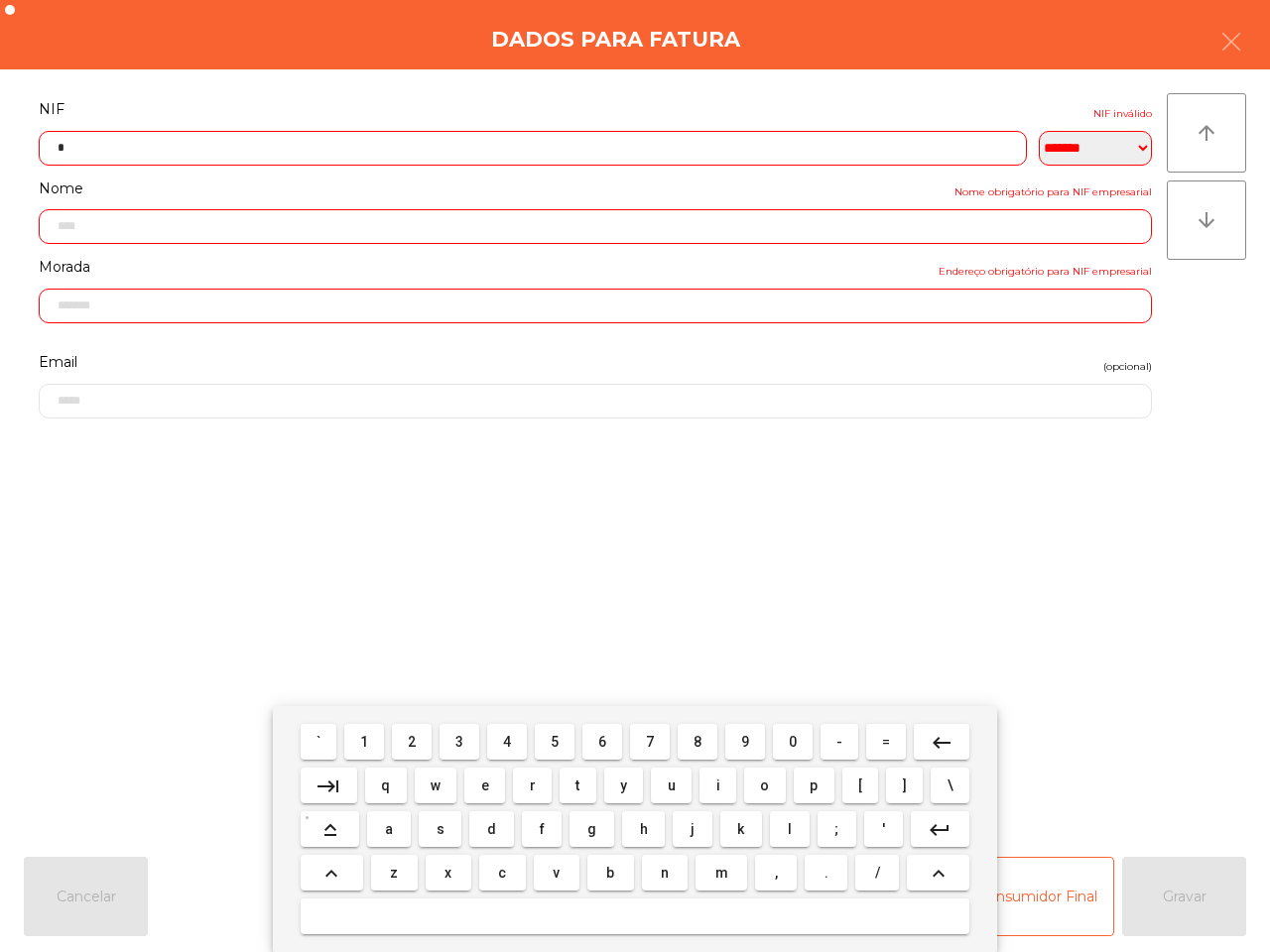 click on "1" at bounding box center [364, 742] 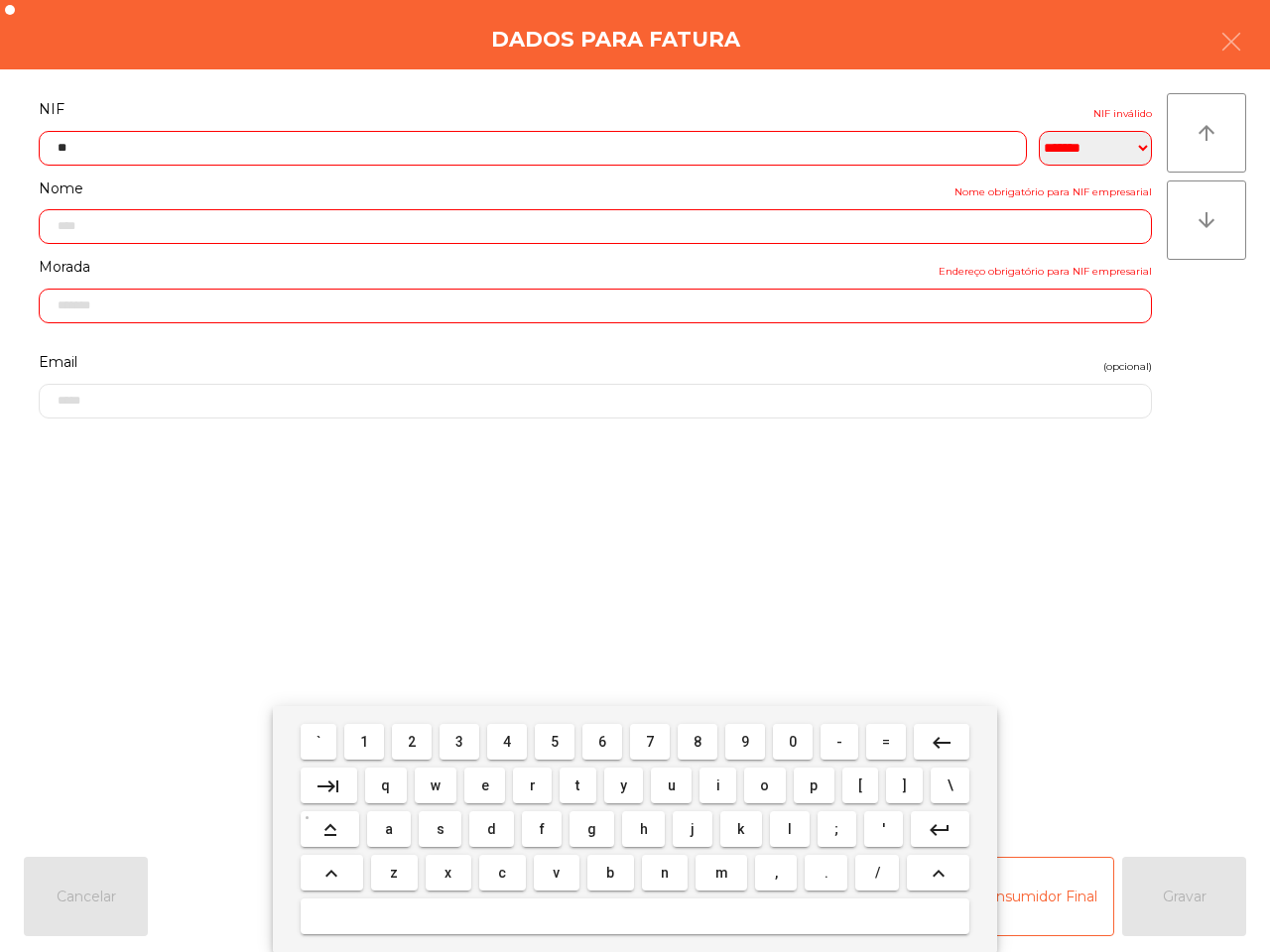 click on "7" at bounding box center [650, 742] 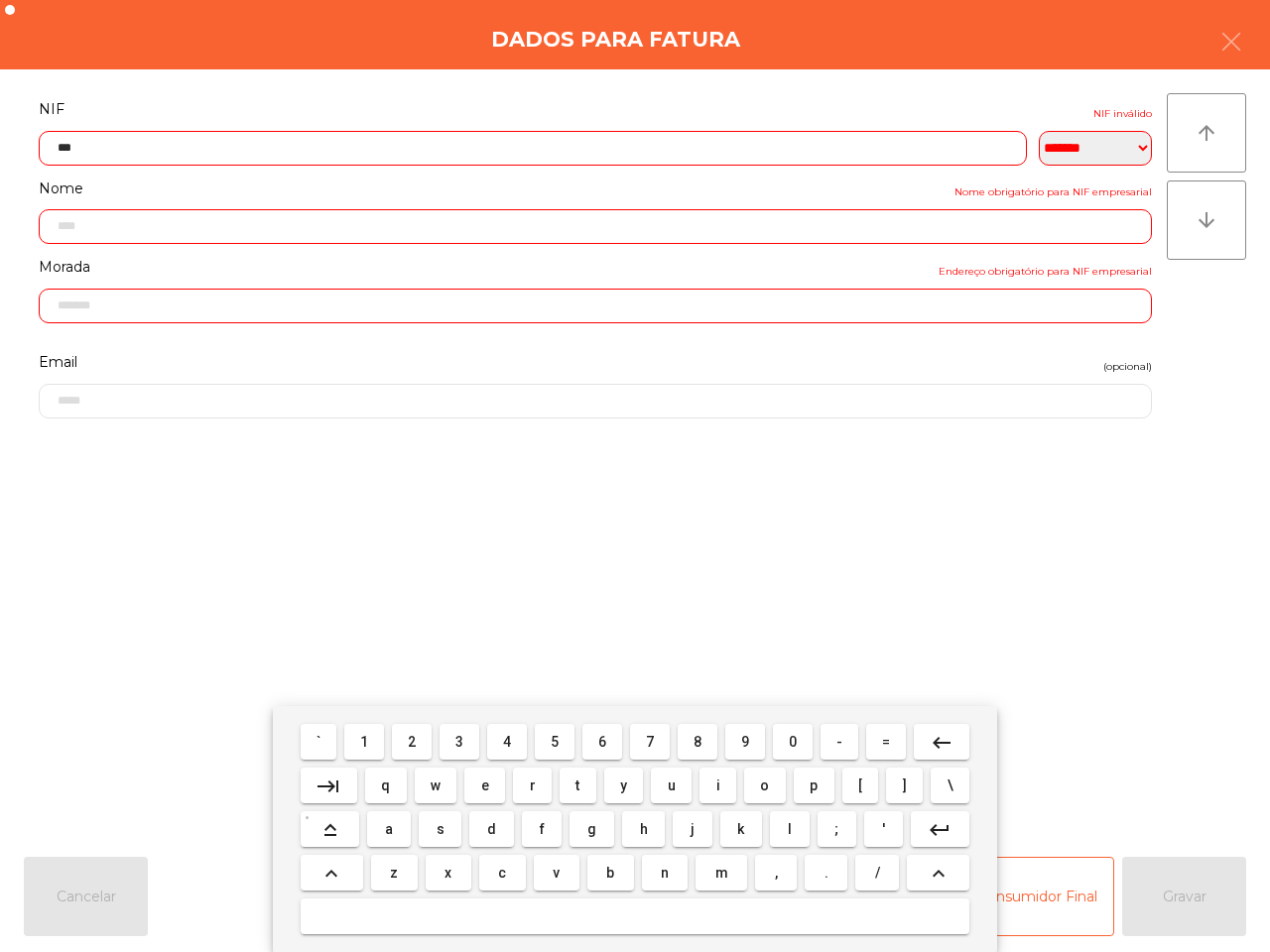 click on "7" at bounding box center [650, 742] 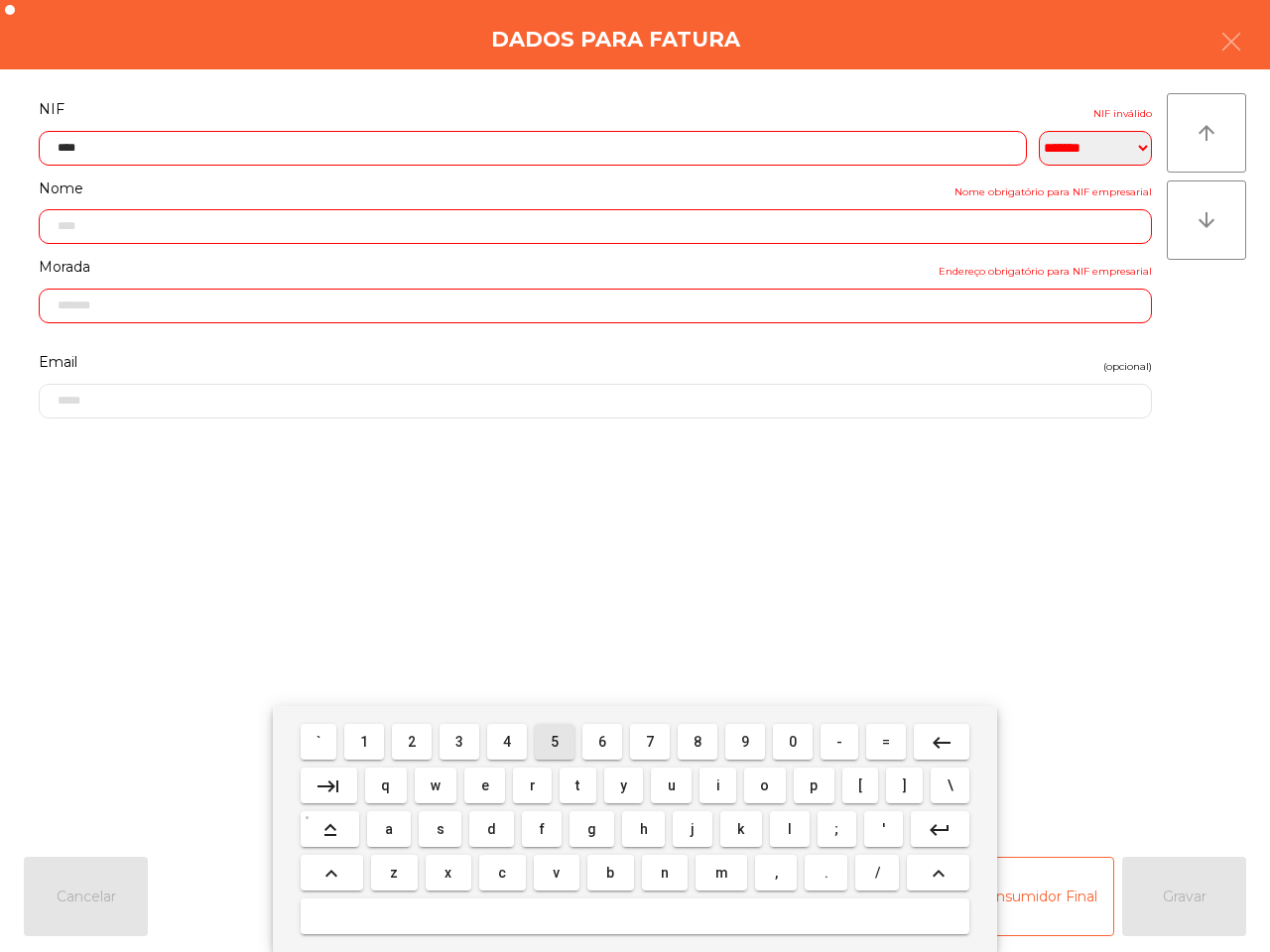 click on "5" at bounding box center (555, 742) 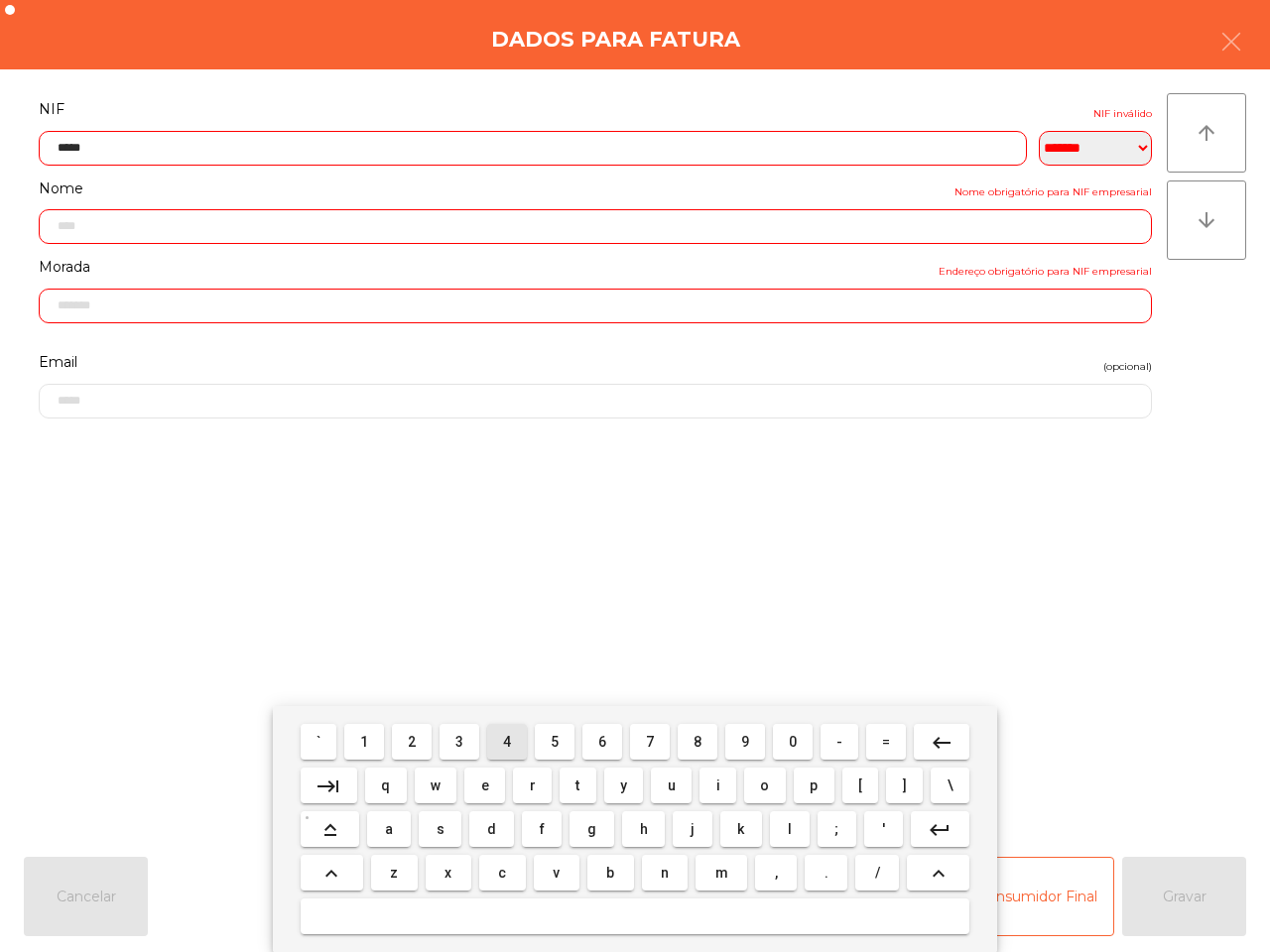 click on "4" at bounding box center [507, 742] 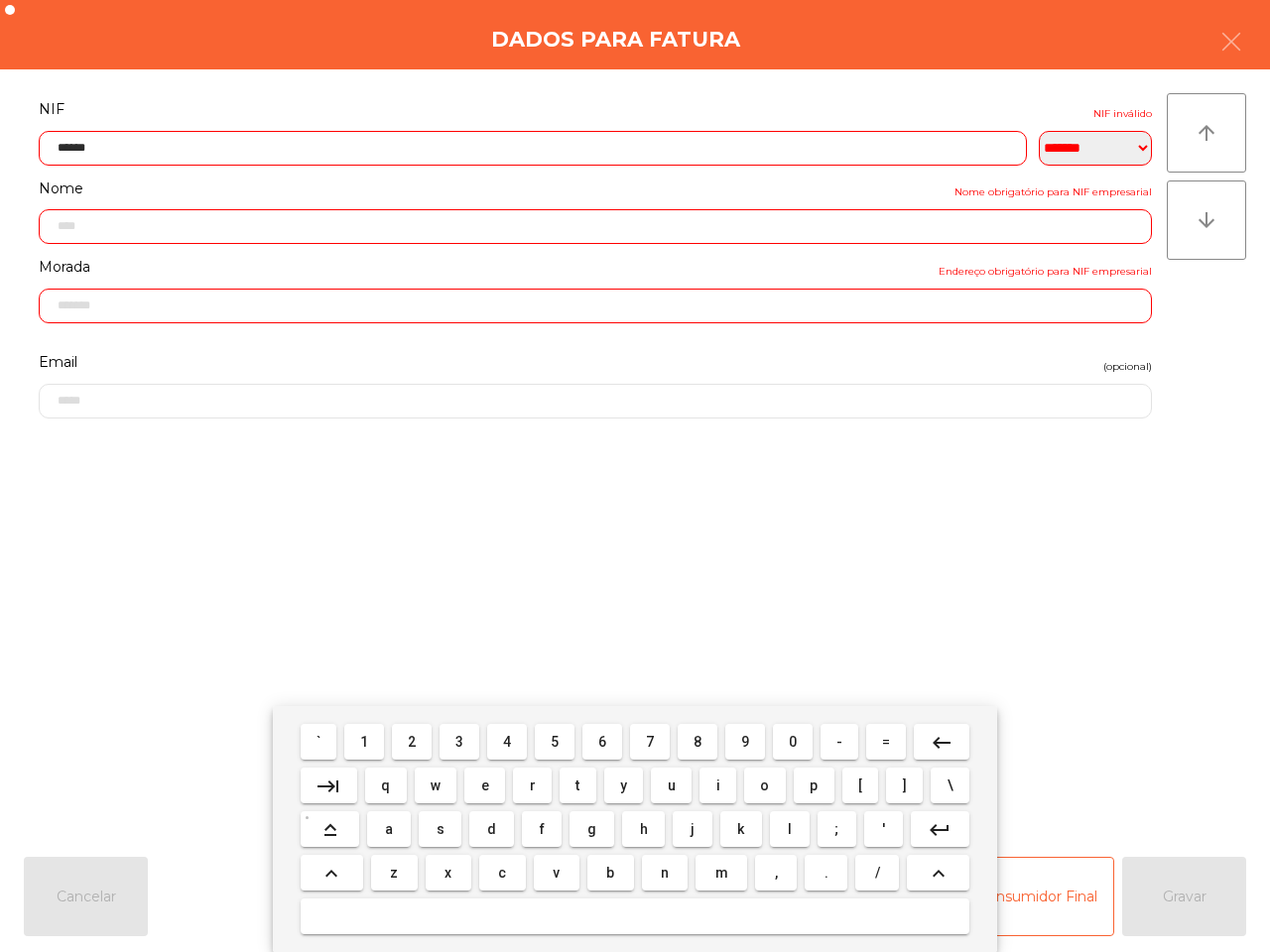 click on "8" at bounding box center (698, 742) 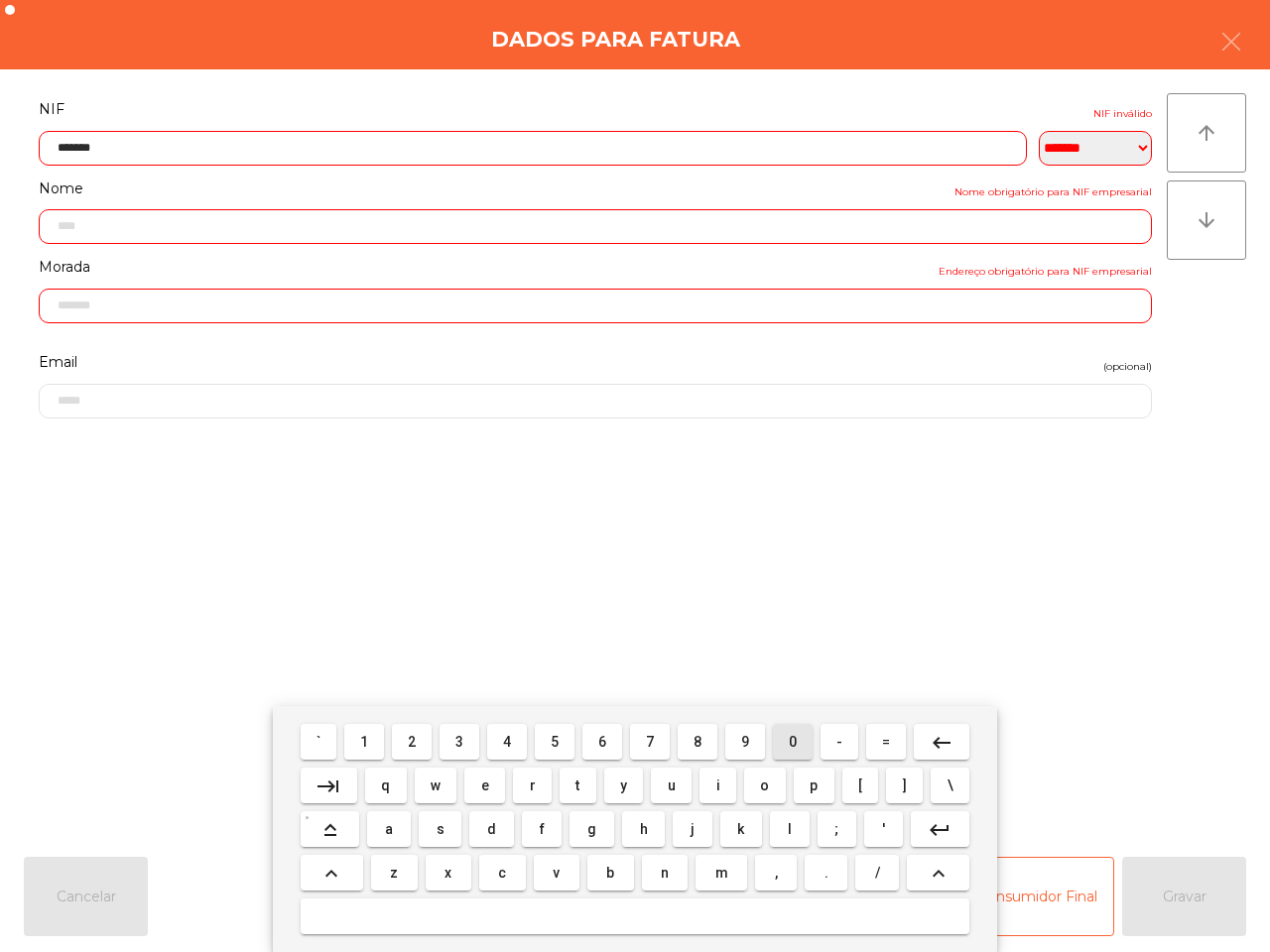 click on "0" at bounding box center [793, 742] 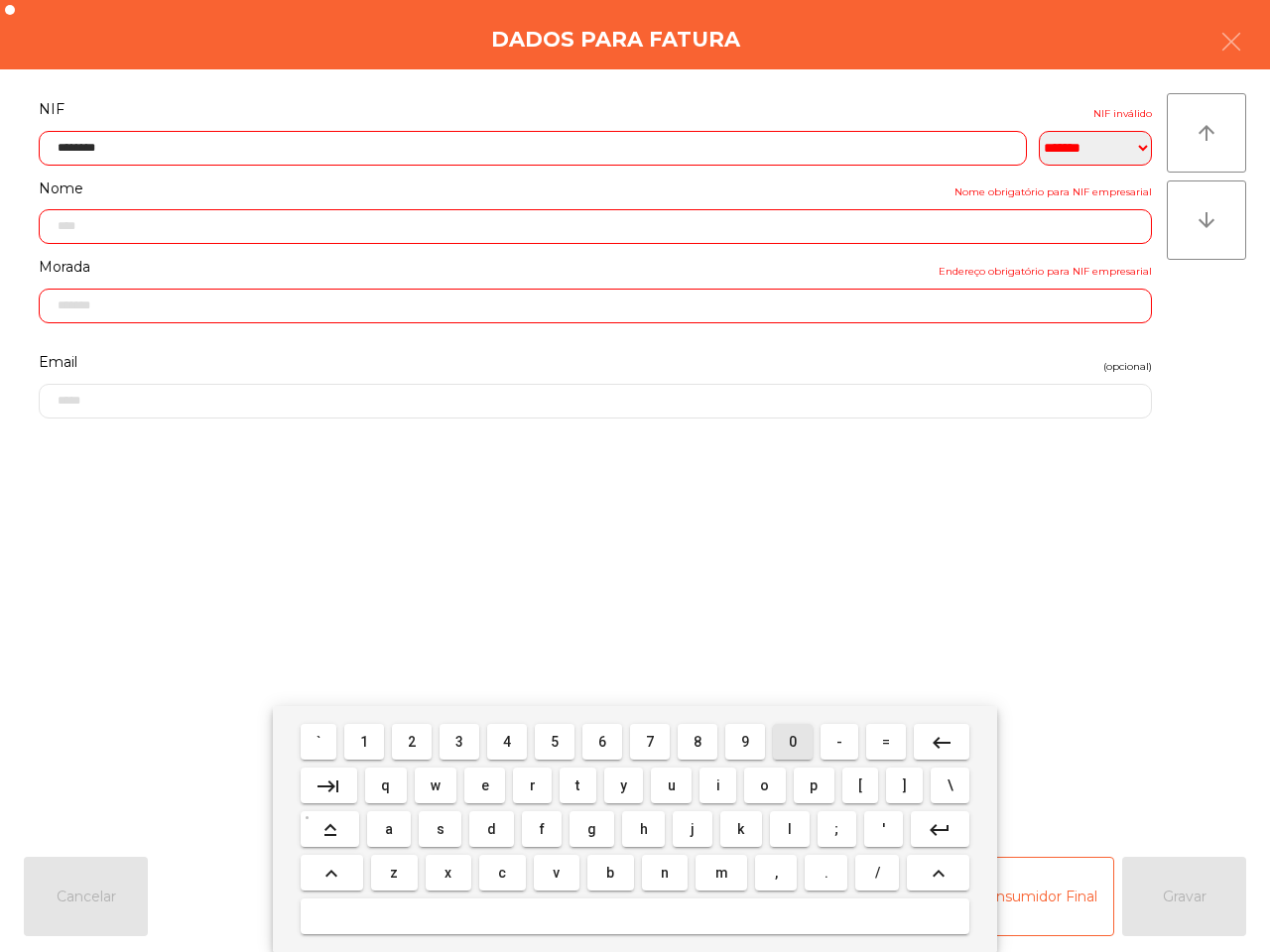 click on "0" at bounding box center [793, 742] 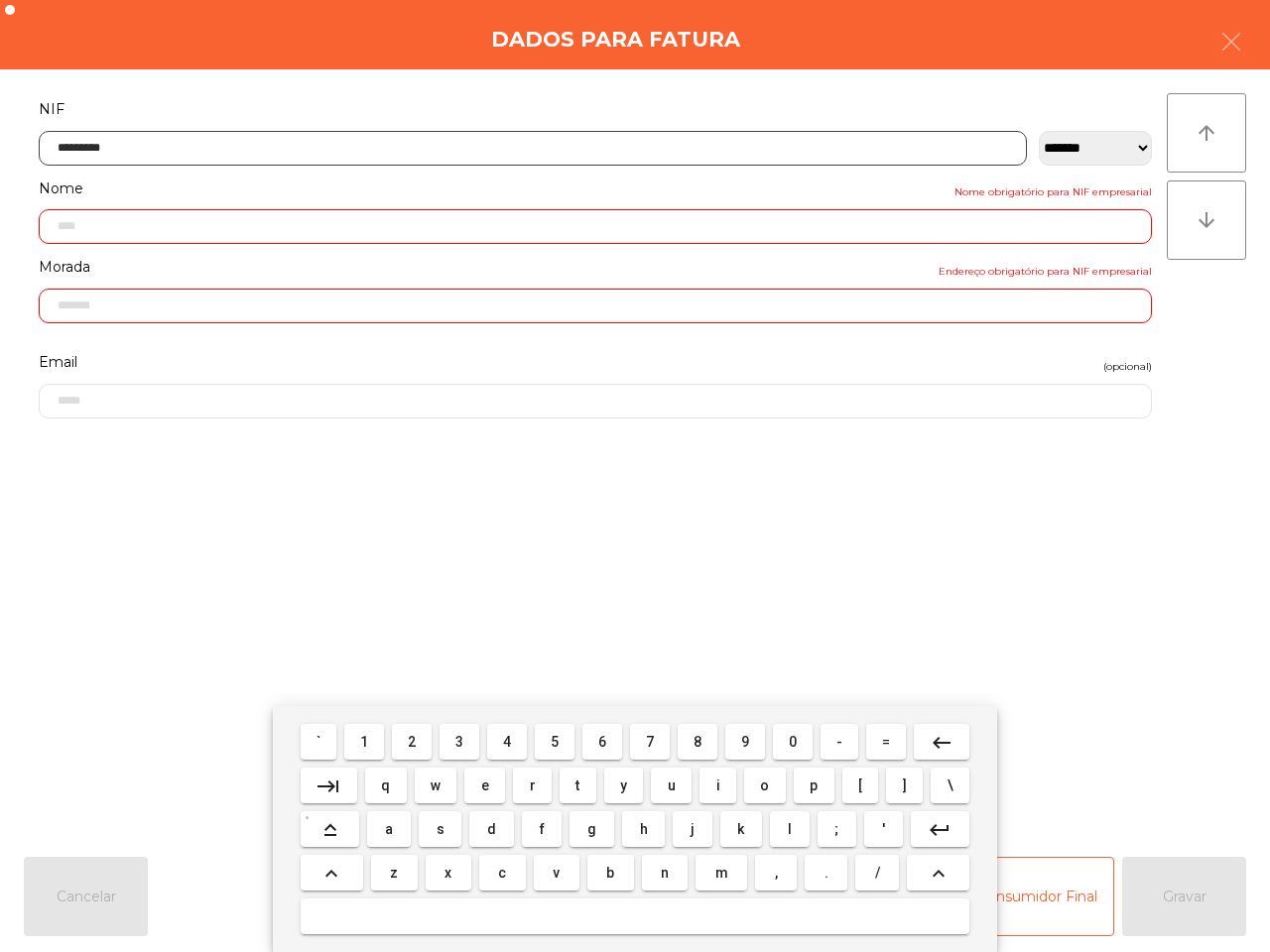type on "**********" 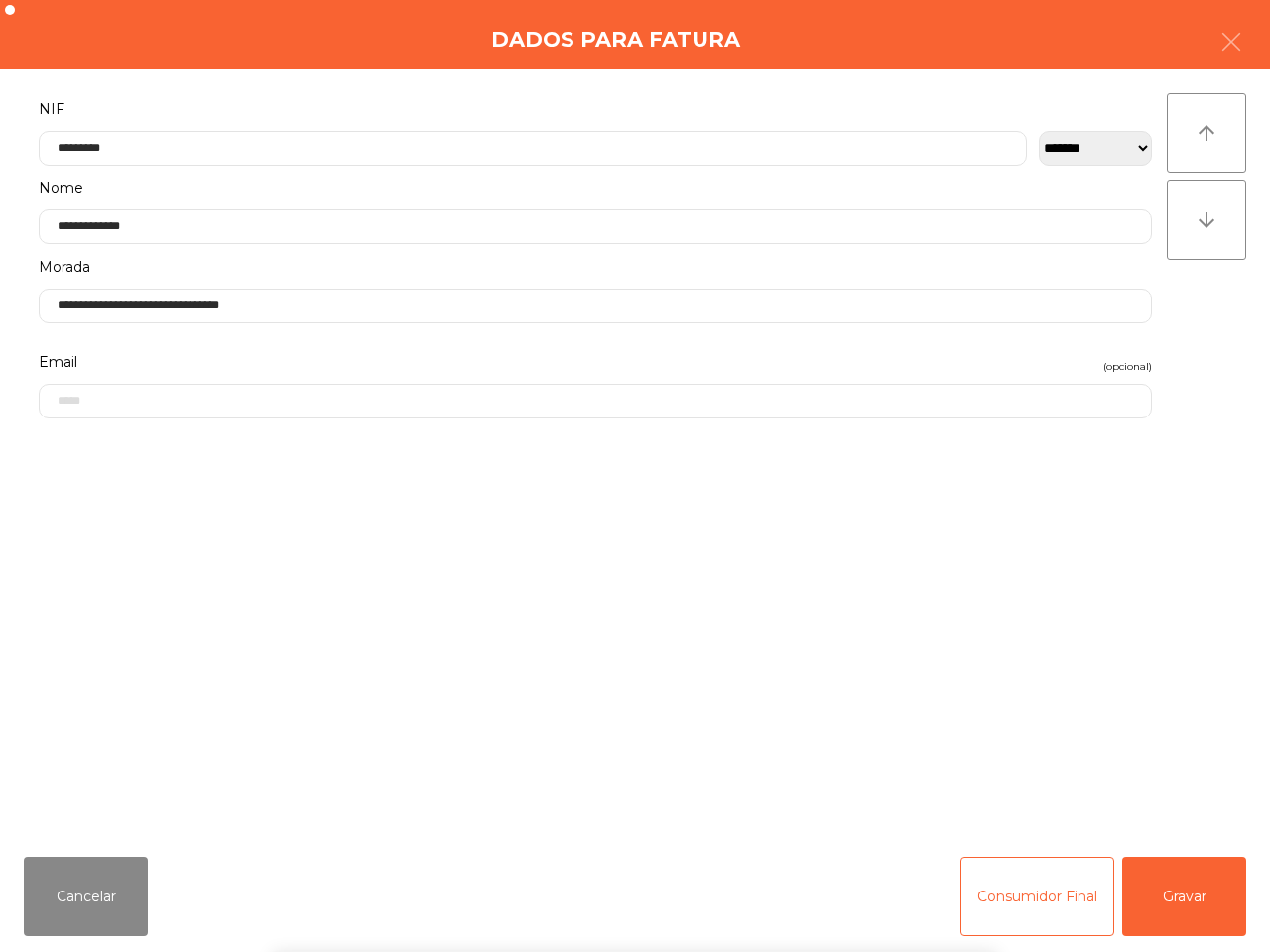 click on "` 1 2 3 4 5 6 7 8 9 0 - = keyboard_backspace keyboard_tab q w e r t y u i o p [ ] \ keyboard_capslock a s d f g h j k l ; ' keyboard_return keyboard_arrow_up z x c v b n m , . / keyboard_arrow_up" at bounding box center (635, 829) 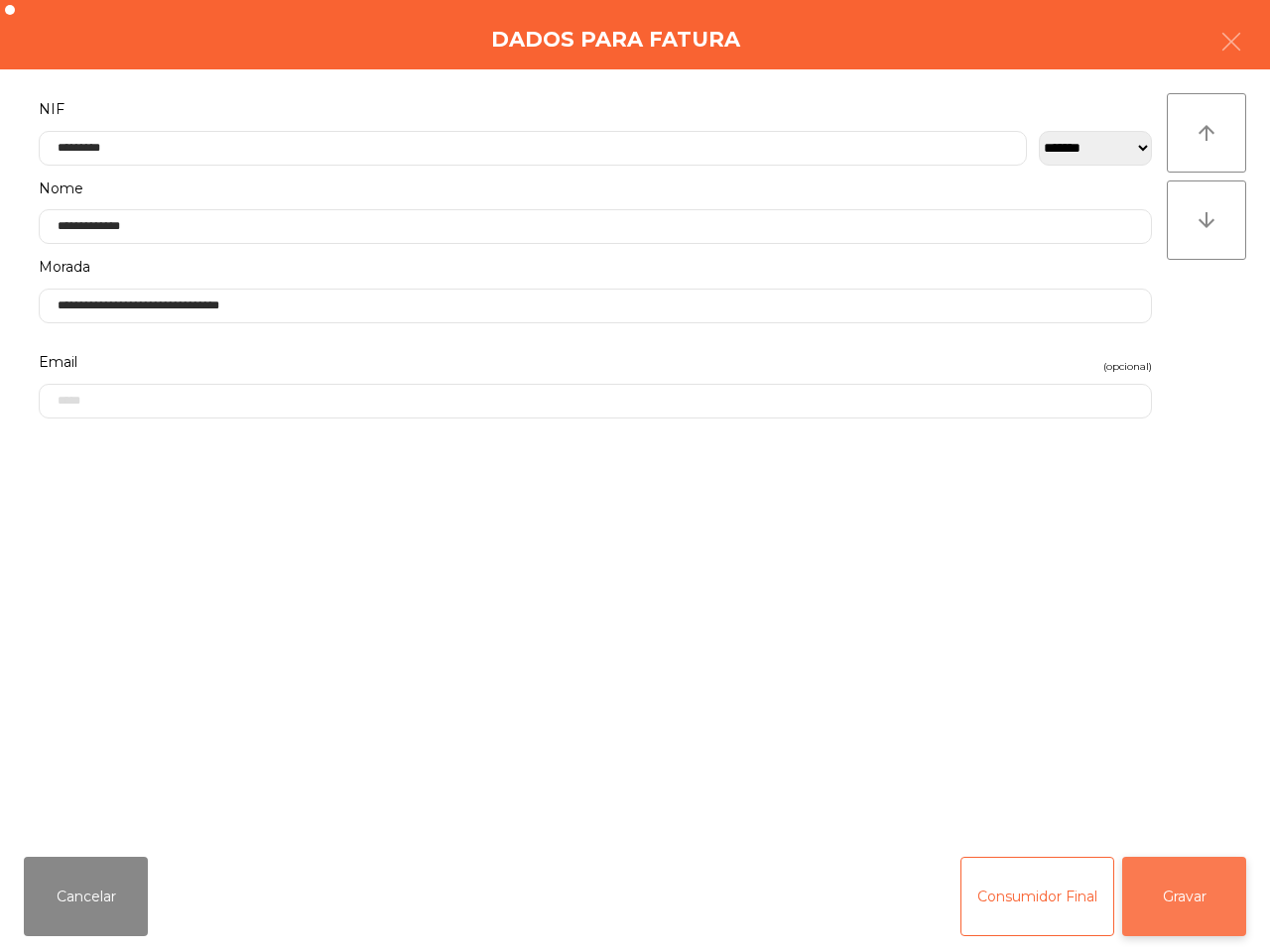 click on "Gravar" 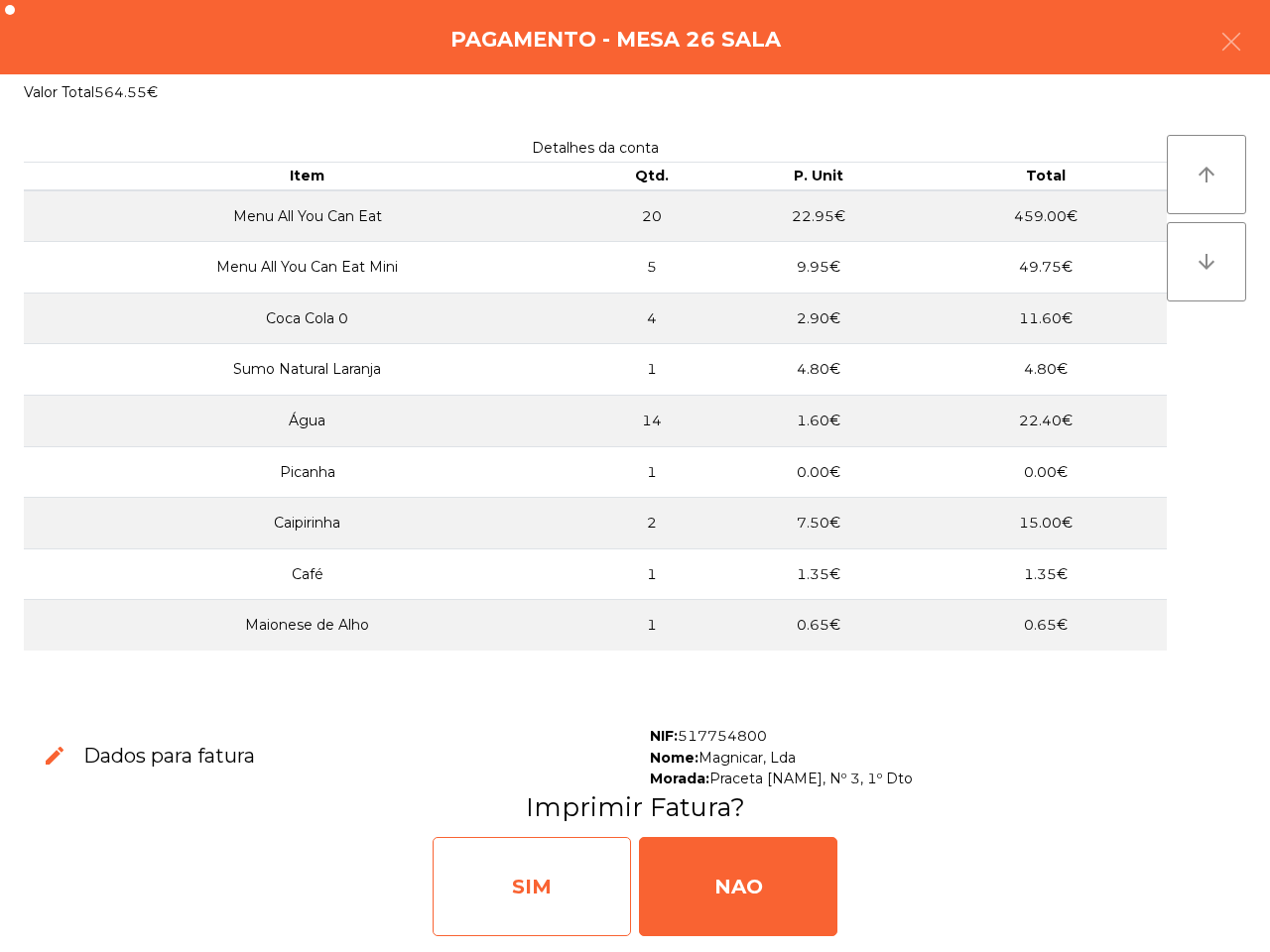 click on "SIM" 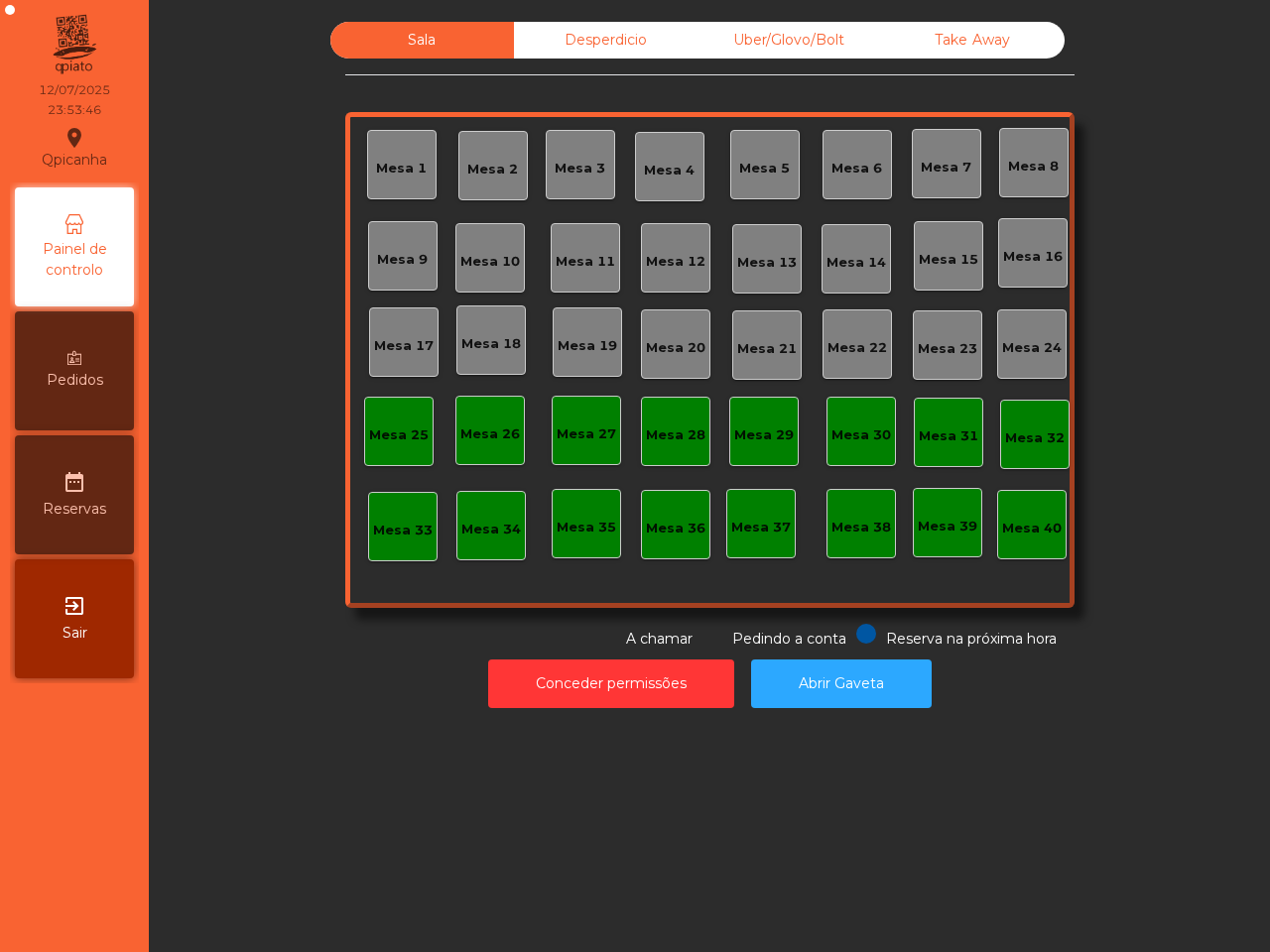 click on "Sala   Desperdicio   Uber/Glovo/Bolt   Take Away   Mesa 1   Mesa 2   Mesa 3   Mesa 4   Mesa 5   Mesa 6   Mesa 7   Mesa 8   Mesa 9   Mesa 10   Mesa 11   Mesa 12   Mesa 13   Mesa 14   Mesa 15   Mesa 16   Mesa 17   Mesa 18   Mesa 19   Mesa 20   Mesa 21   Mesa 22   Mesa 23   Mesa 24   Mesa 25   Mesa 26   Mesa 27   Mesa 28   Mesa 29   Mesa 30   Mesa 31   Mesa 32   Mesa 33   Mesa 34   Mesa 35   Mesa 36   Mesa 37   Mesa 38   Mesa 39   Mesa 40  Reserva na próxima hora Pedindo a conta A chamar  Conceder permissões   Abrir Gaveta" 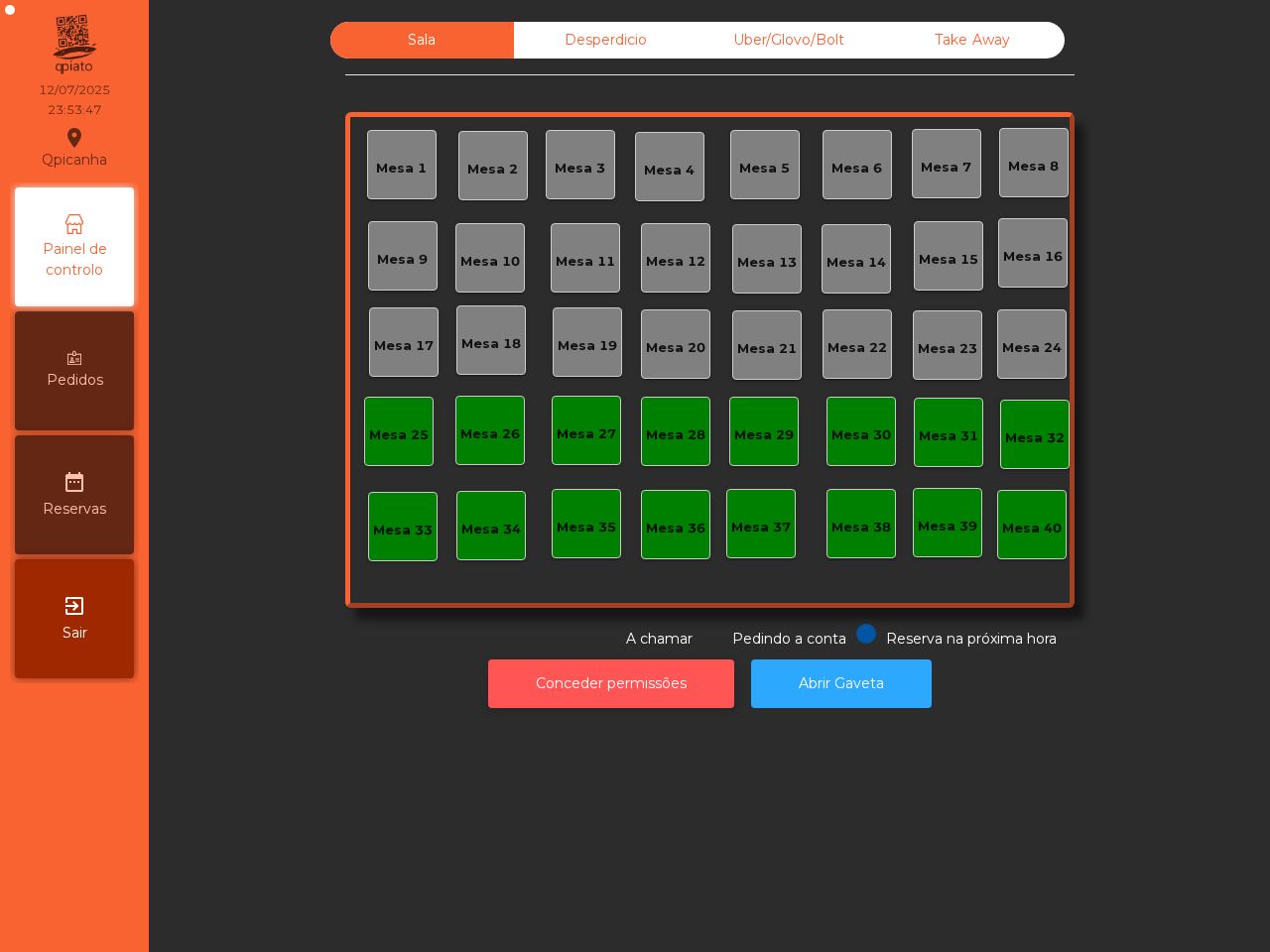 click on "Conceder permissões" 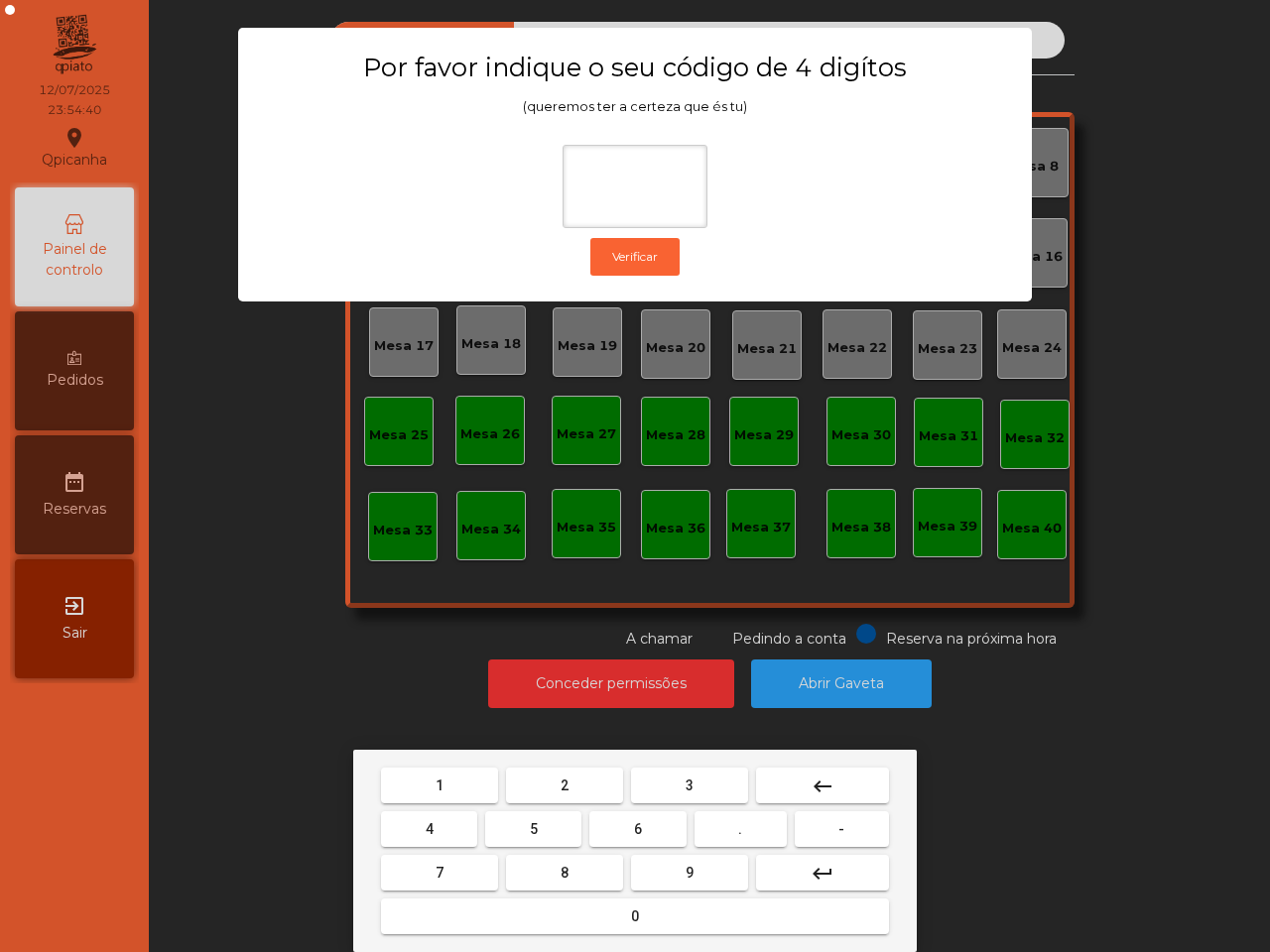 click on "6" at bounding box center [637, 829] 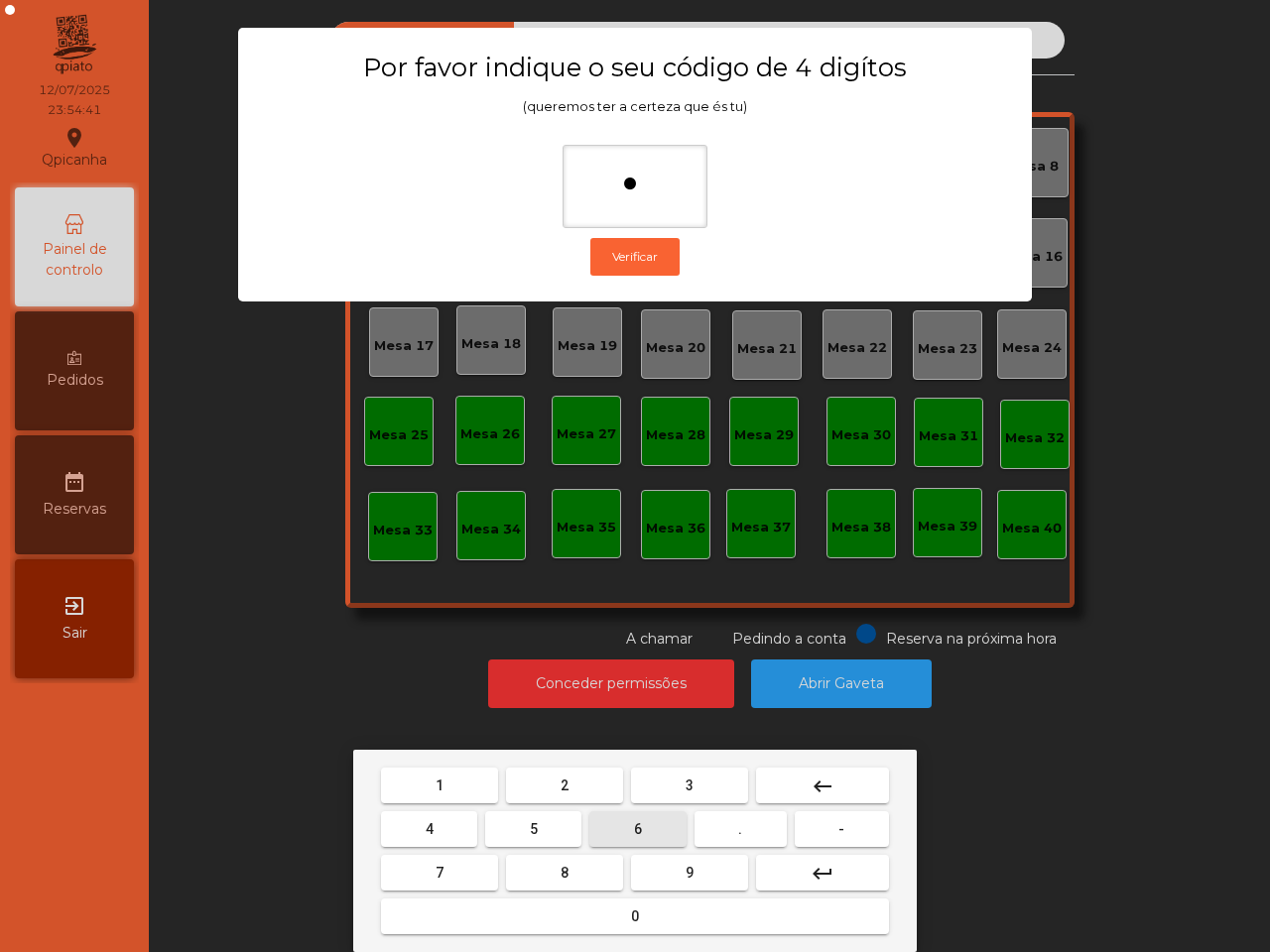 click on "5" at bounding box center (534, 829) 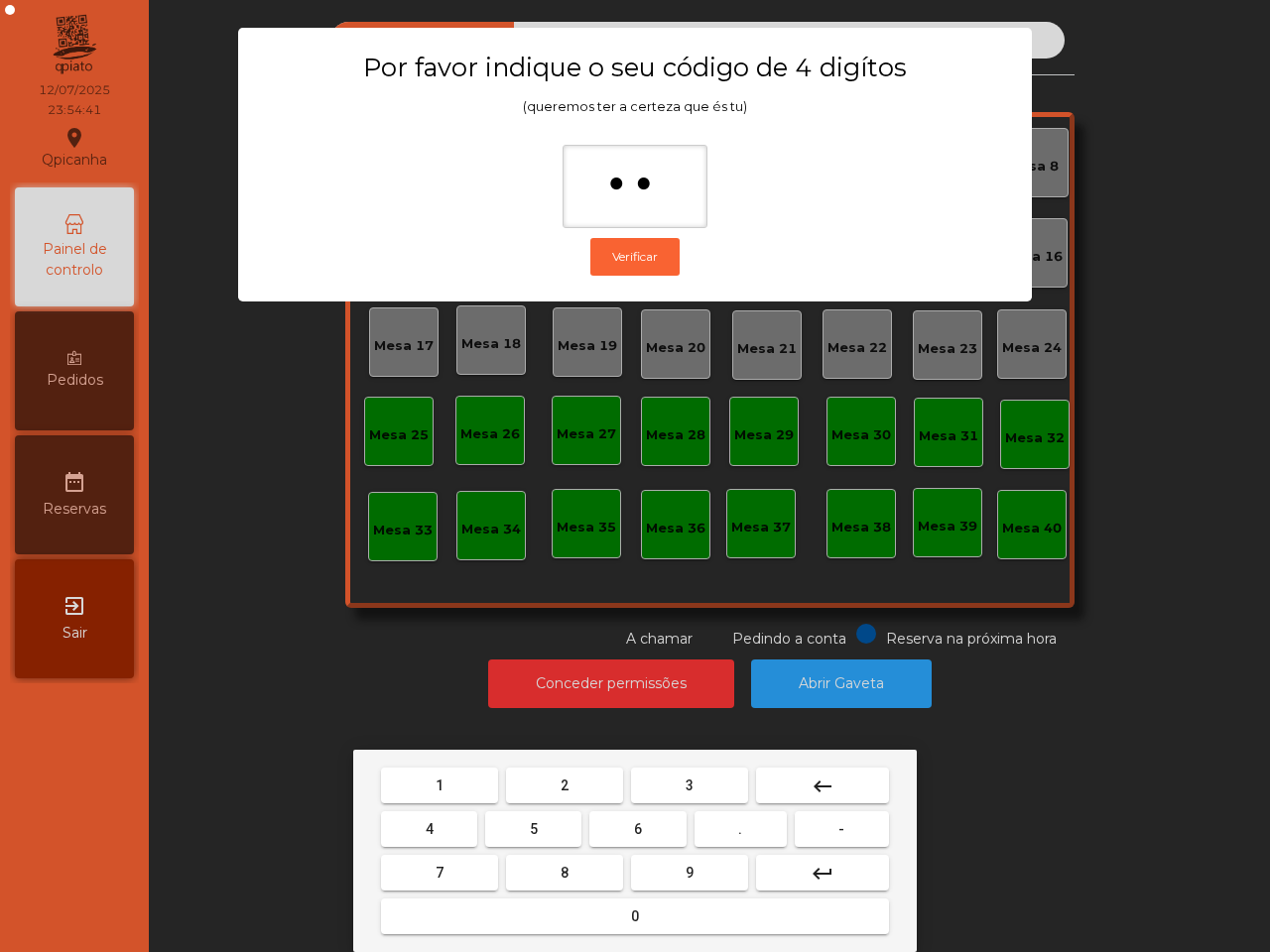 click on "1" at bounding box center (440, 785) 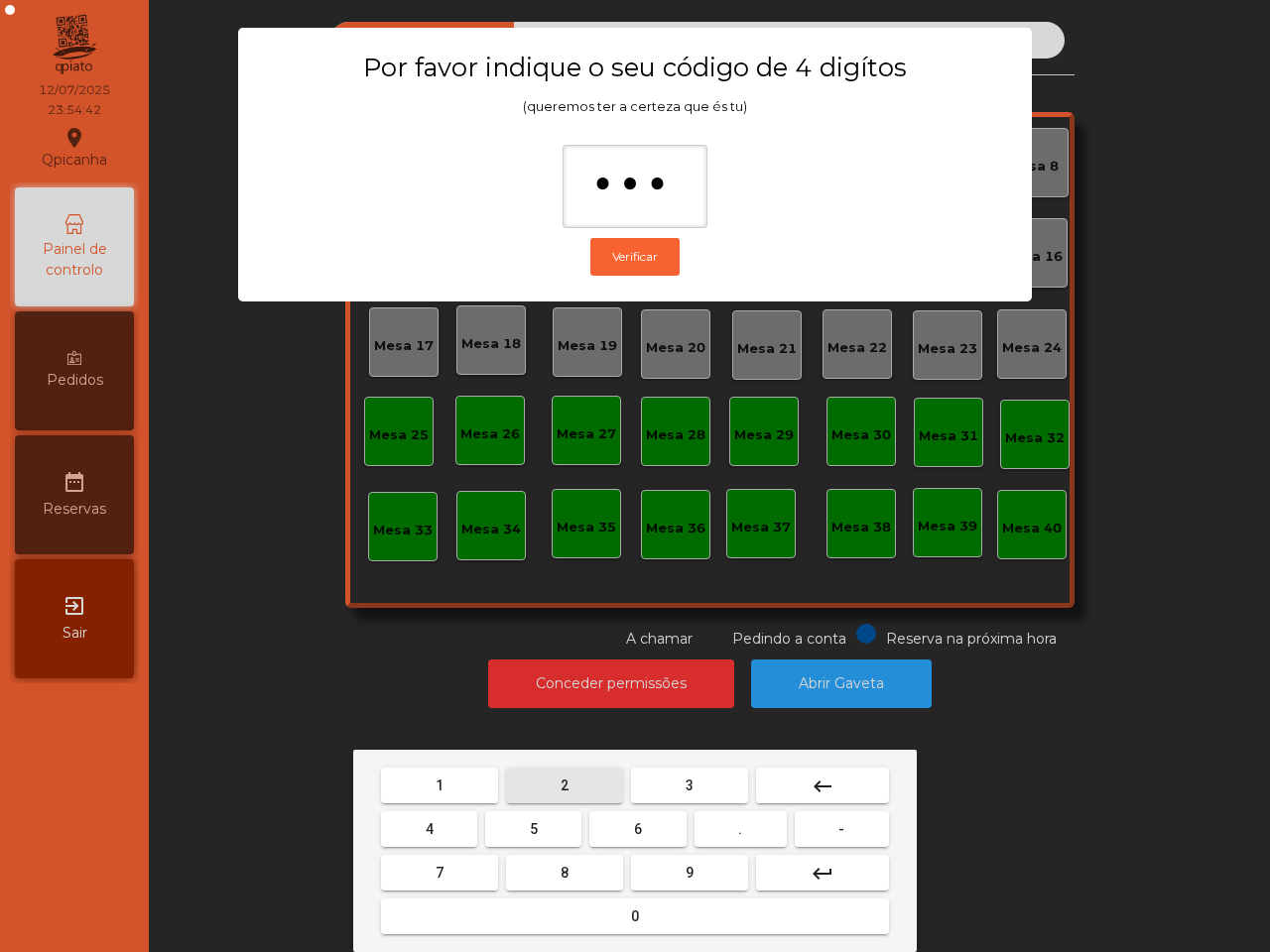 click on "2" at bounding box center [565, 785] 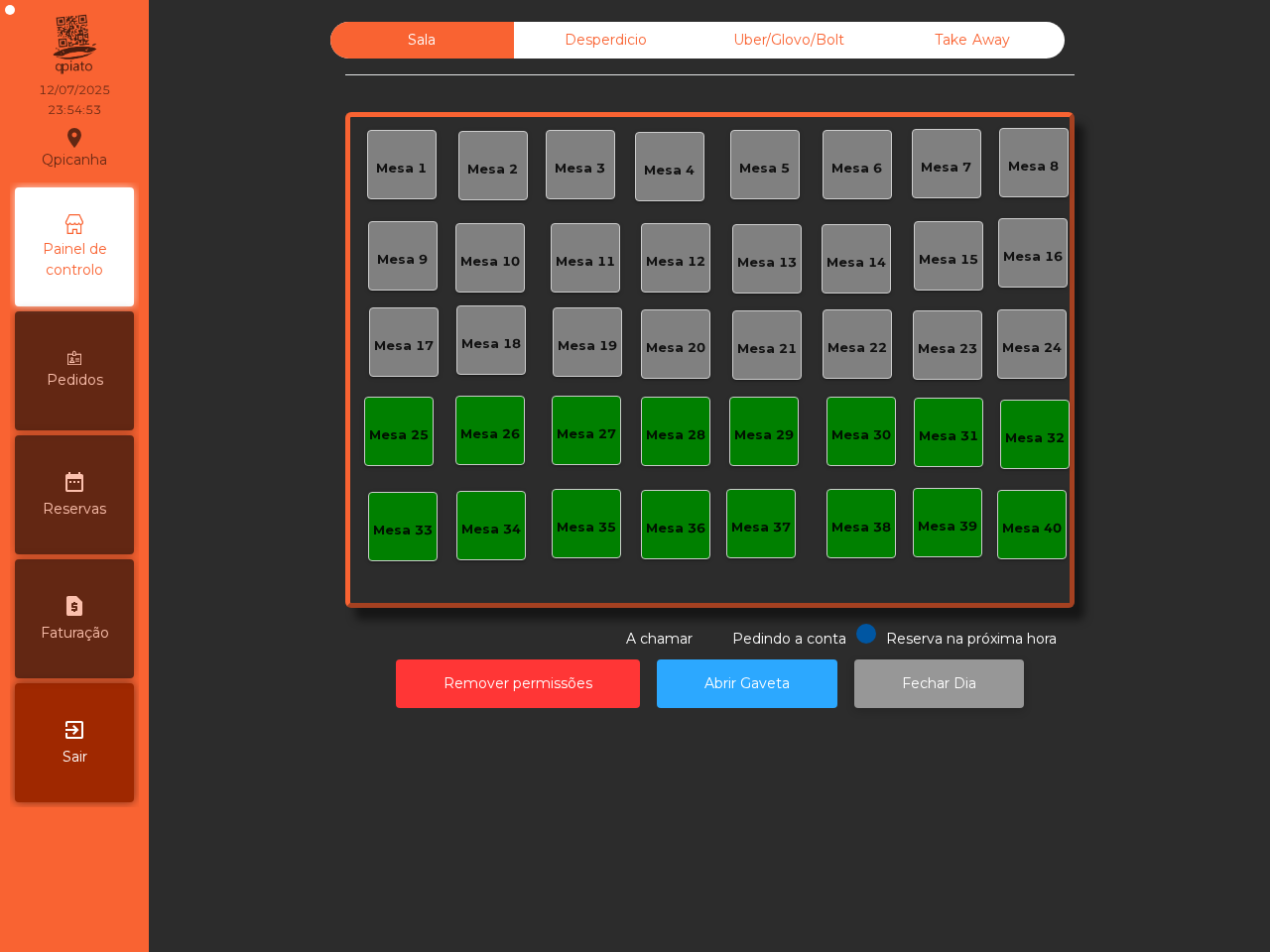 click on "Fechar Dia" 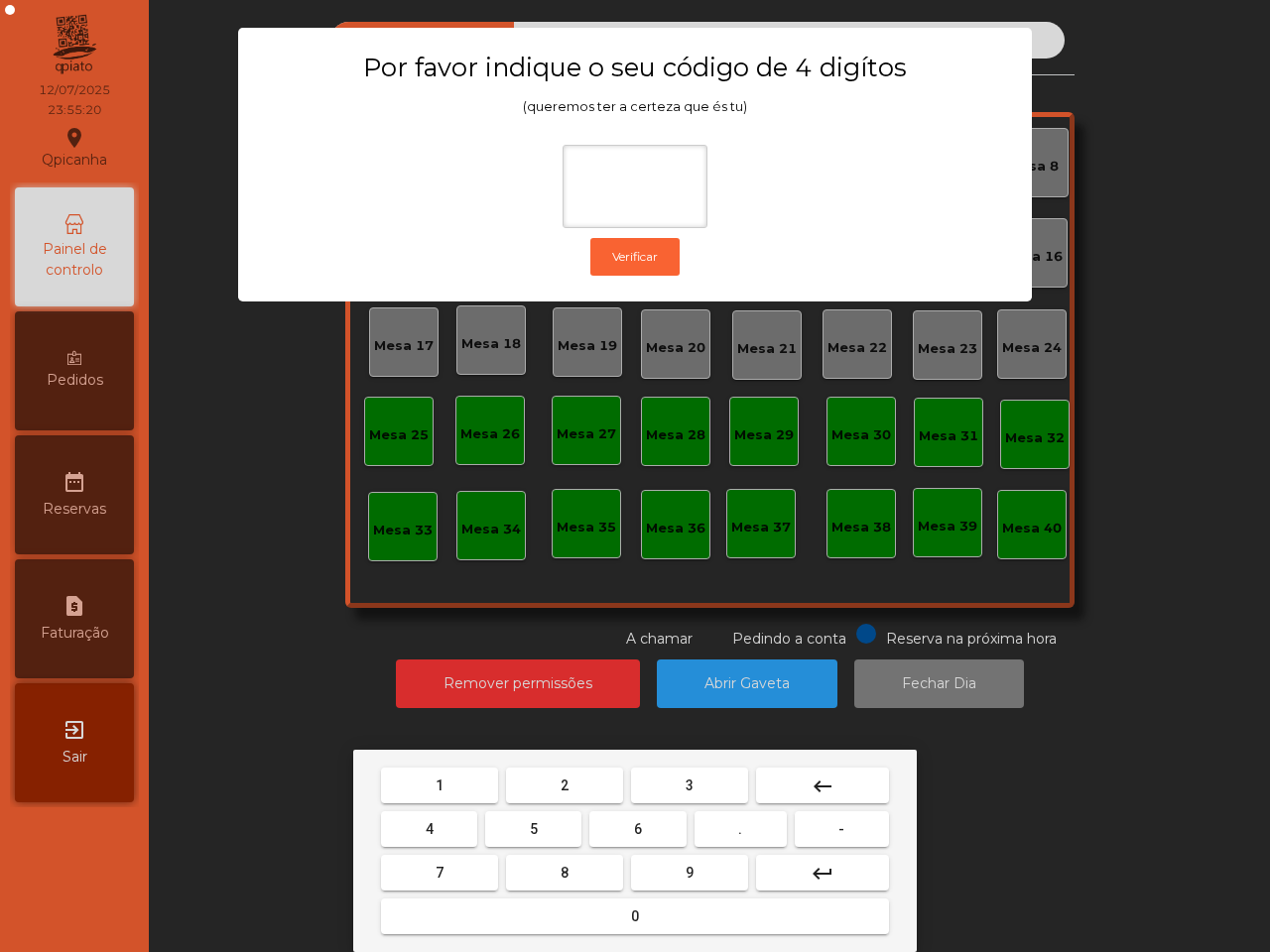 click on "6" at bounding box center (638, 829) 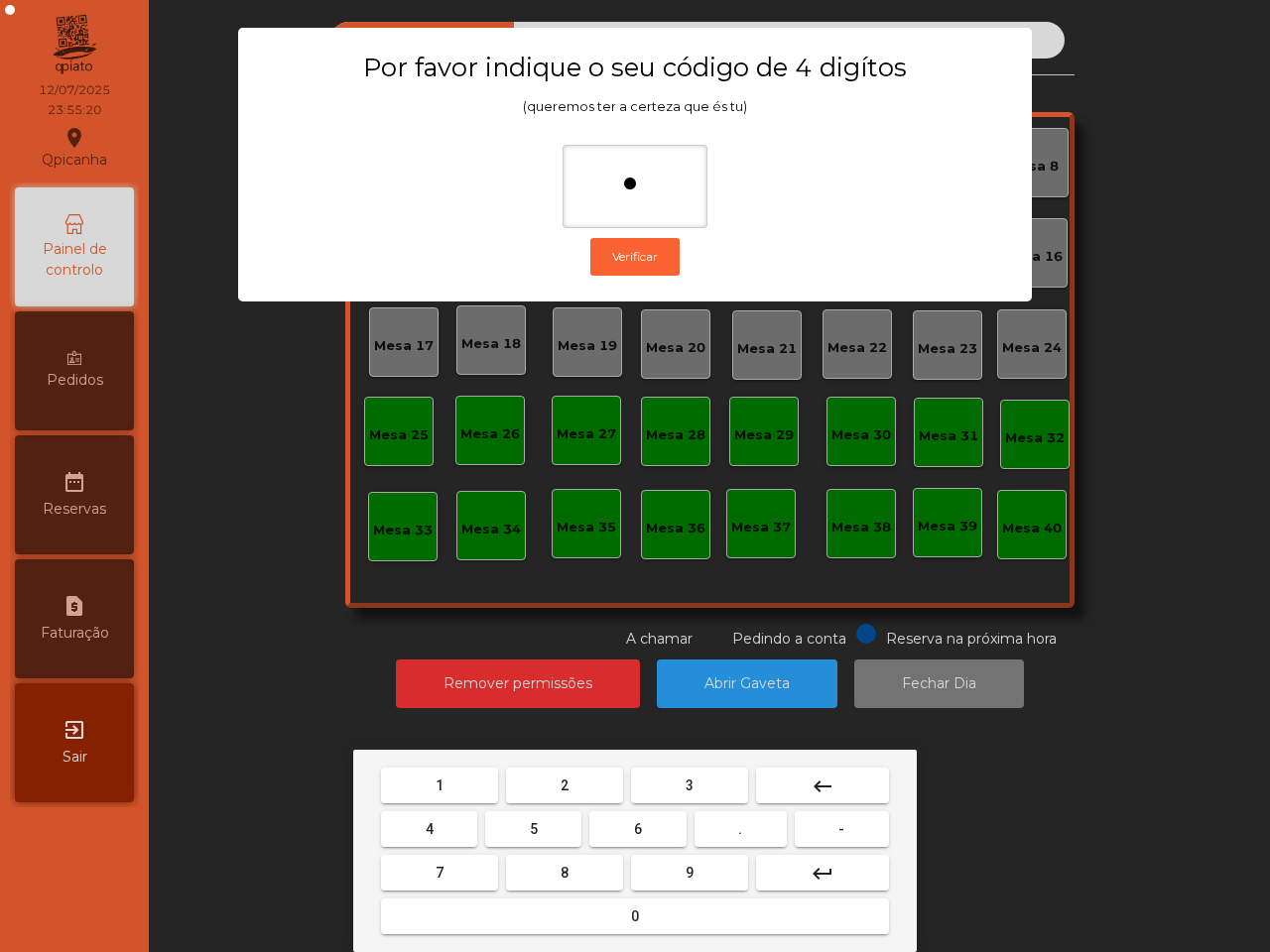 drag, startPoint x: 548, startPoint y: 813, endPoint x: 501, endPoint y: 796, distance: 49.979996 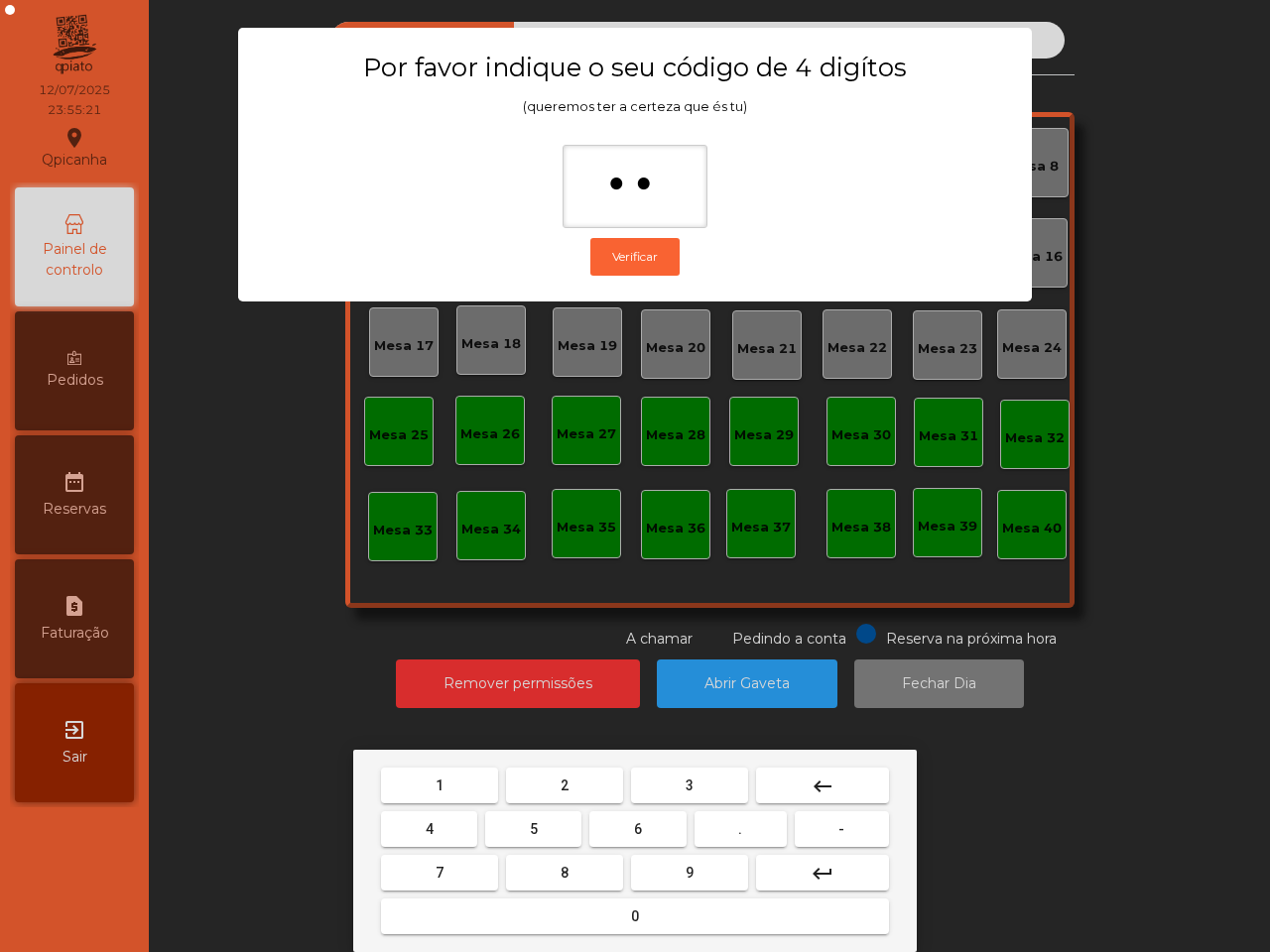 click on "1" at bounding box center [440, 785] 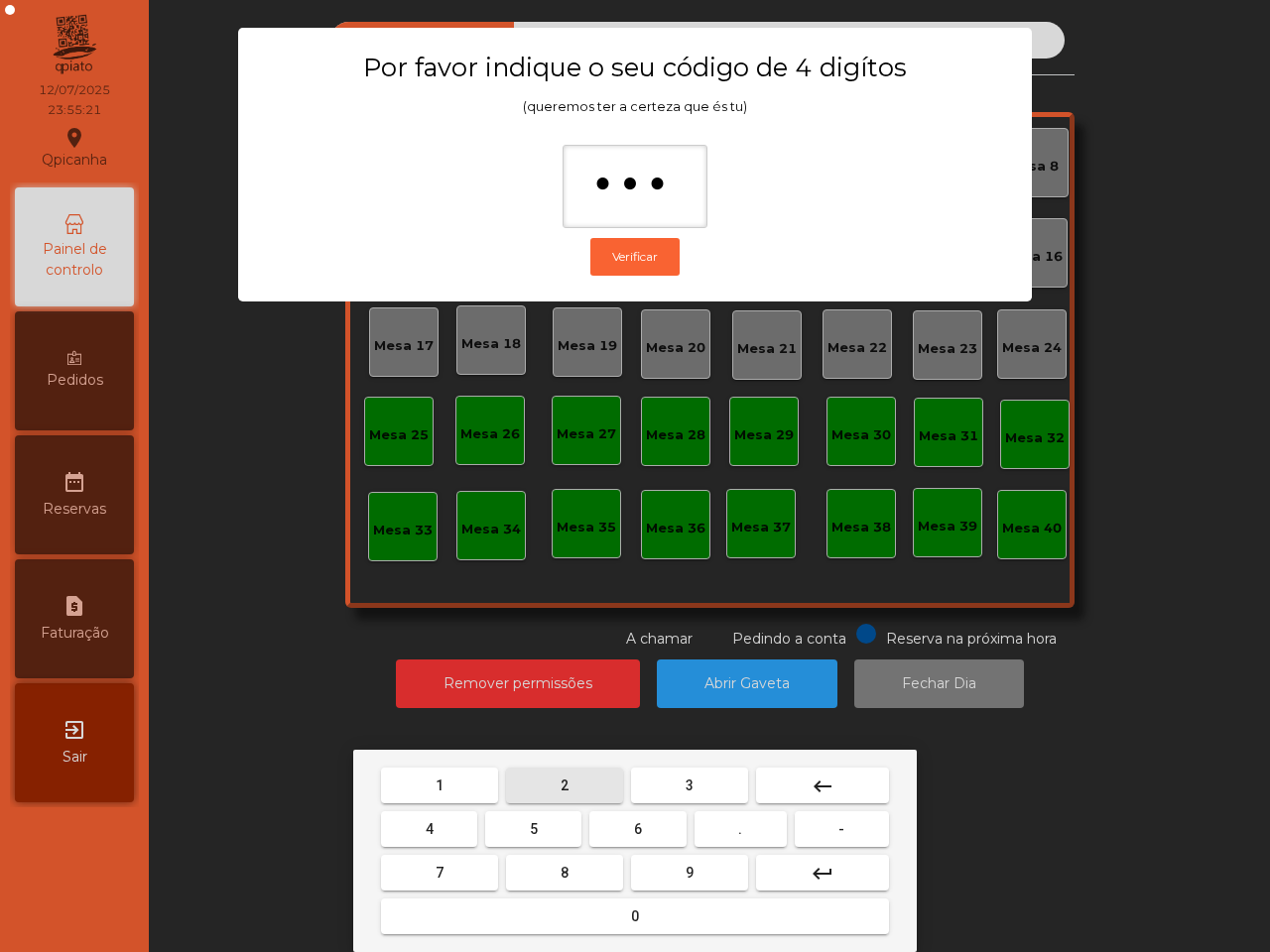 click on "2" at bounding box center (565, 785) 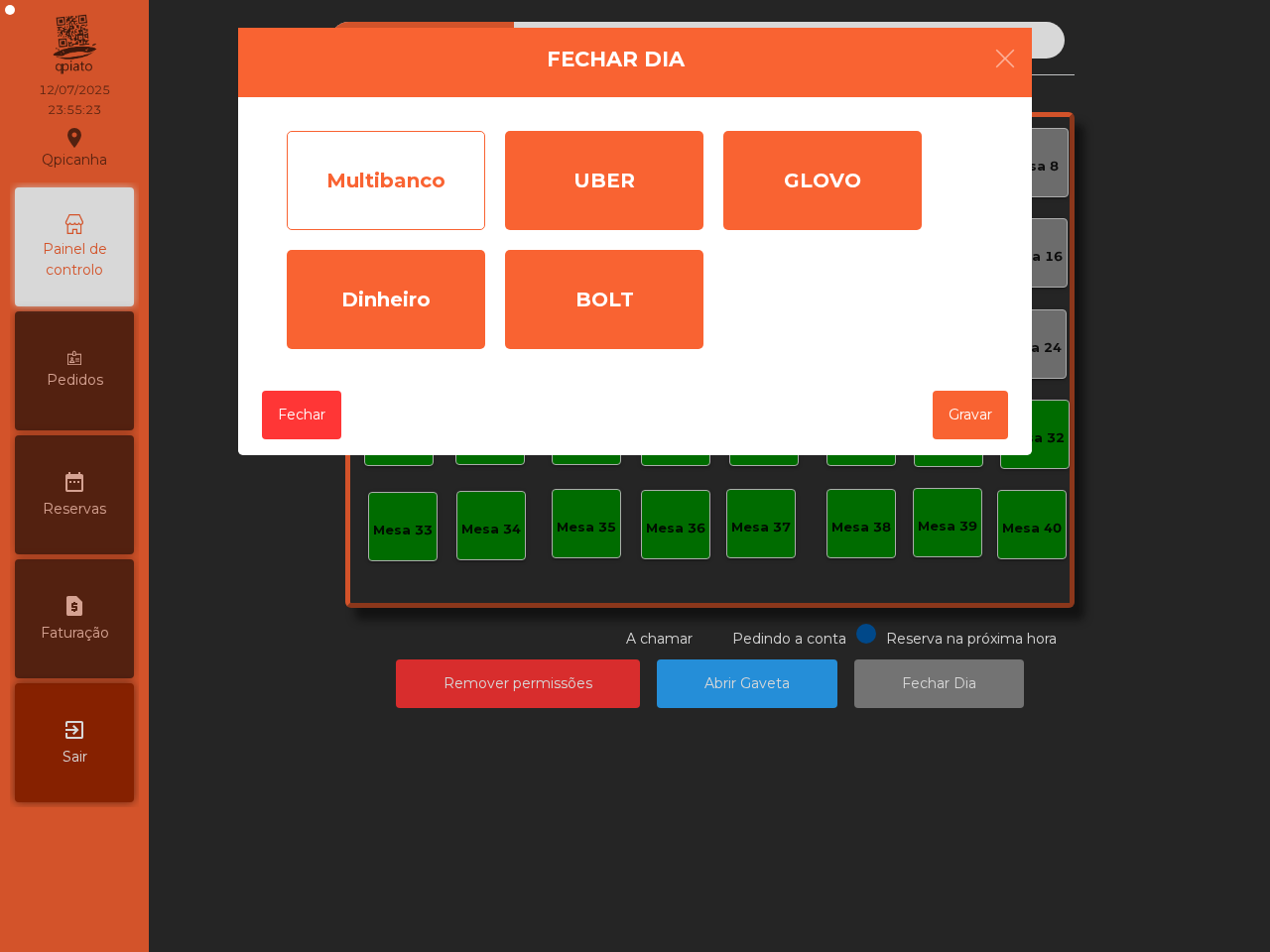 click on "Multibanco" 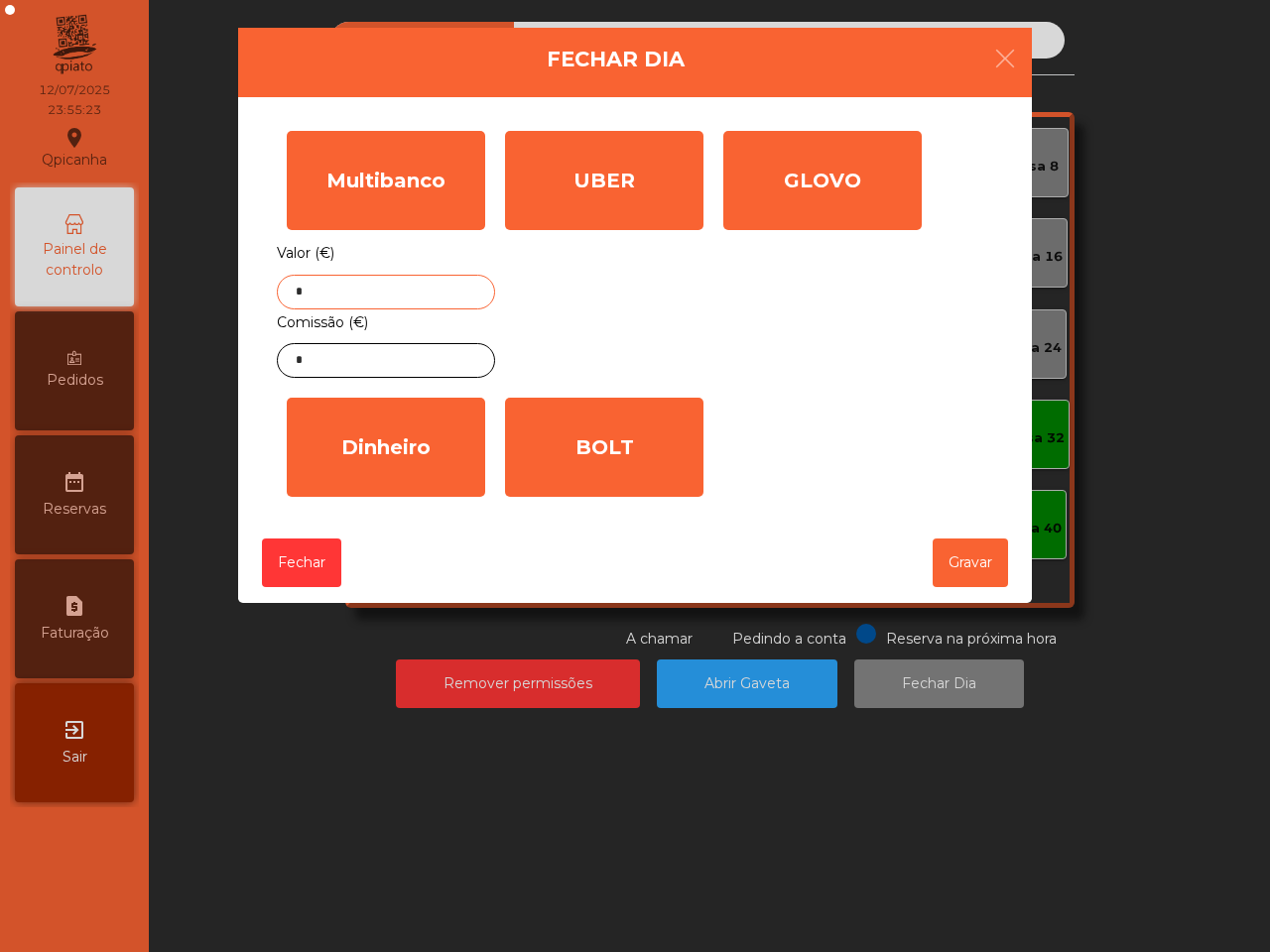 click on "*" 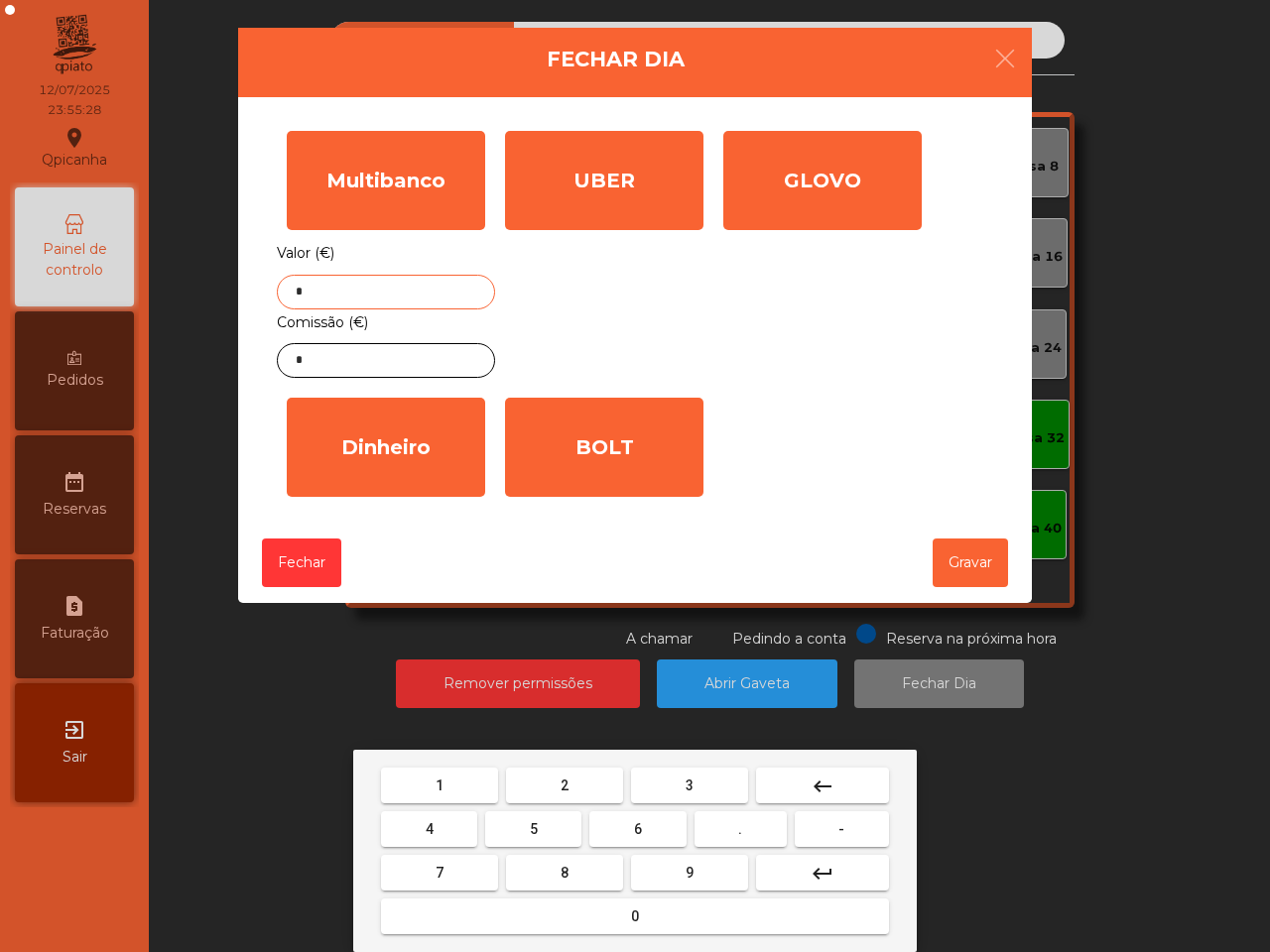 click on "1" at bounding box center (440, 785) 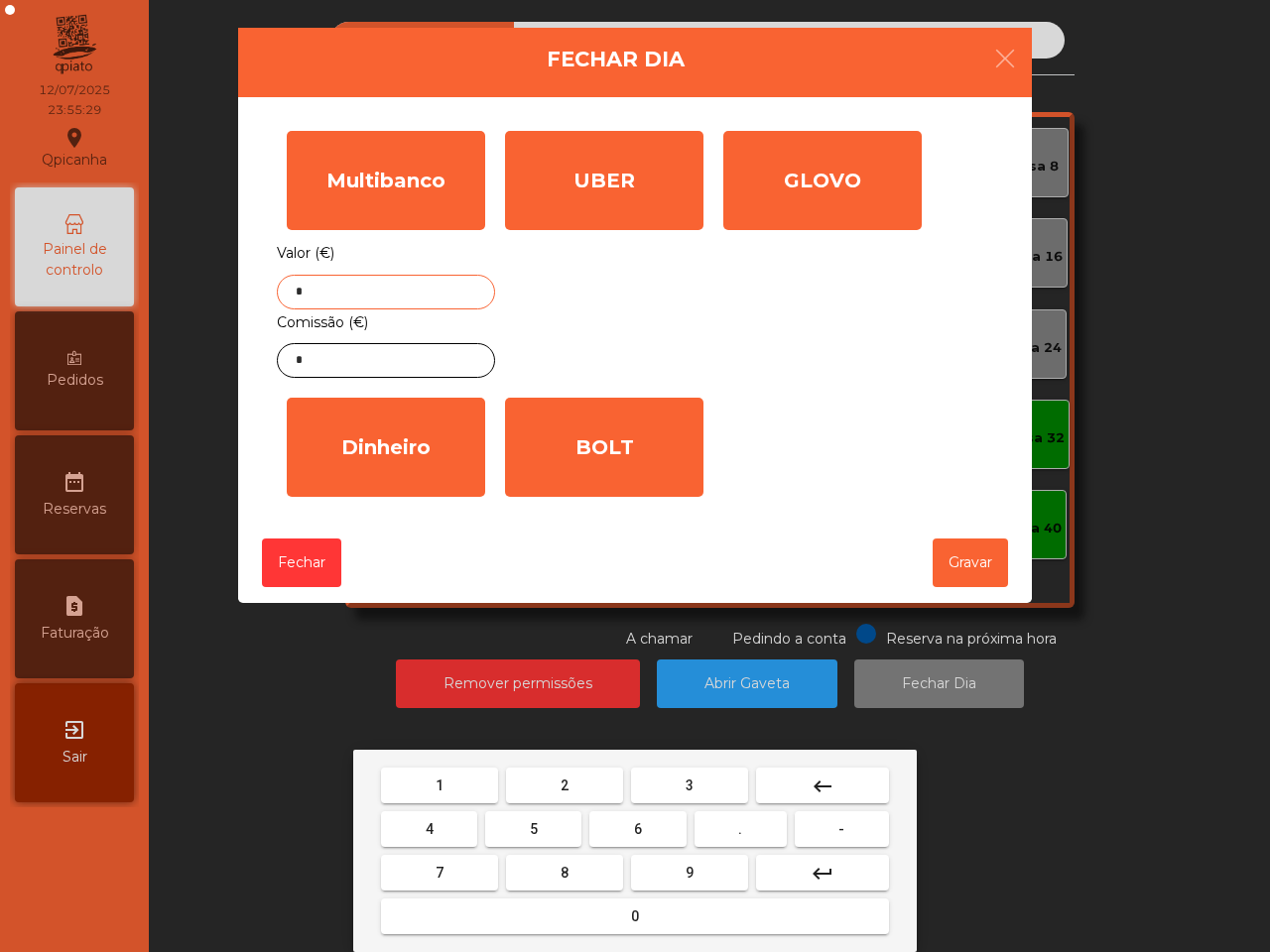 click on "3" at bounding box center (690, 785) 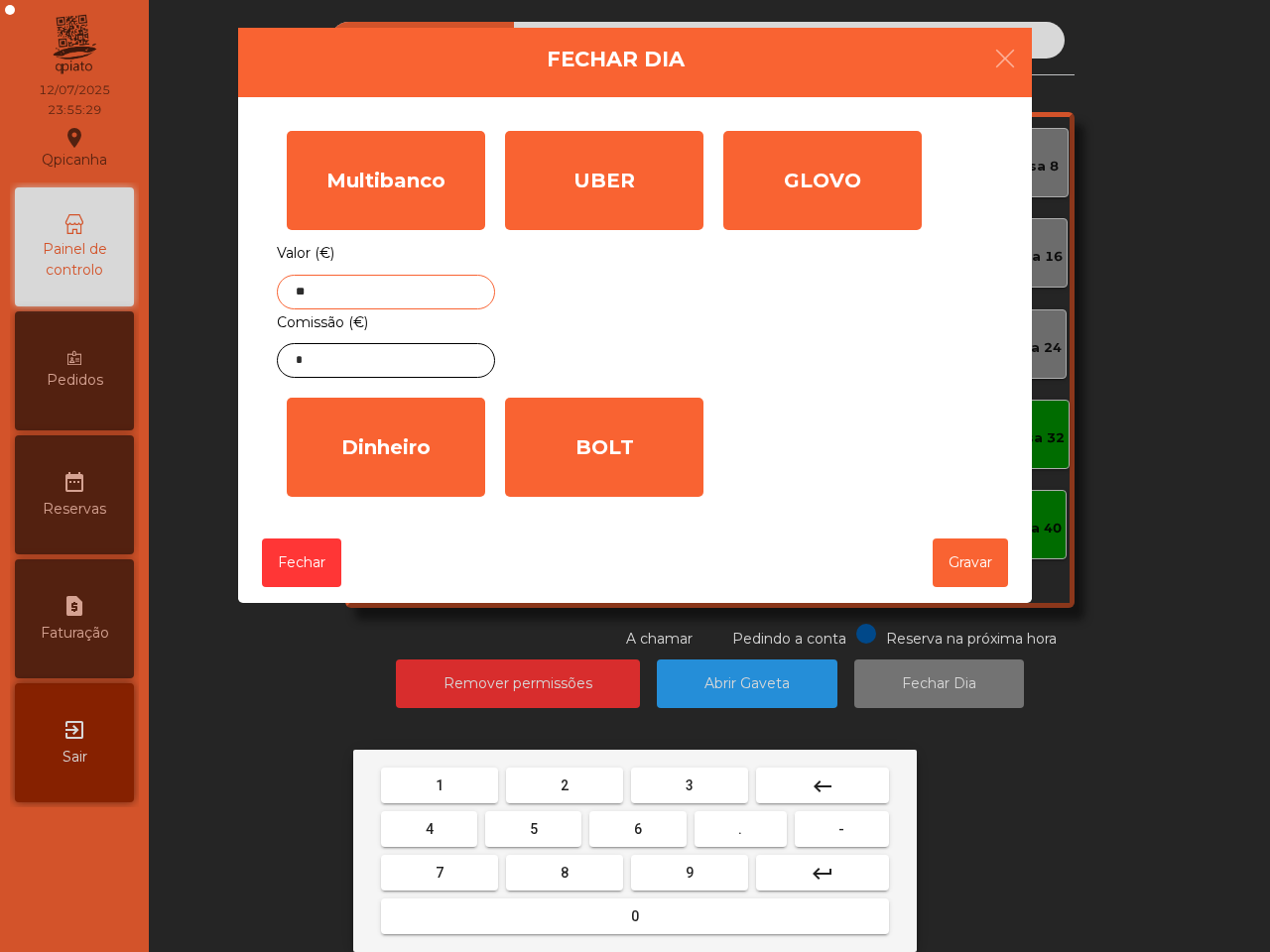 click on "3" at bounding box center [690, 785] 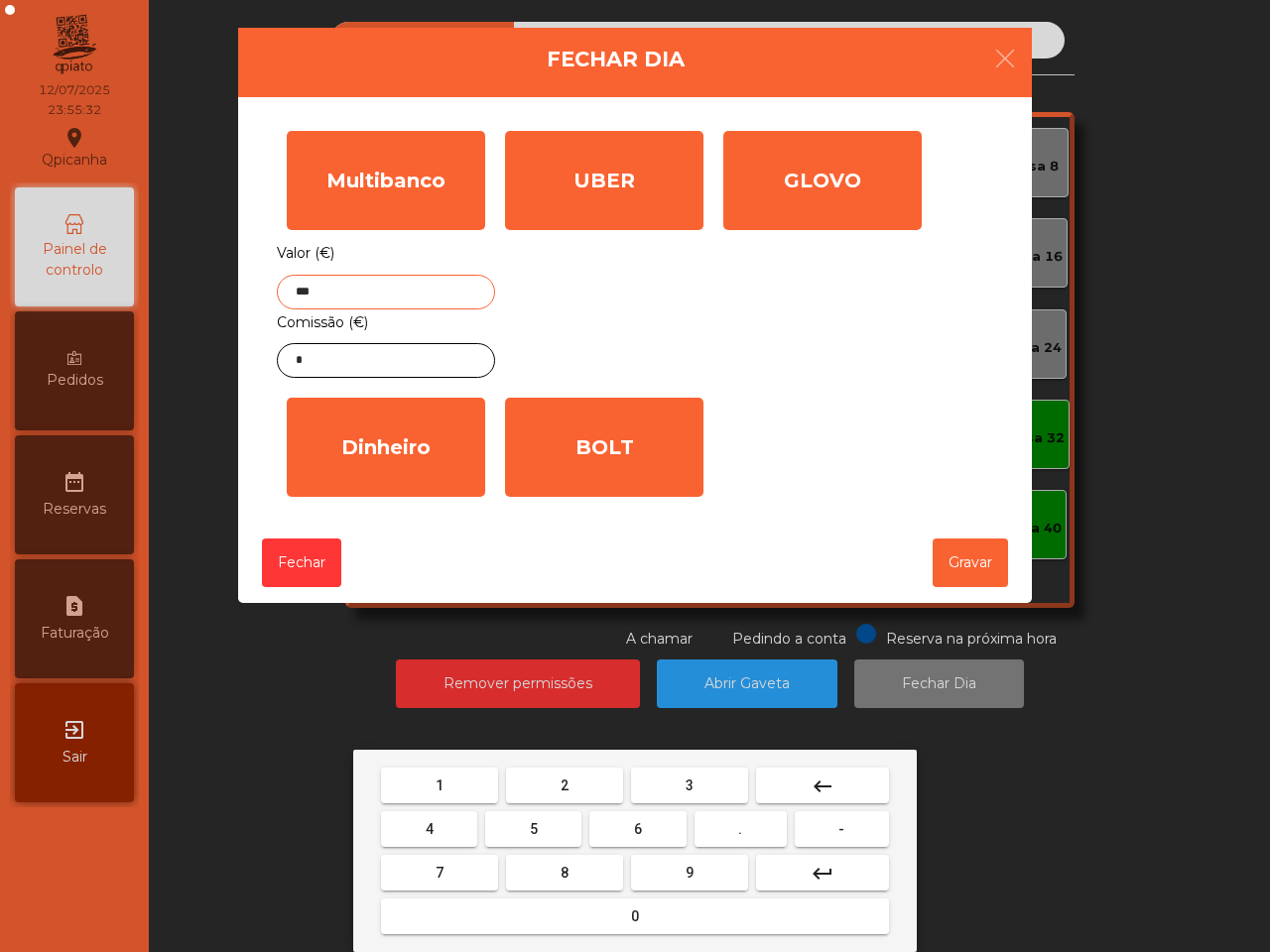 click on "." at bounding box center (740, 829) 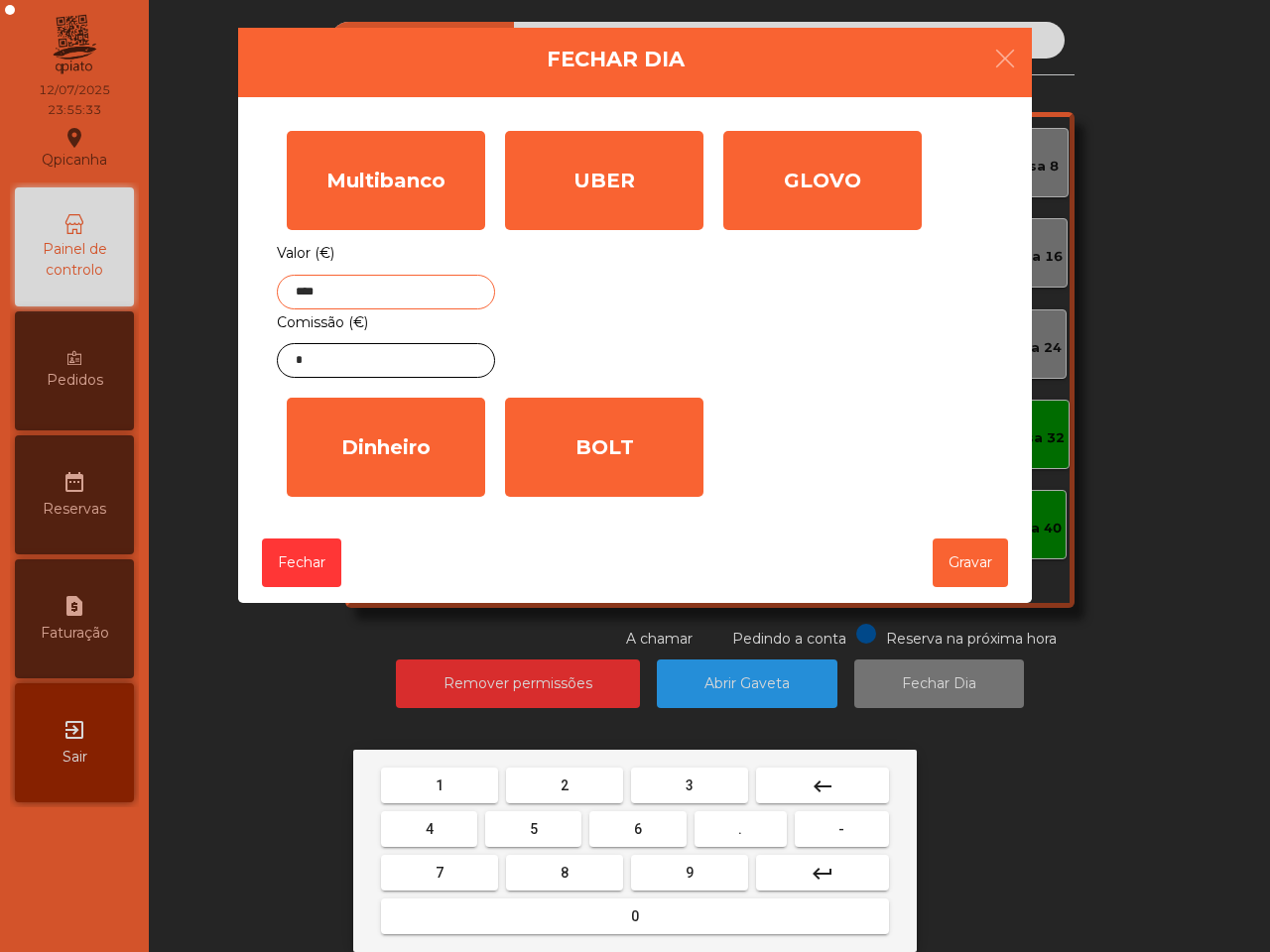 click on "9" at bounding box center (690, 873) 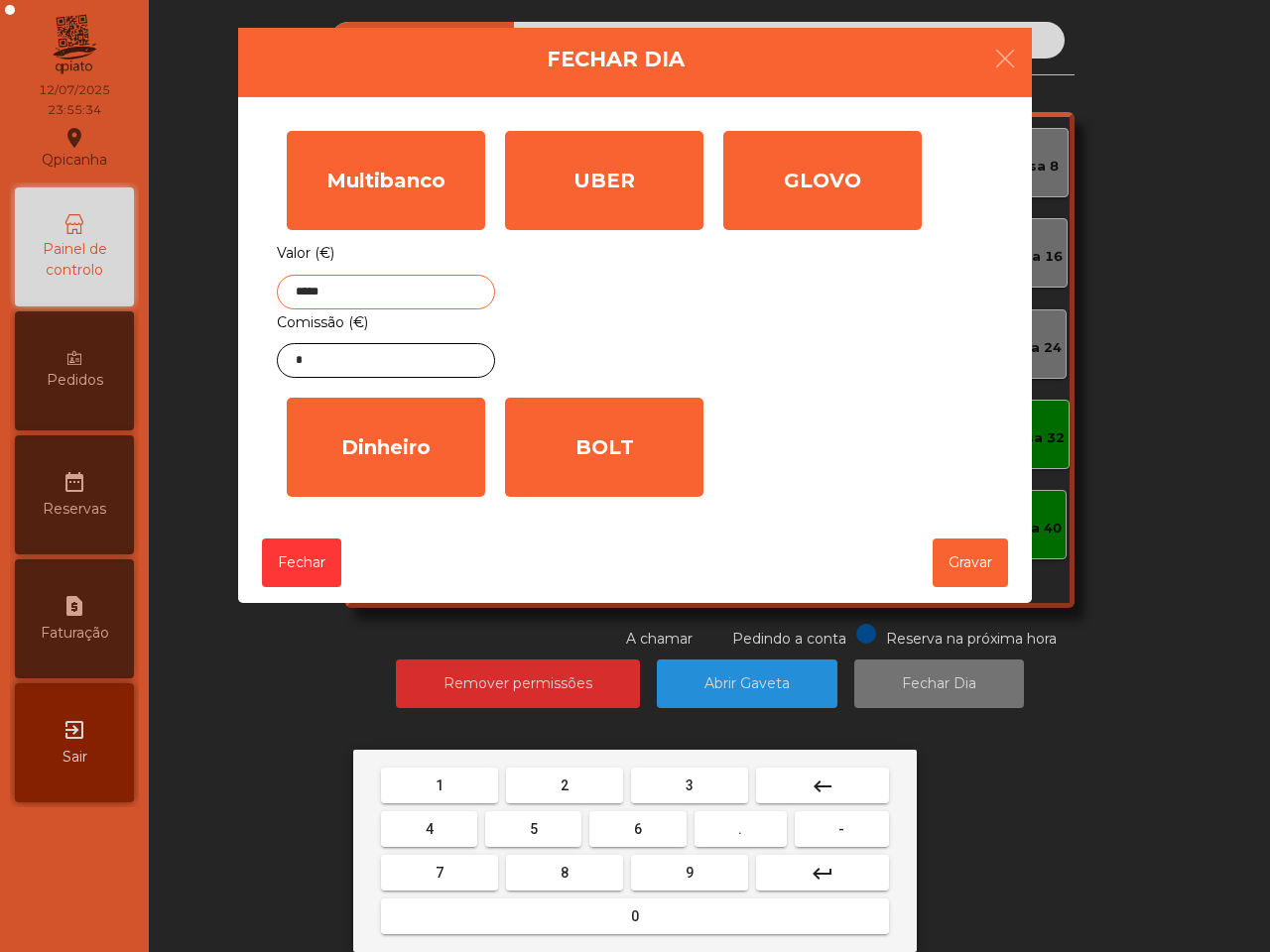 click on "*****" 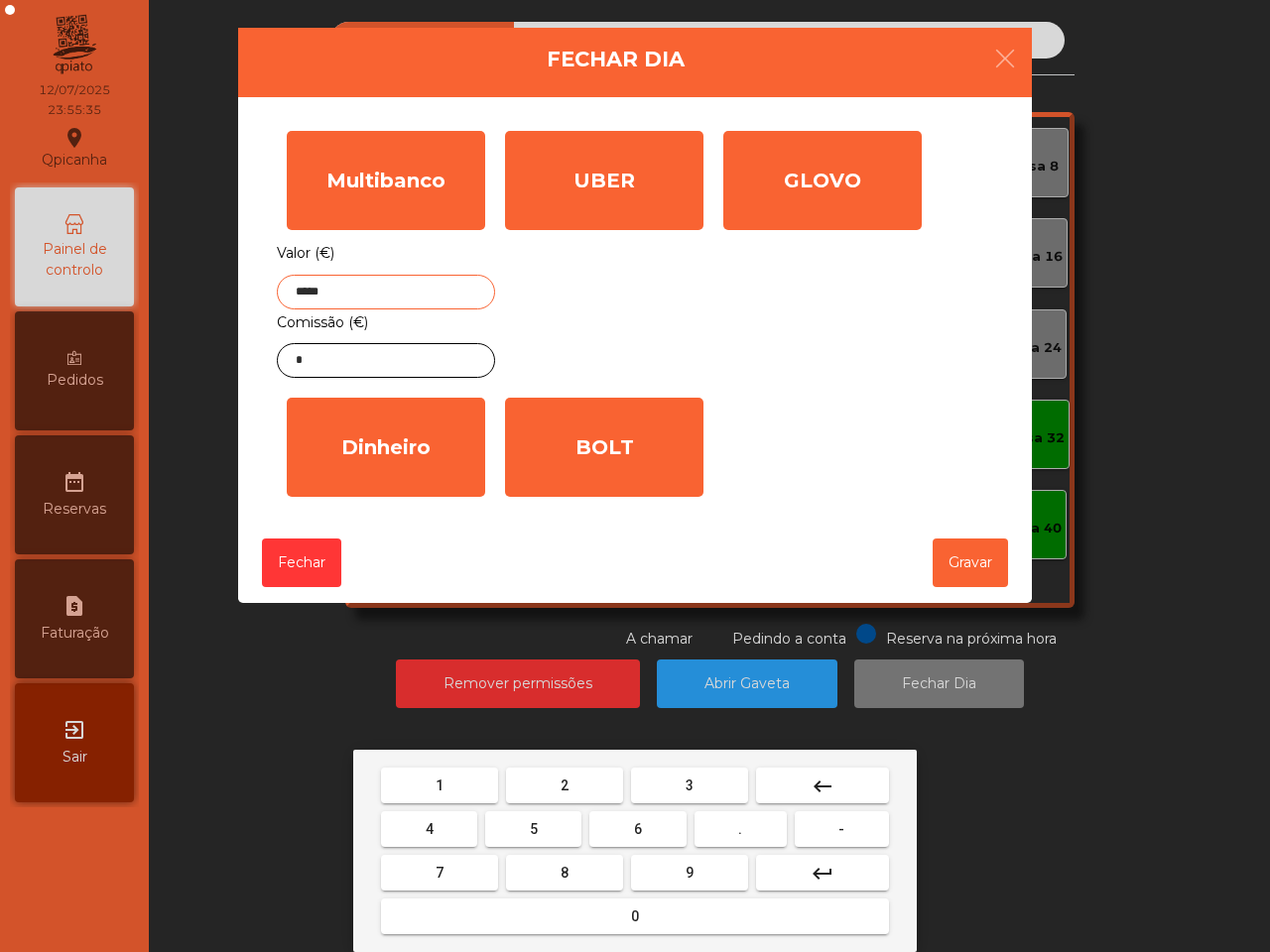 click on "3" at bounding box center [690, 785] 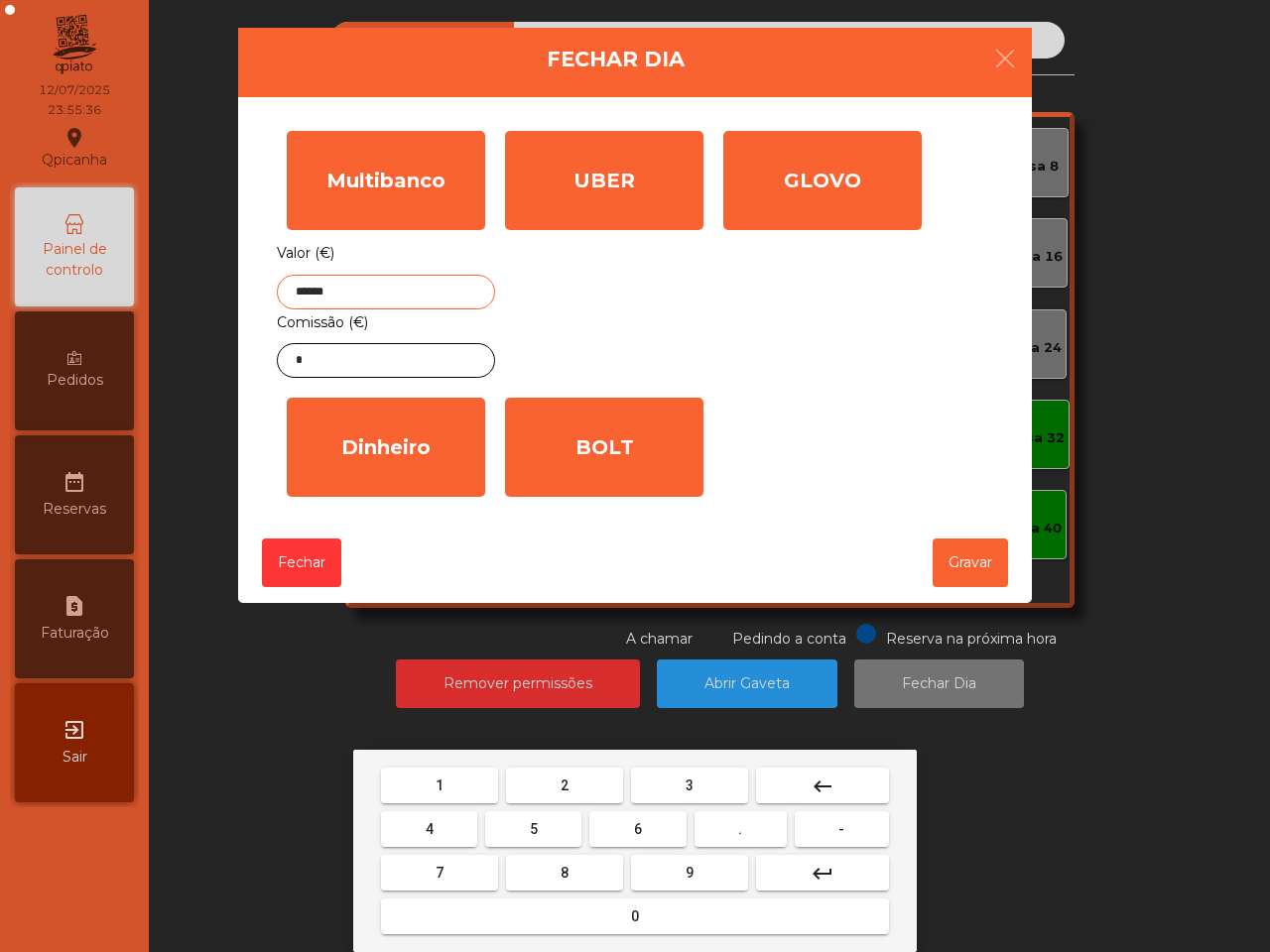 click on "******" 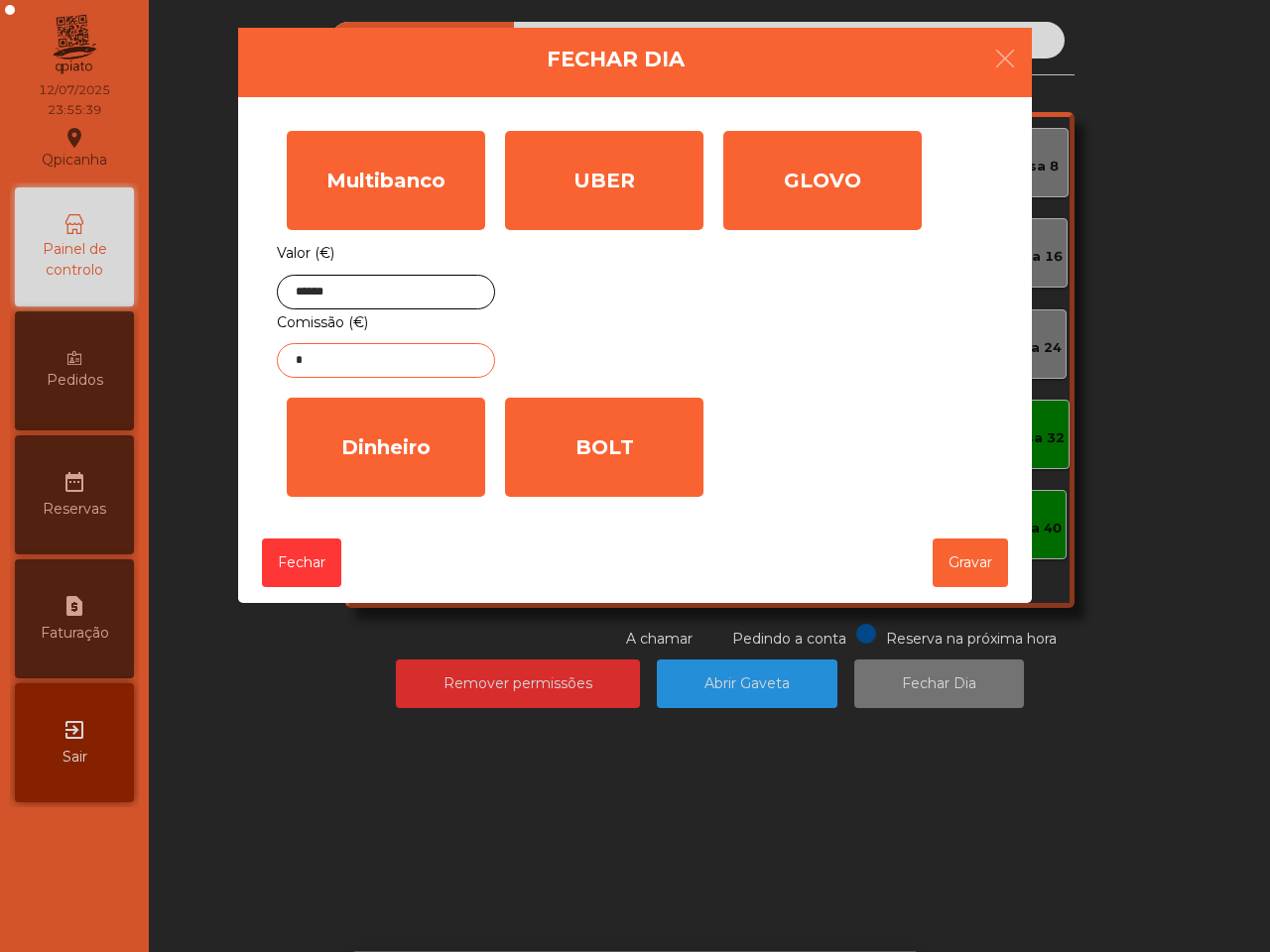 click on "*" 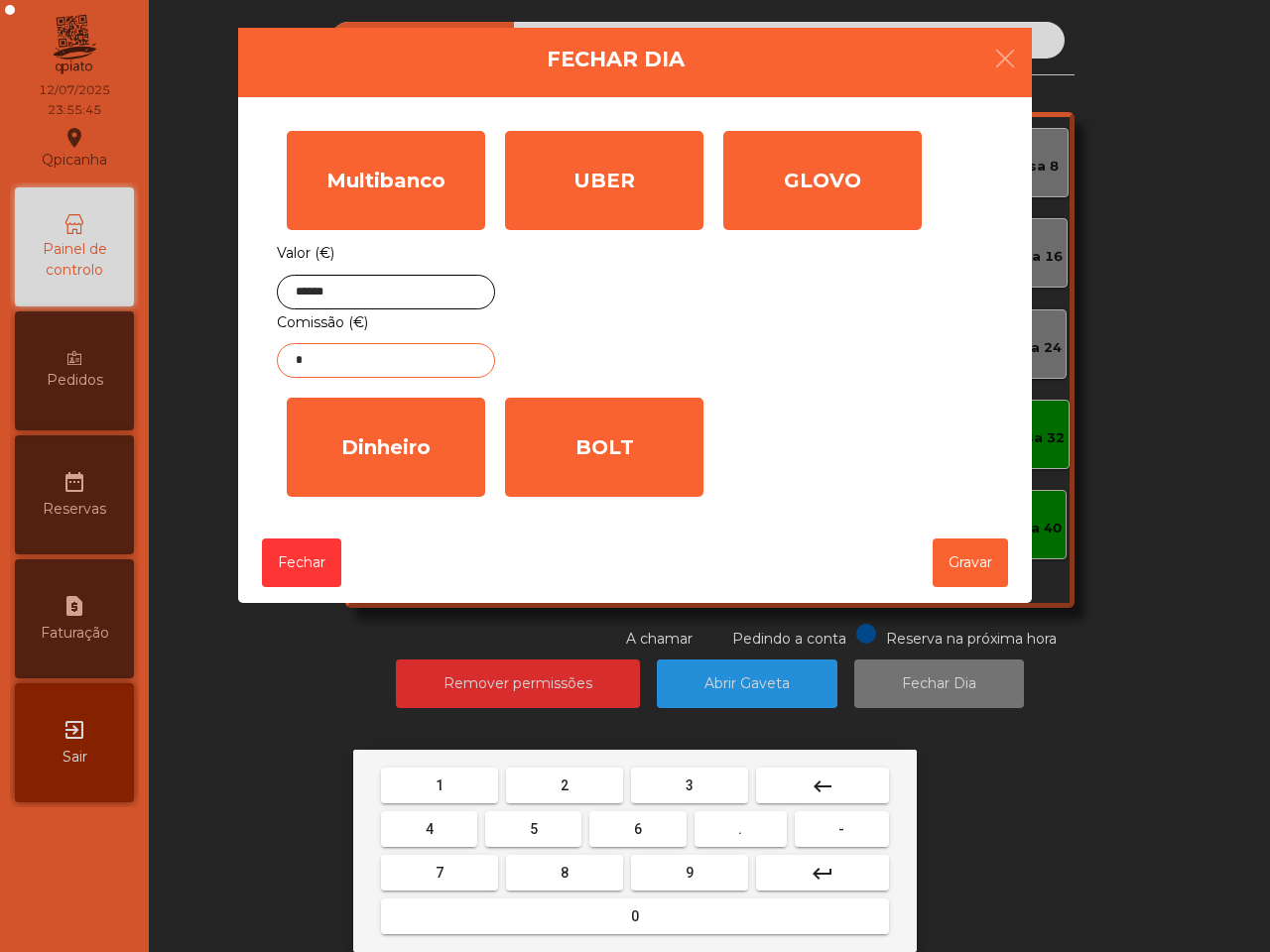 click on "2" at bounding box center (565, 785) 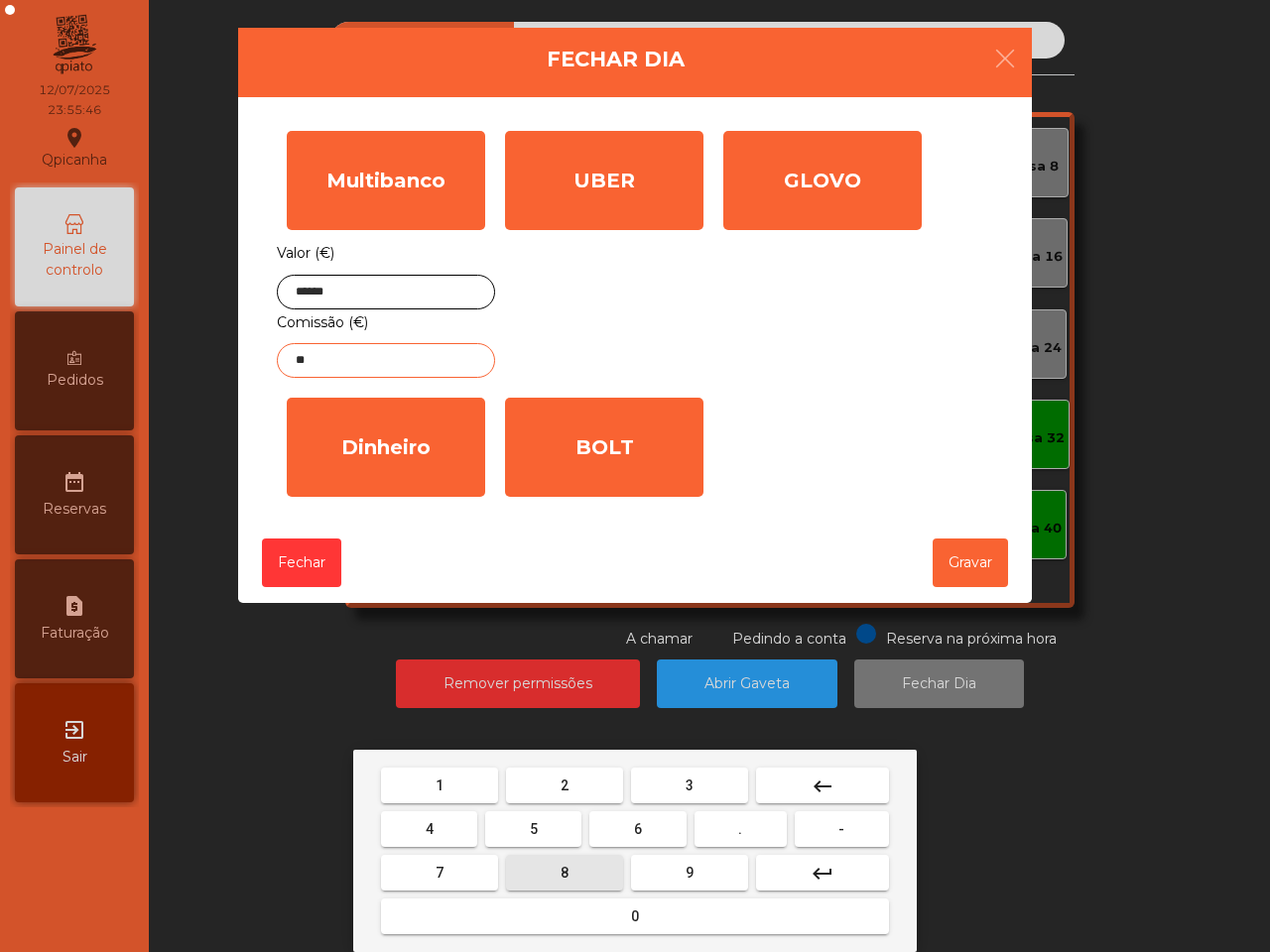 drag, startPoint x: 564, startPoint y: 859, endPoint x: 567, endPoint y: 814, distance: 45.099889 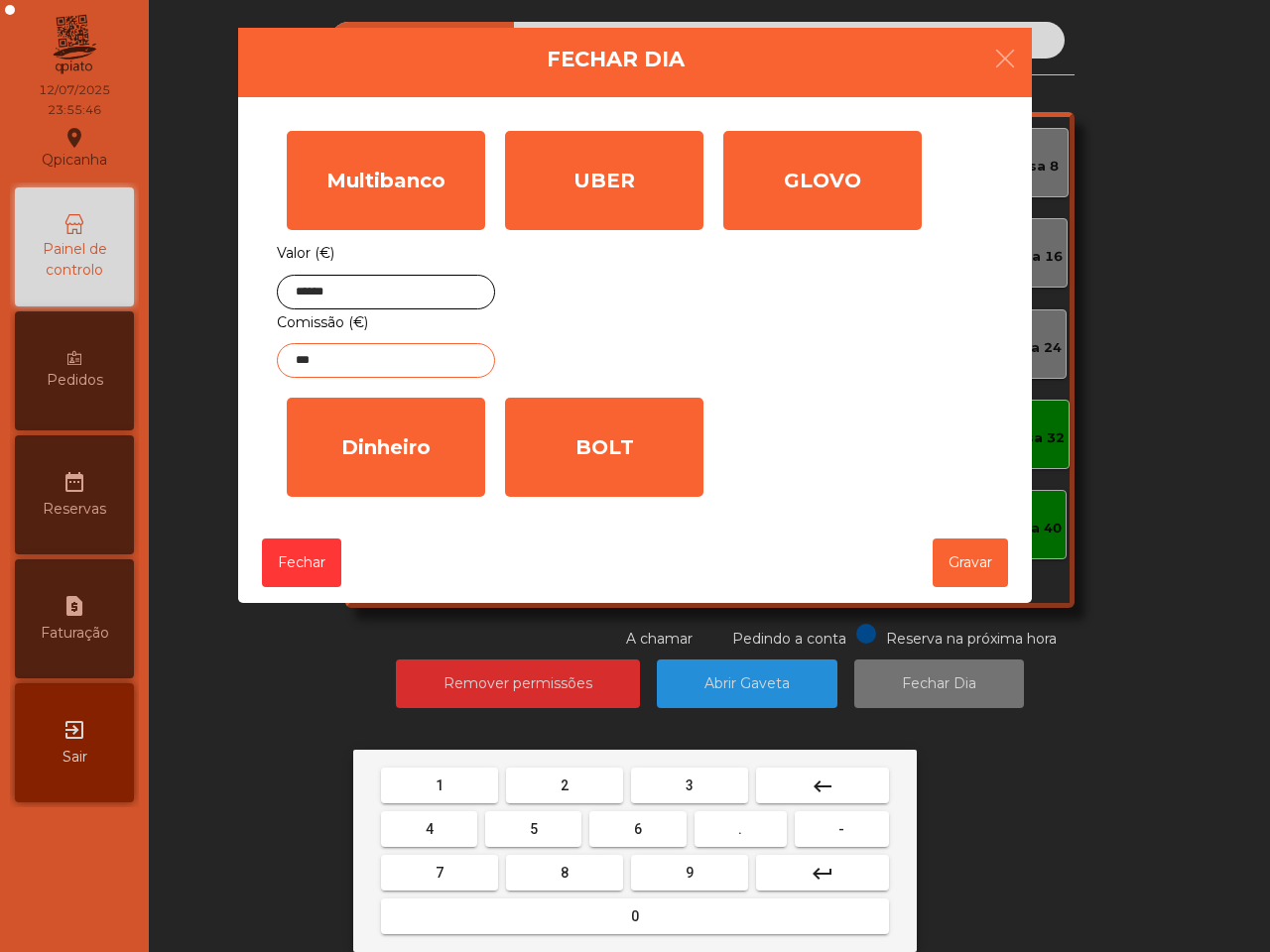 click on "1 2 3 keyboard_backspace 4 5 6 . - 7 8 9 keyboard_return 0" at bounding box center (635, 851) 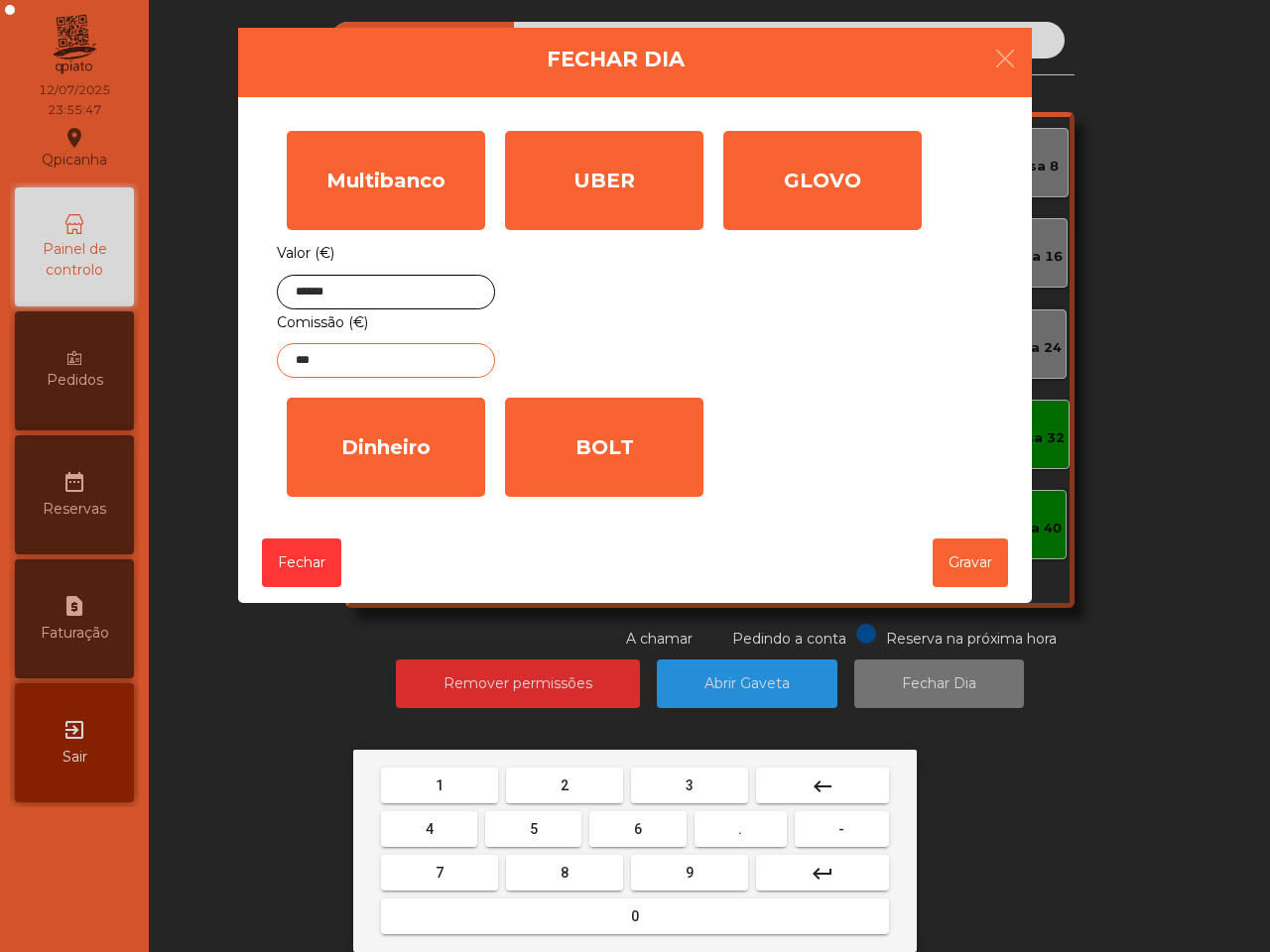 click on "2" at bounding box center [565, 785] 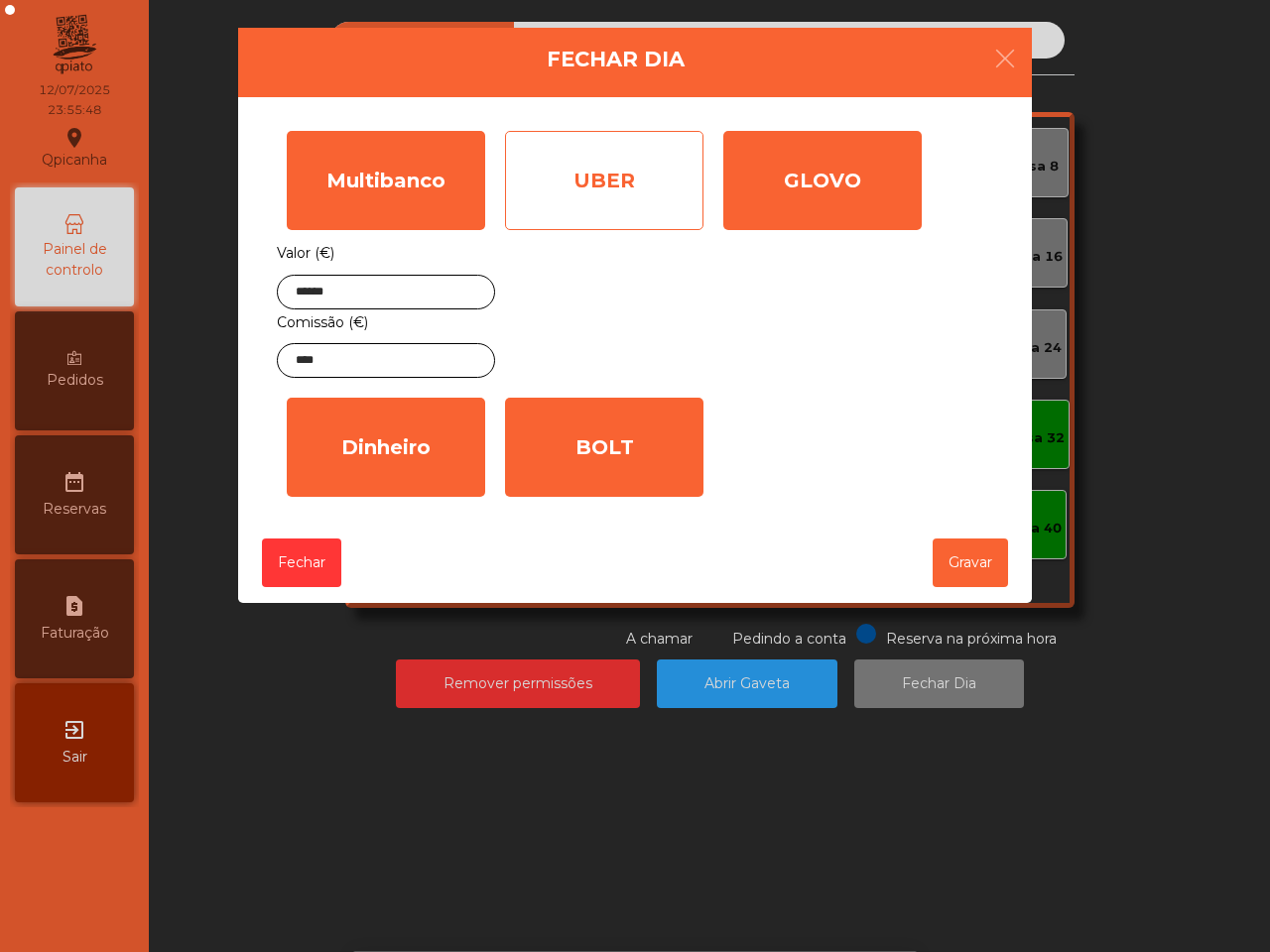 click on "UBER" 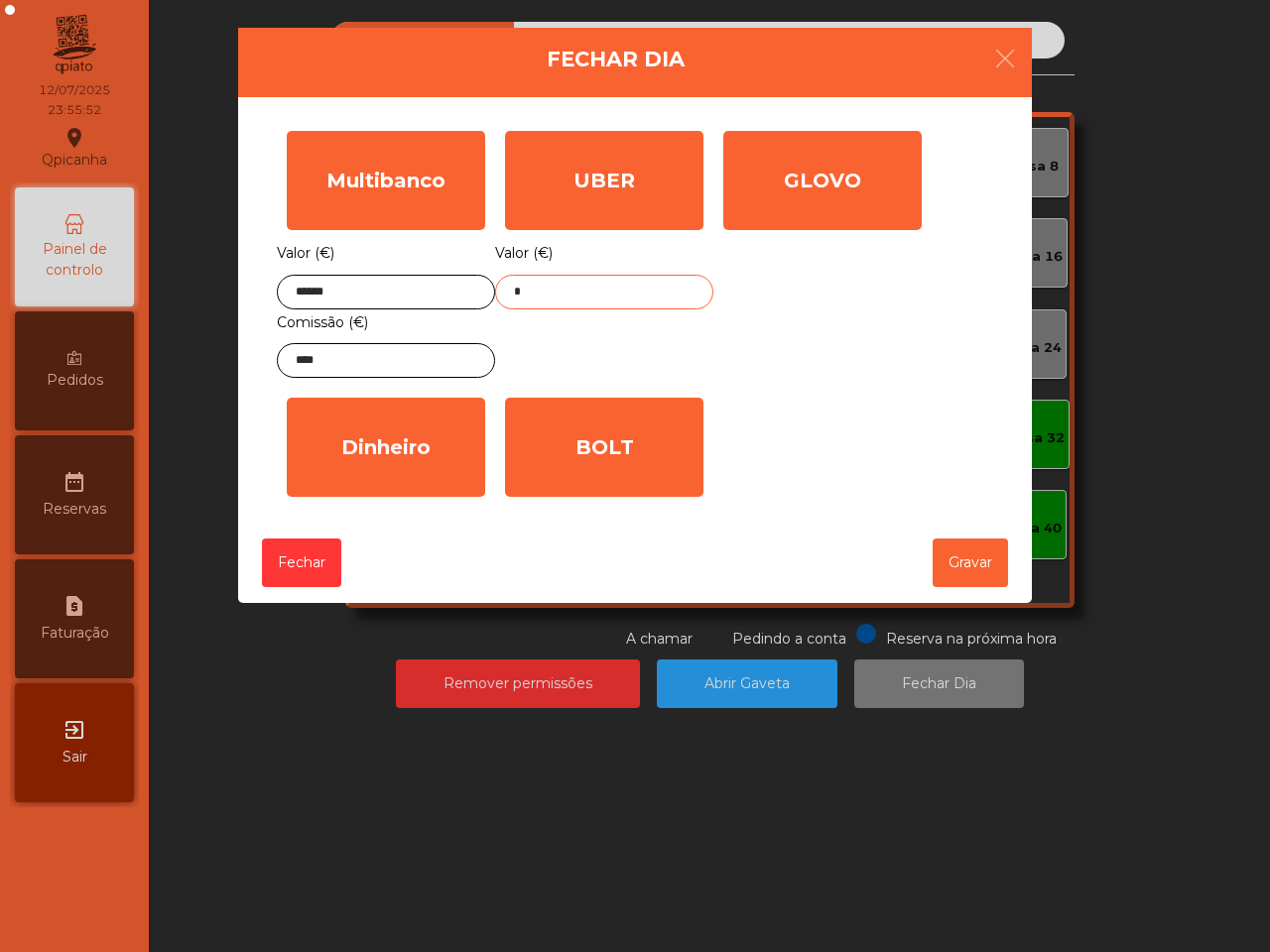 click on "*" 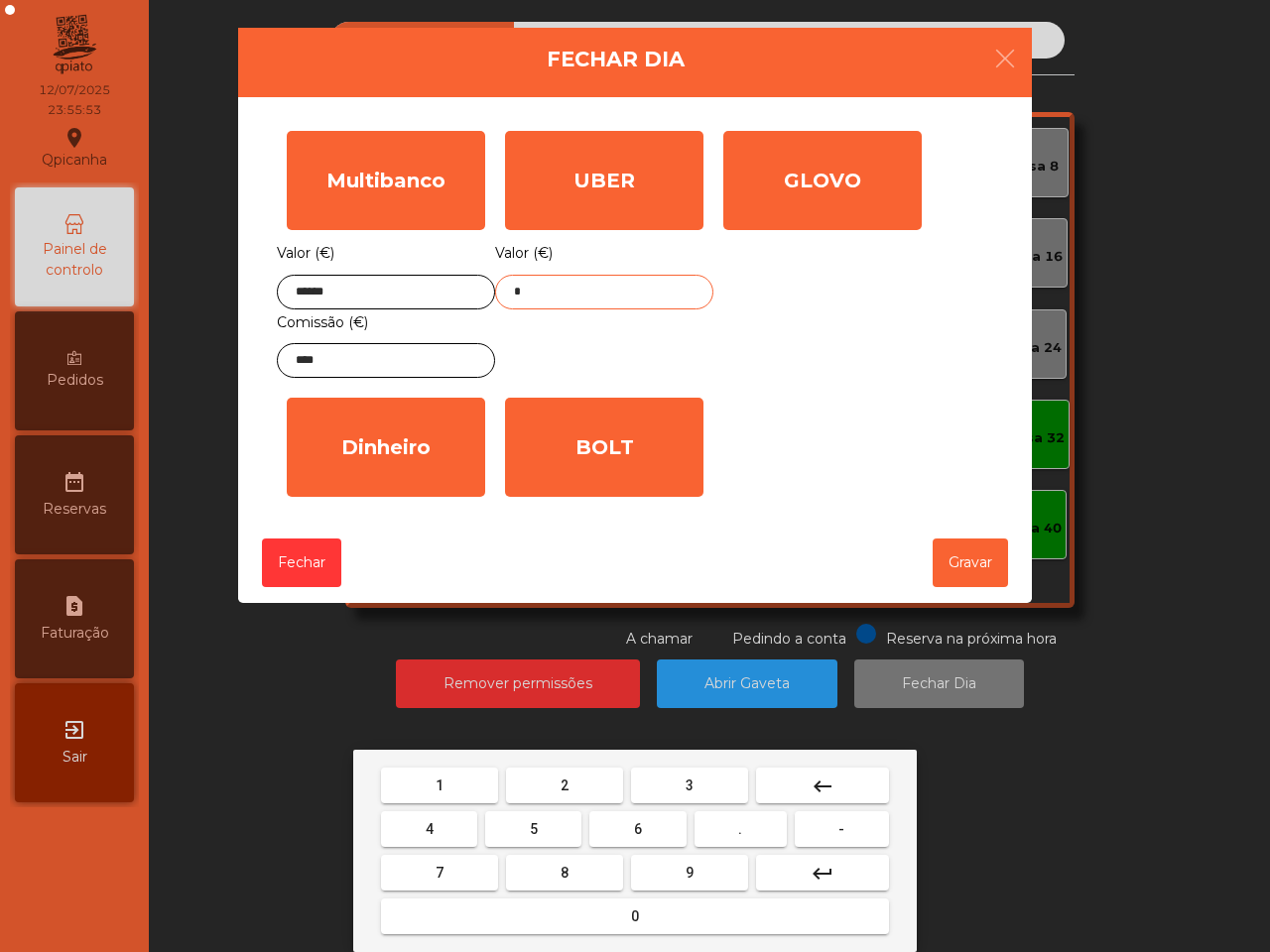 click on "2" at bounding box center [565, 785] 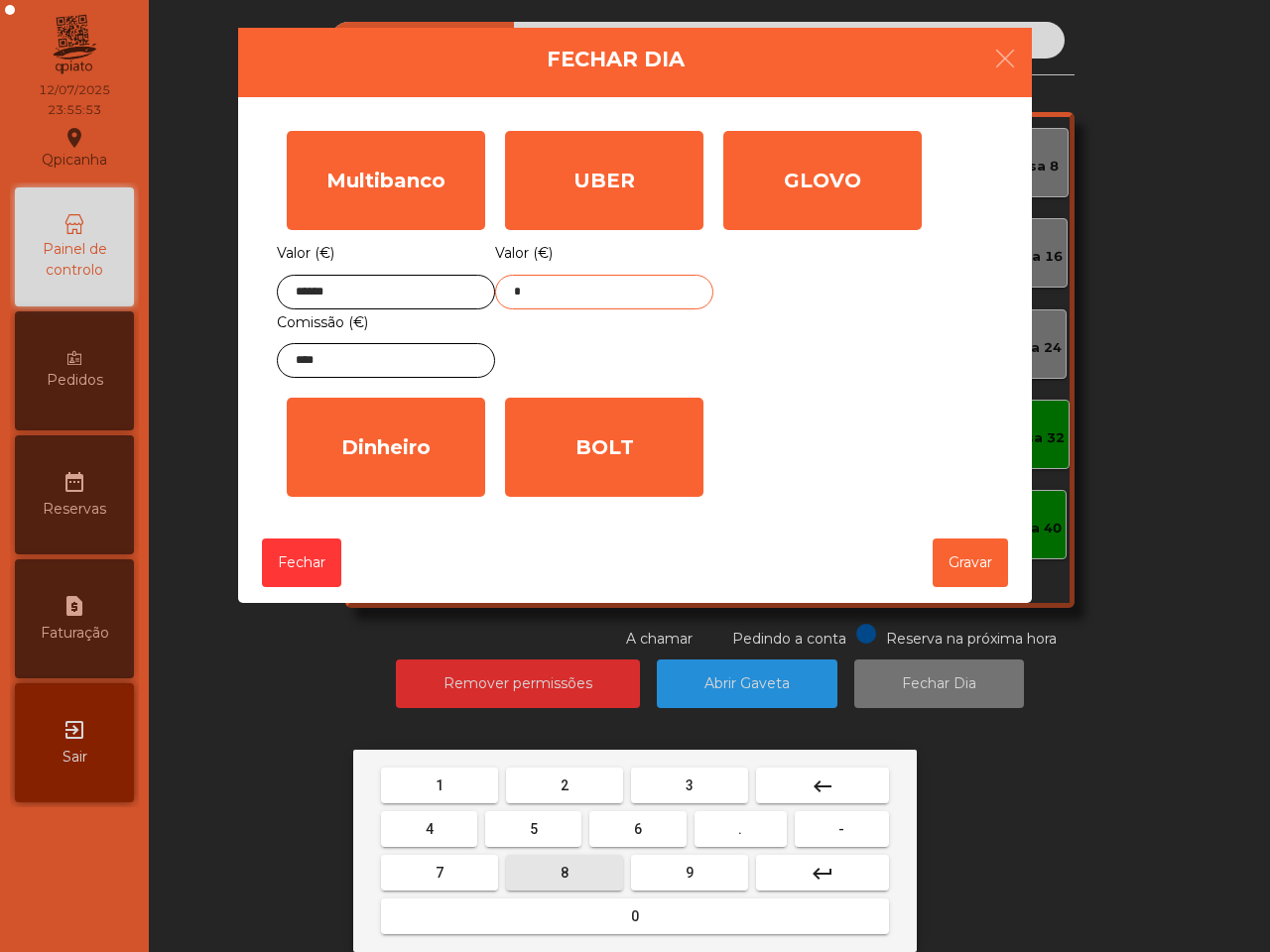 click on "8" at bounding box center (565, 873) 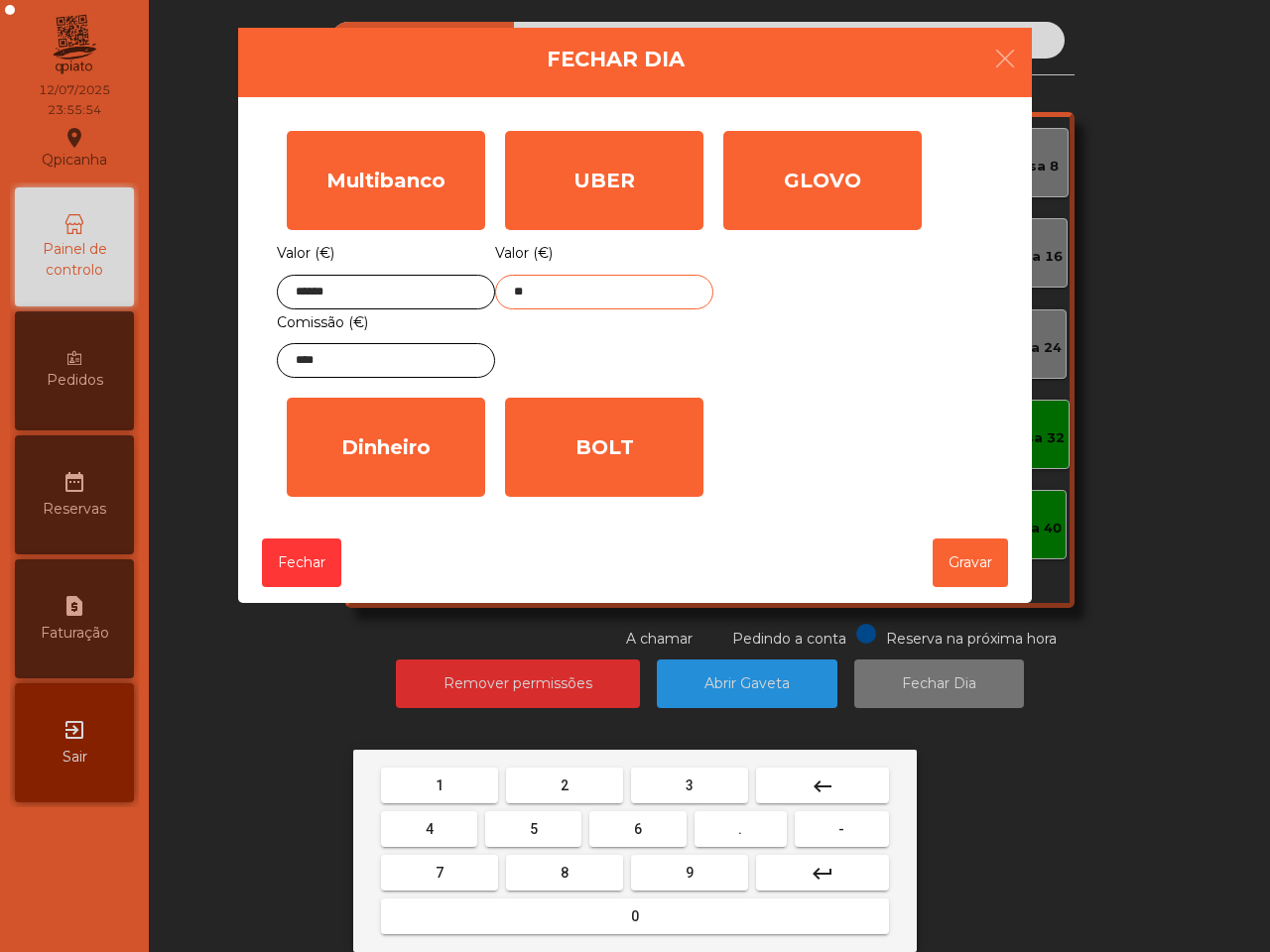 click on "." at bounding box center (740, 829) 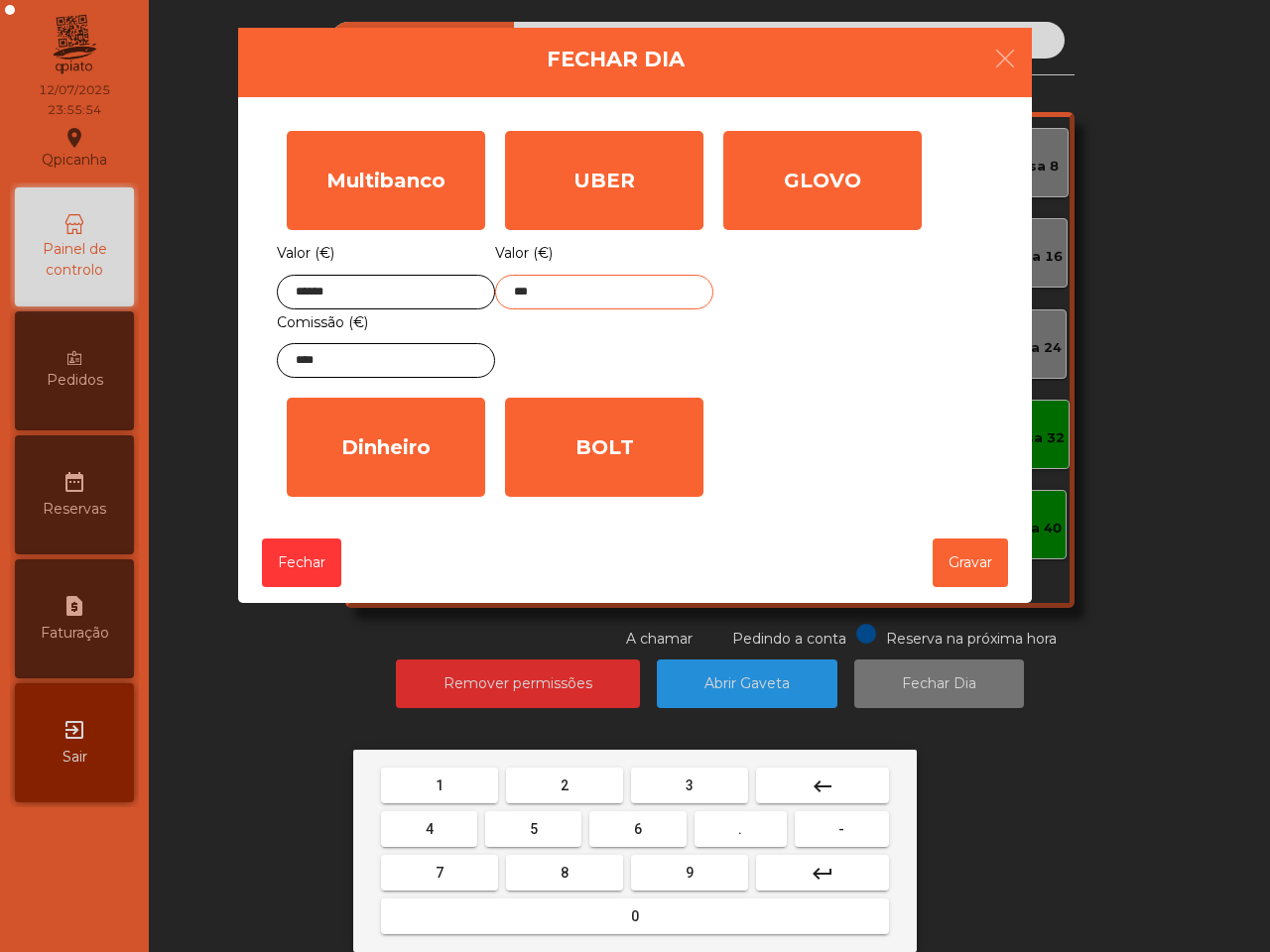 click on "1" at bounding box center (440, 785) 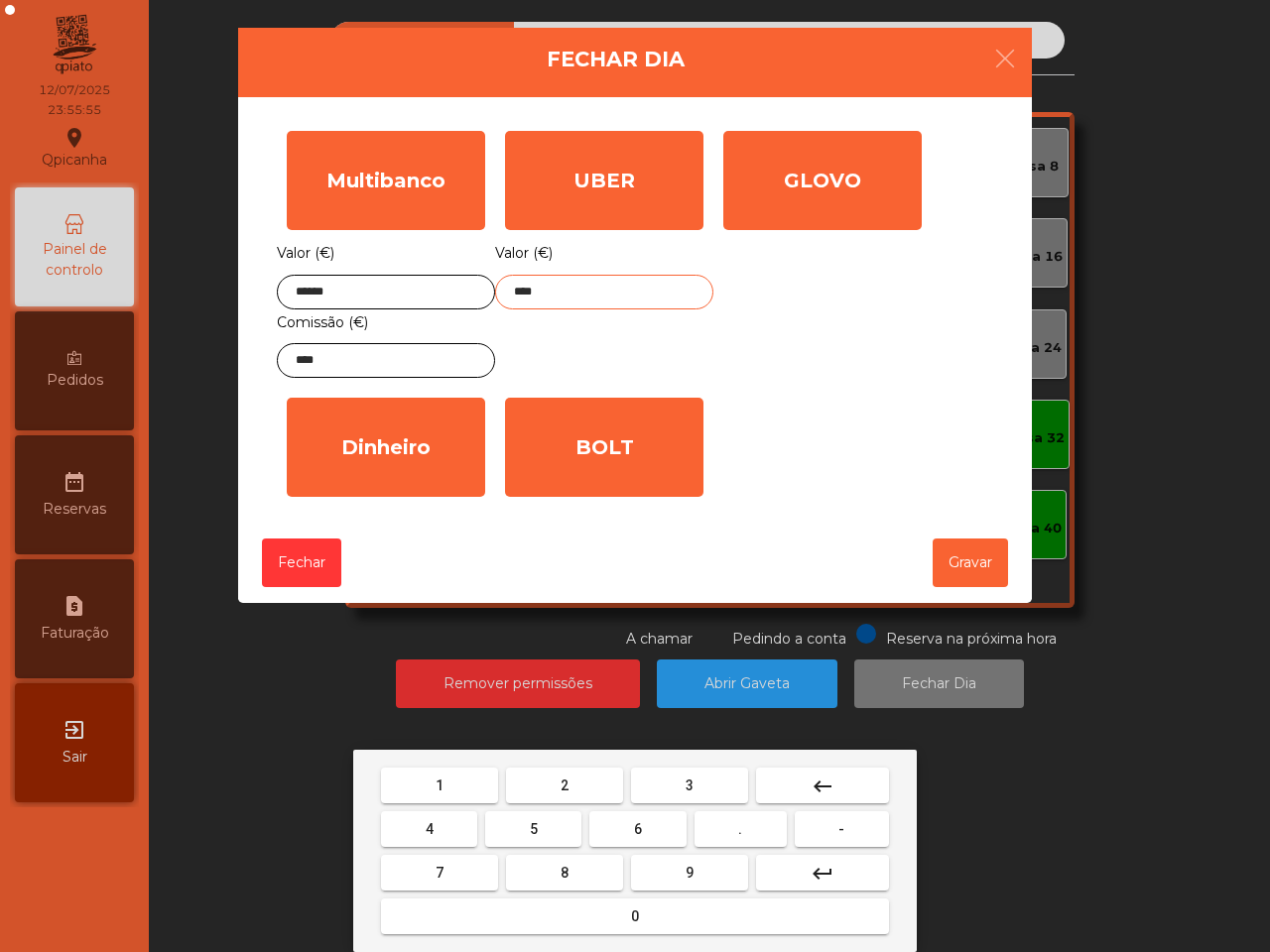 click on "9" at bounding box center (690, 873) 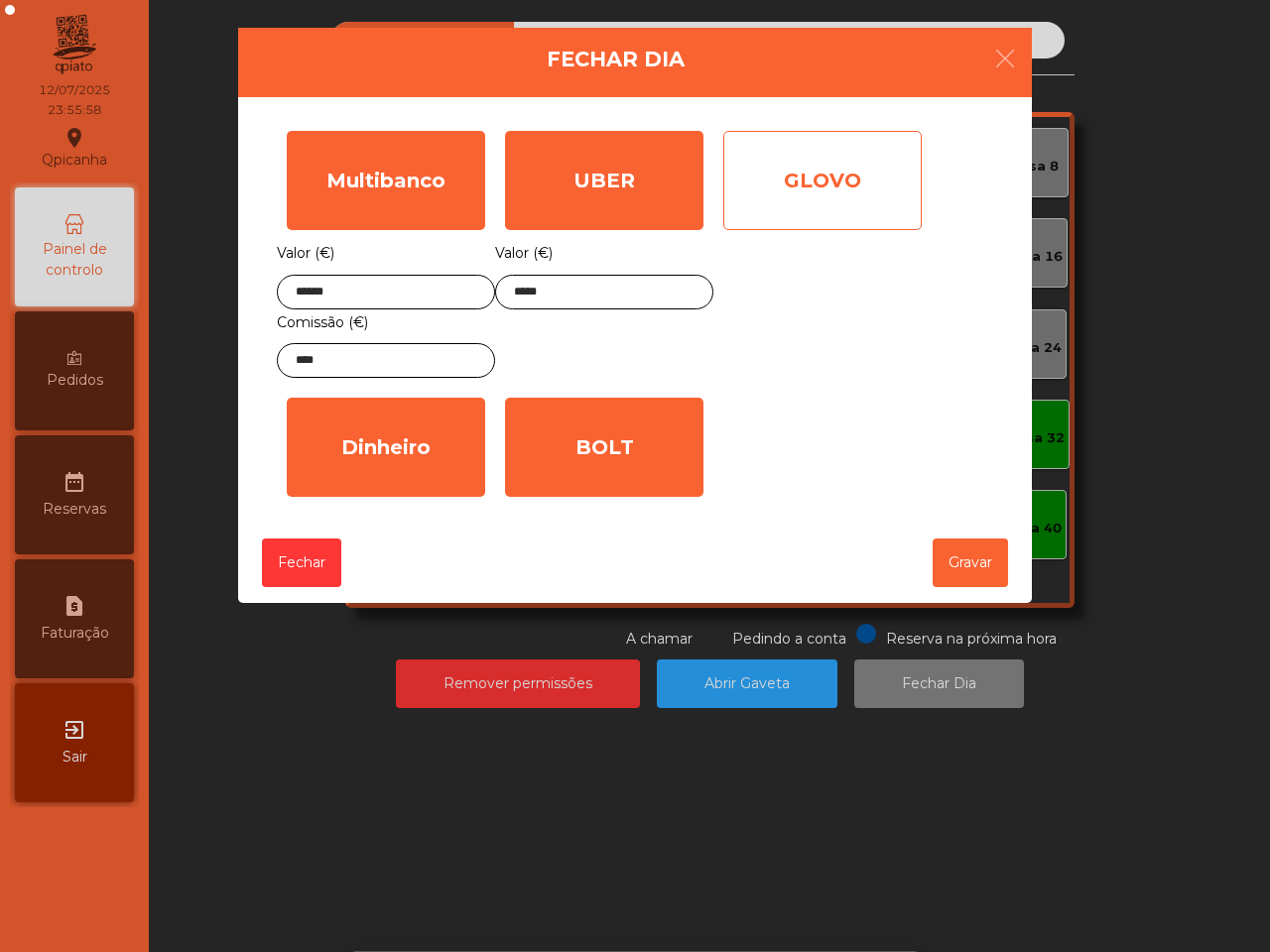 click on "GLOVO" 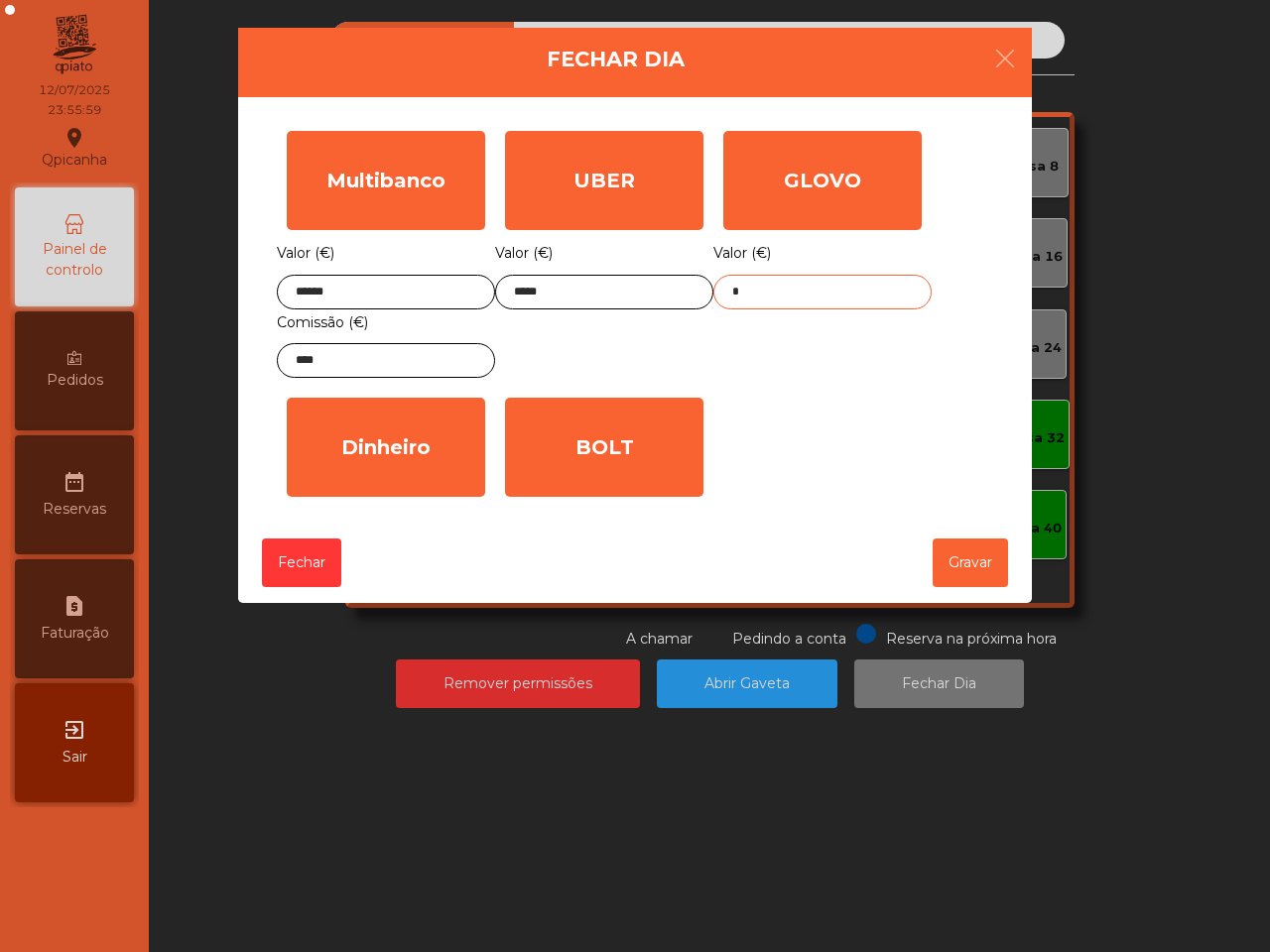 click on "*" 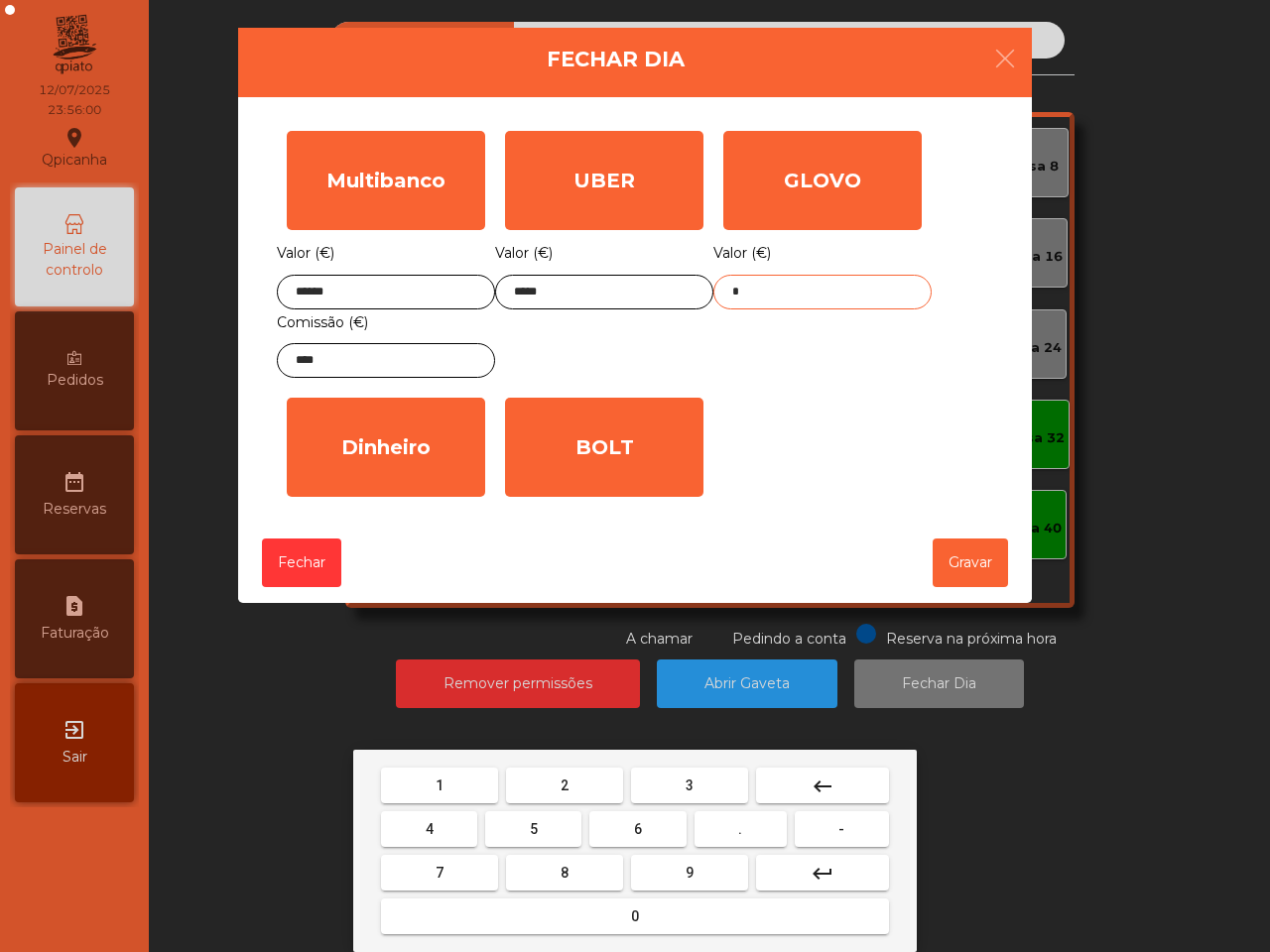 click on "3" at bounding box center [690, 785] 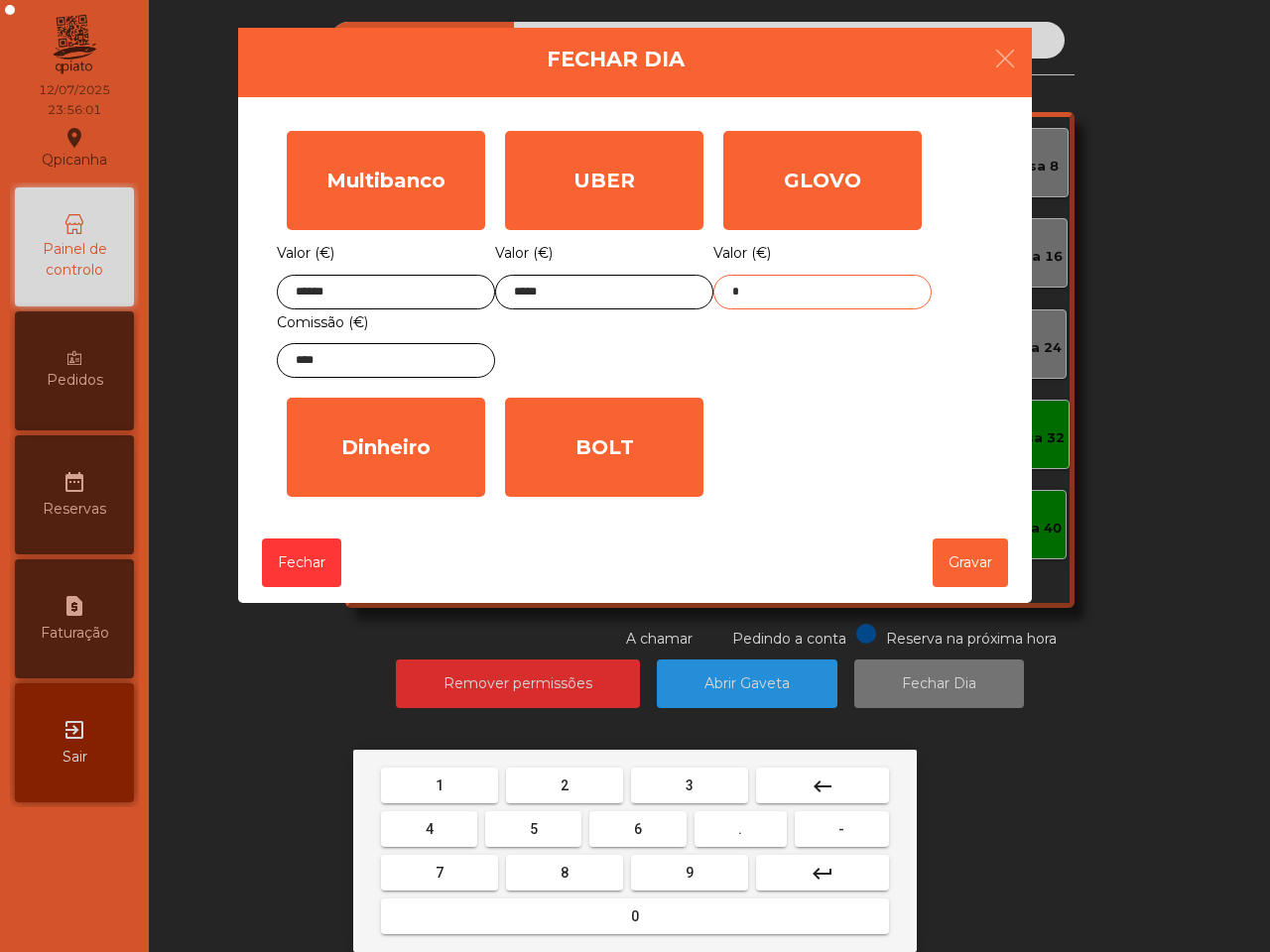 drag, startPoint x: 660, startPoint y: 910, endPoint x: 668, endPoint y: 893, distance: 18.788294 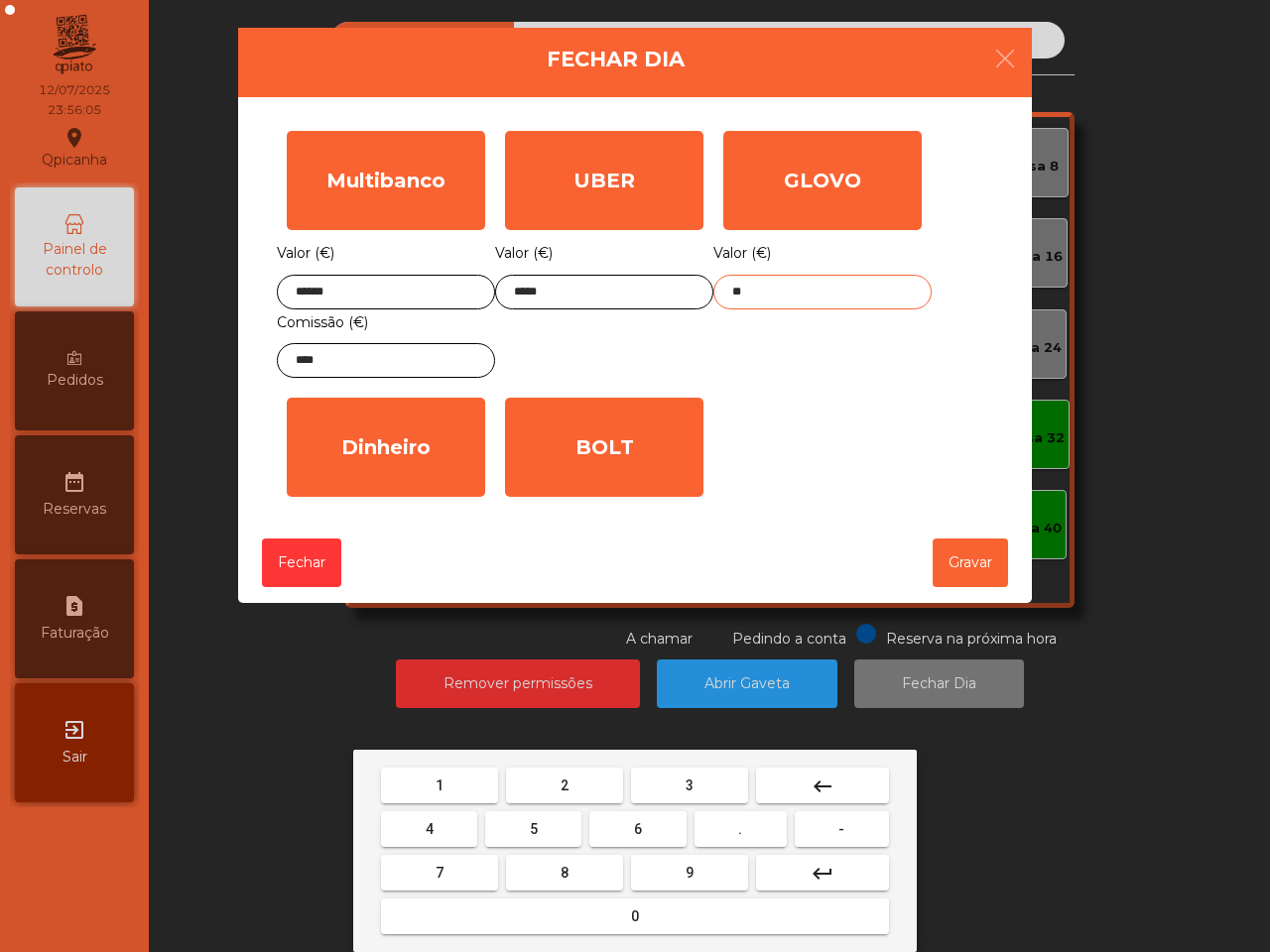 click on "." at bounding box center [740, 829] 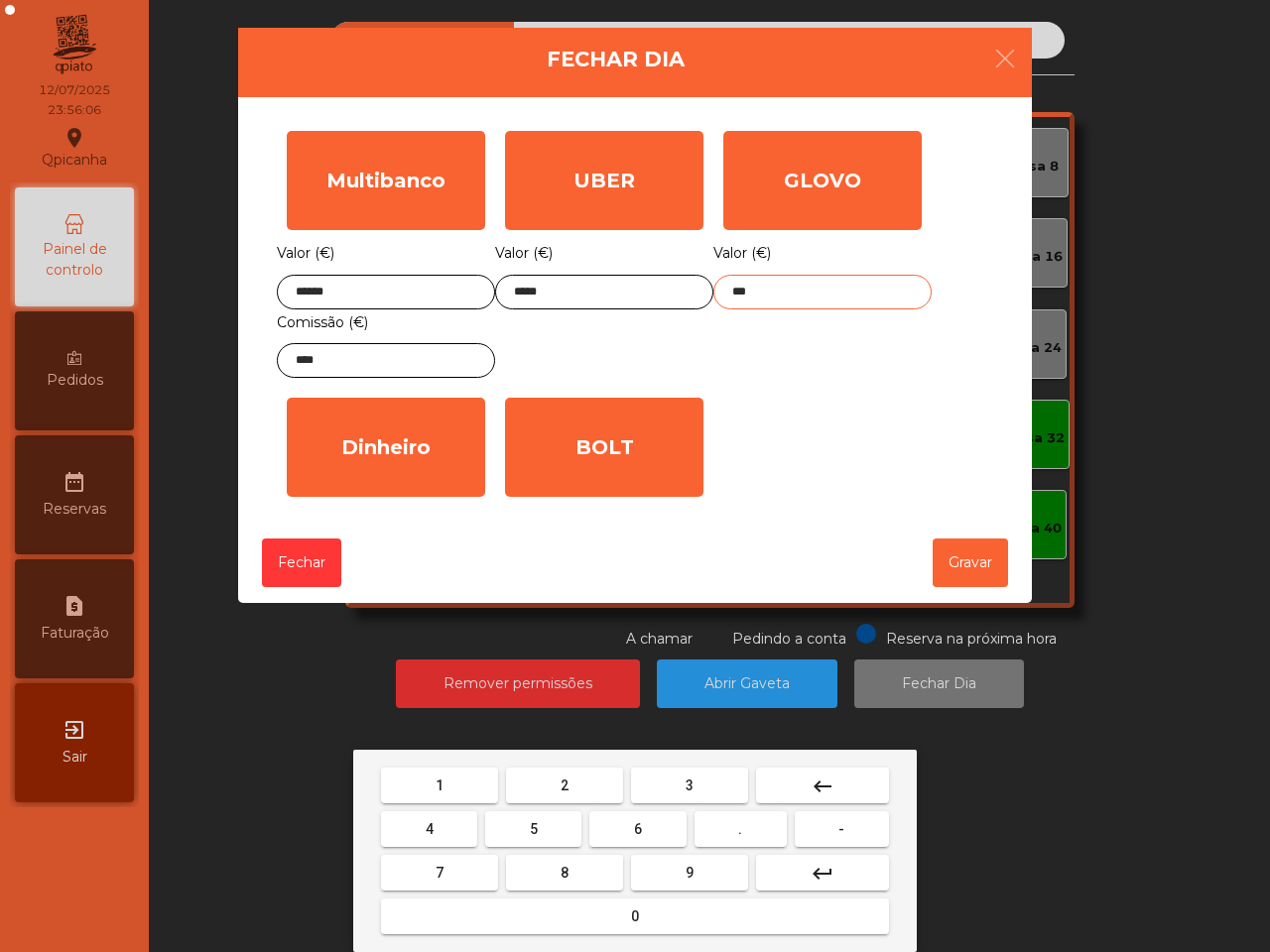 click on "9" at bounding box center (690, 873) 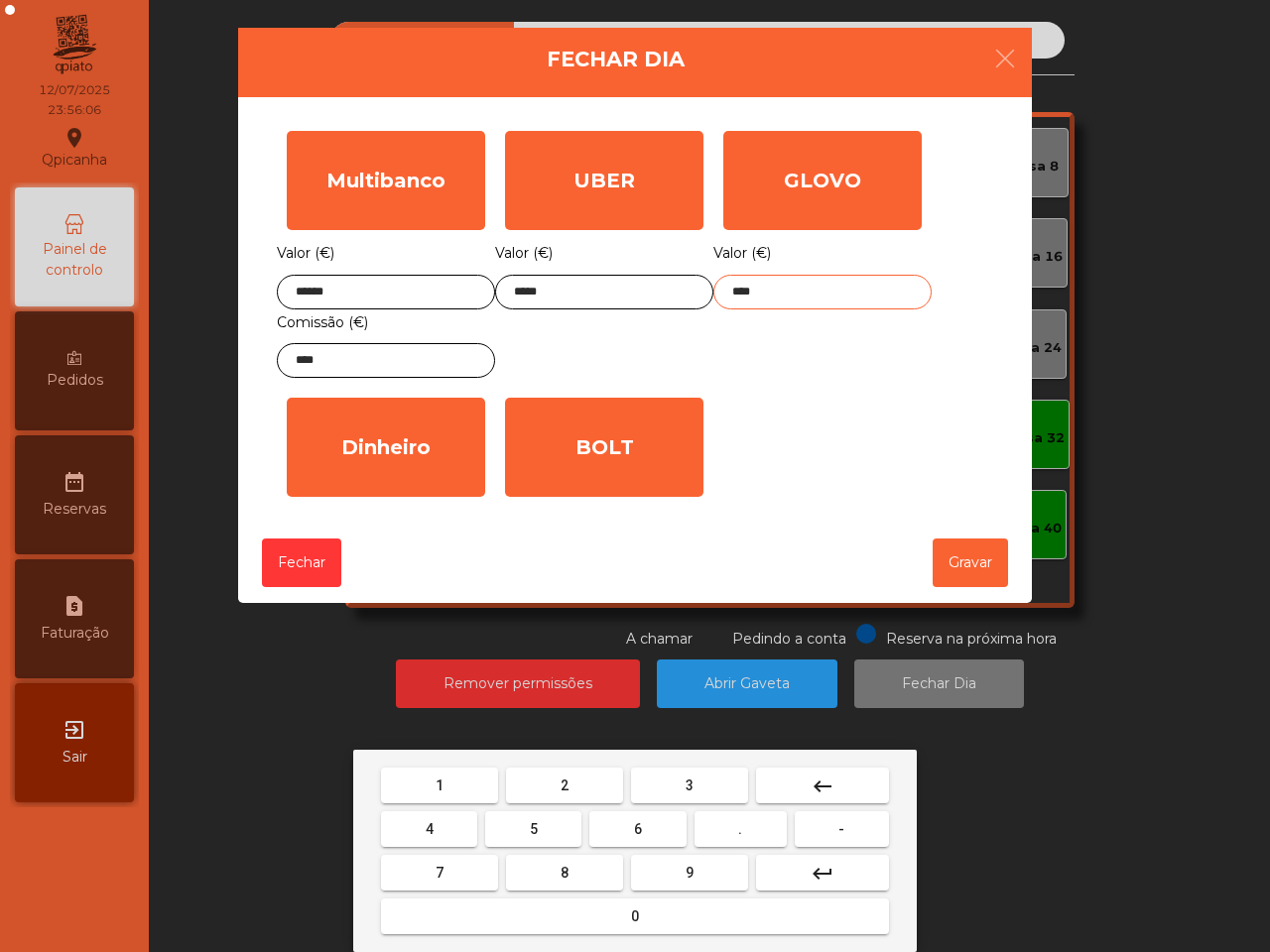 click on "4" at bounding box center [429, 829] 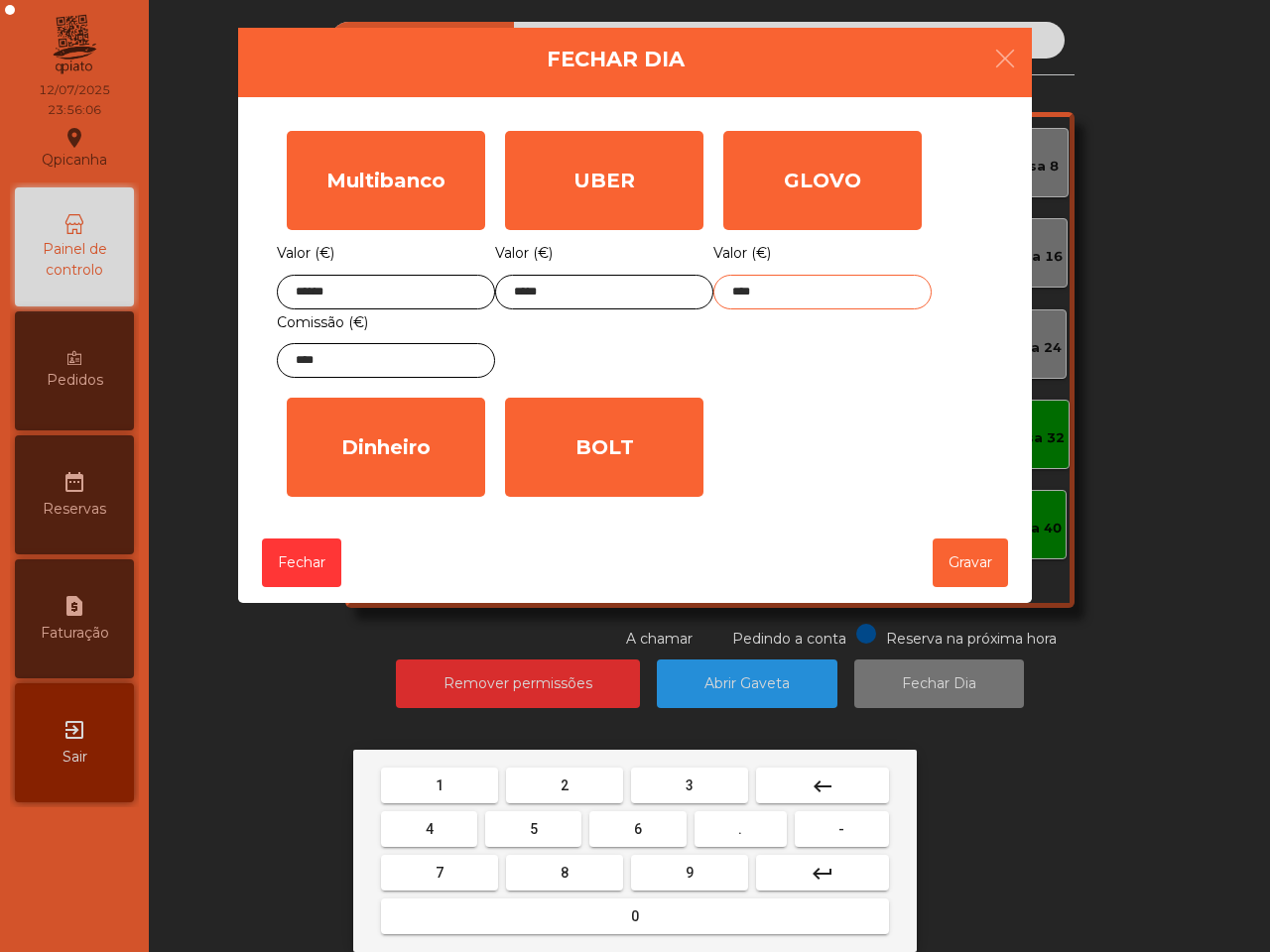 type on "*****" 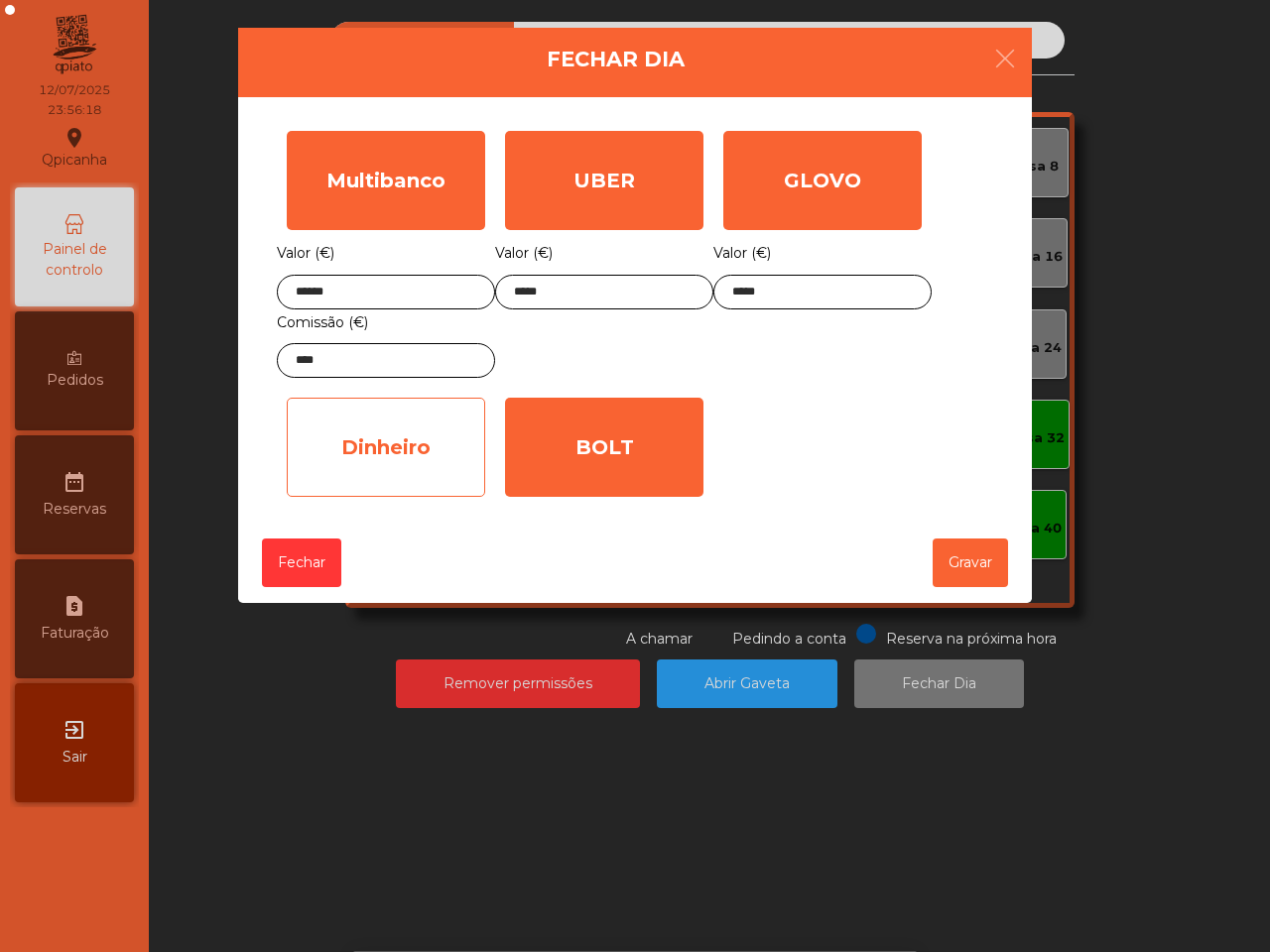 click on "Dinheiro" 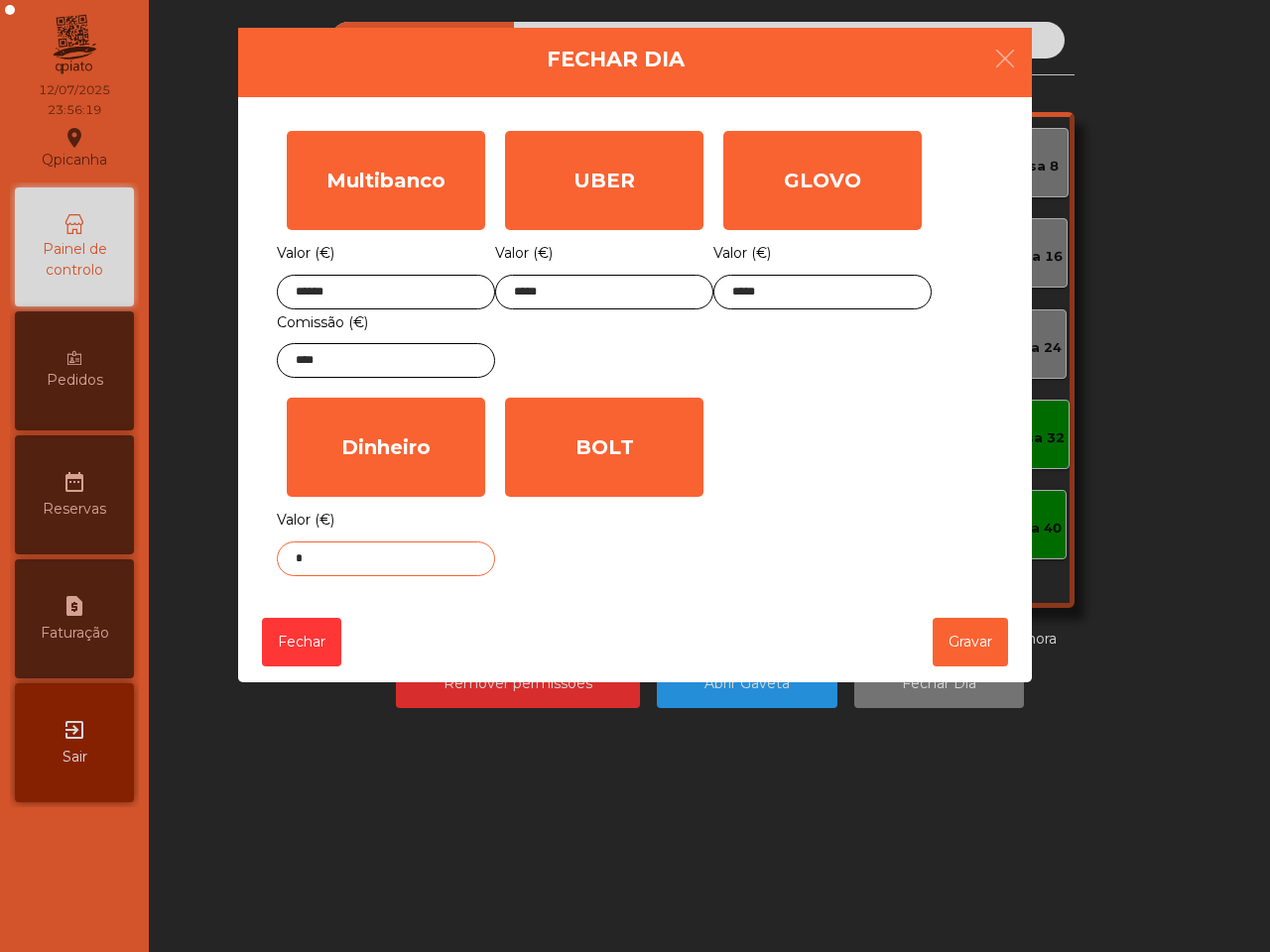 click on "*" 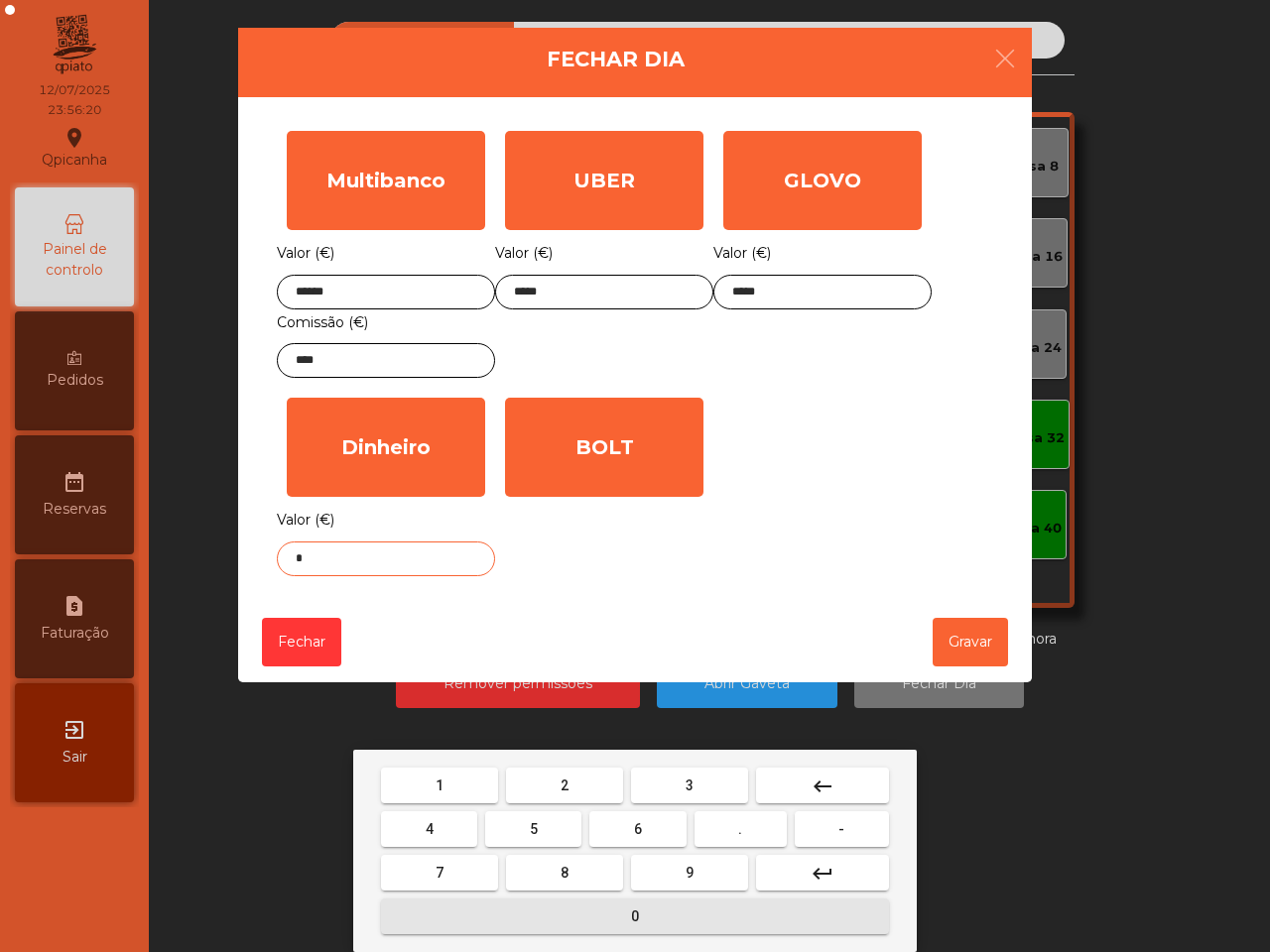click on "0" at bounding box center [635, 916] 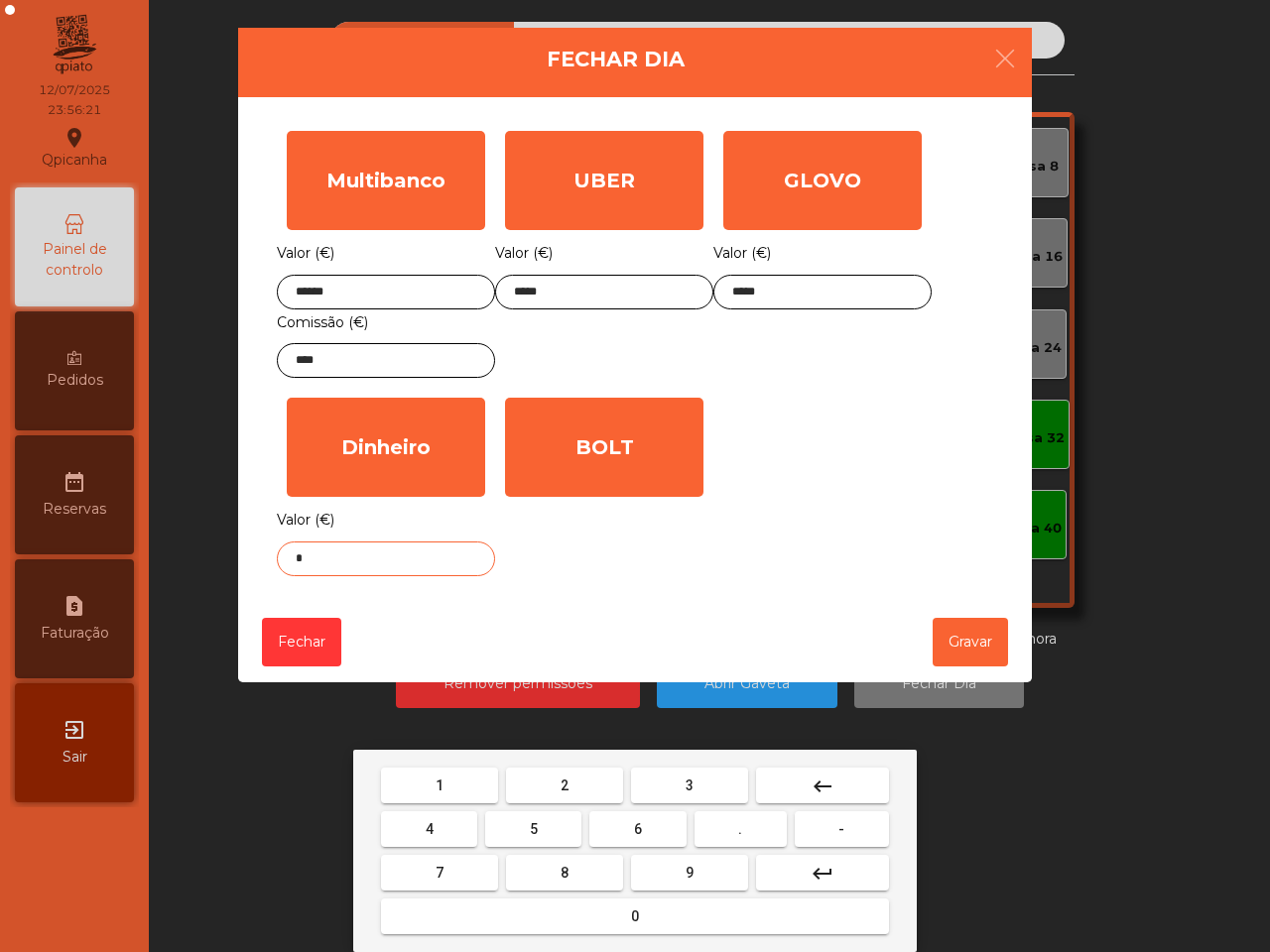 click on "." at bounding box center [740, 829] 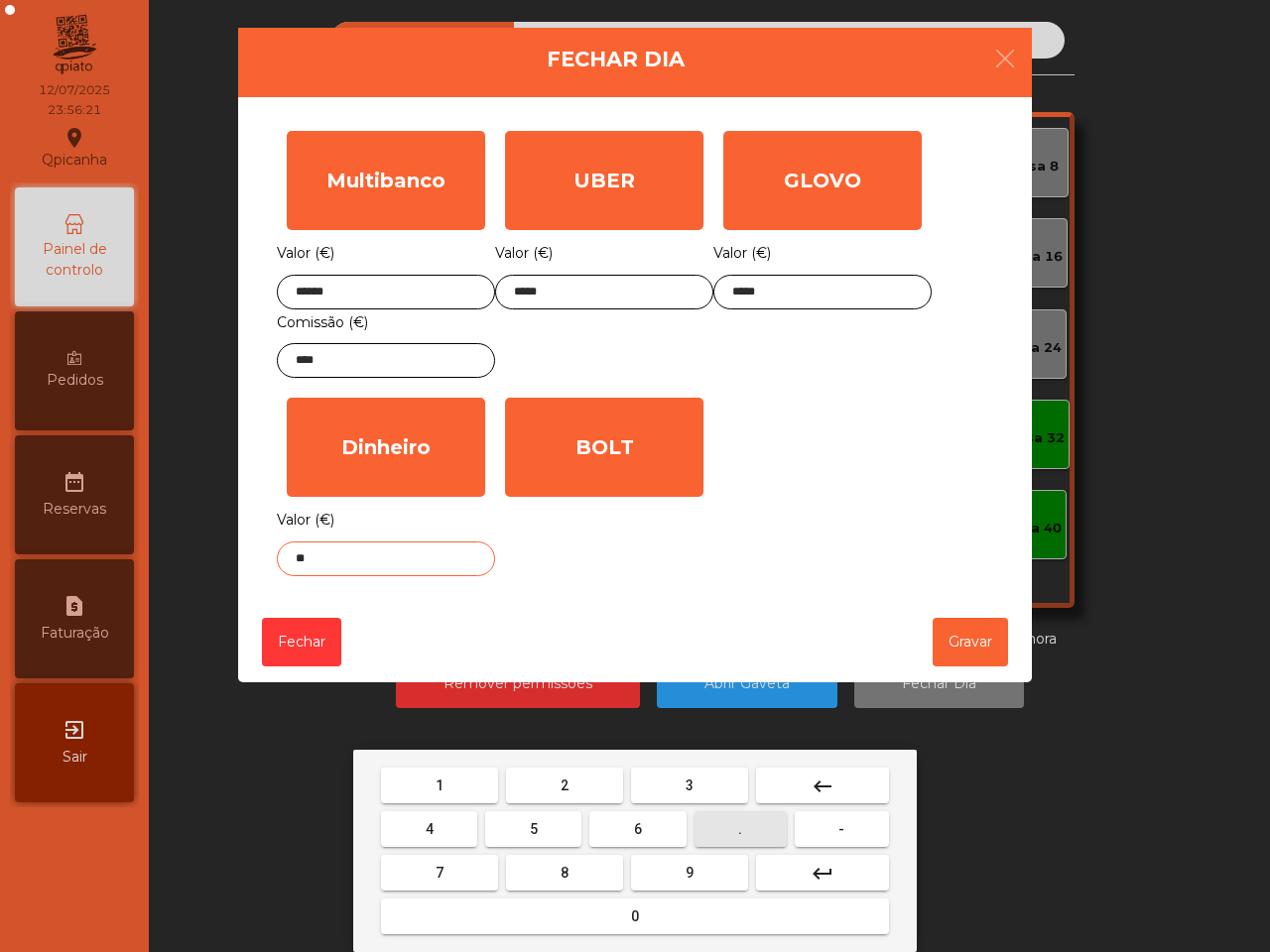 click on "1" at bounding box center [440, 785] 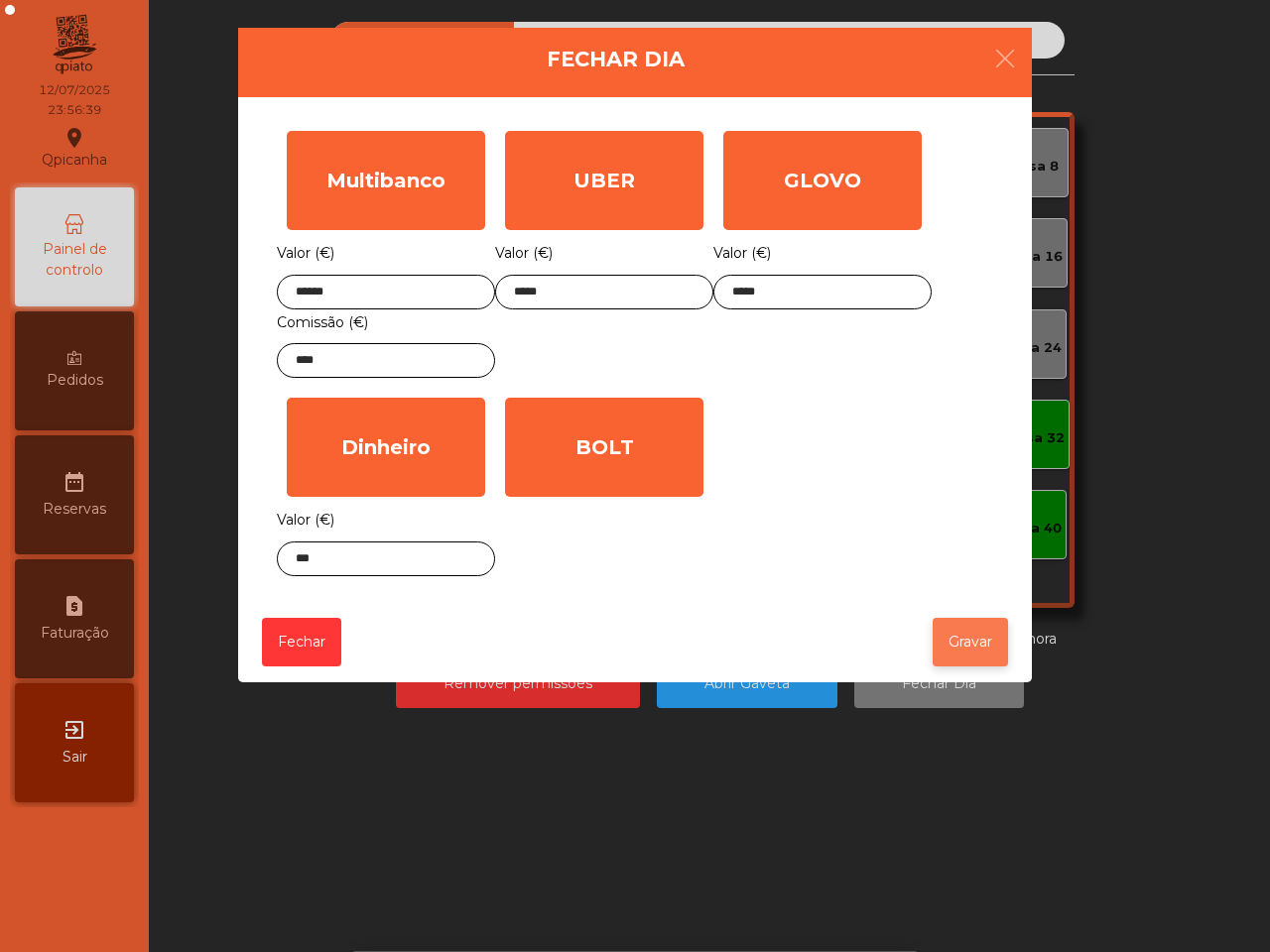 click on "Gravar" 